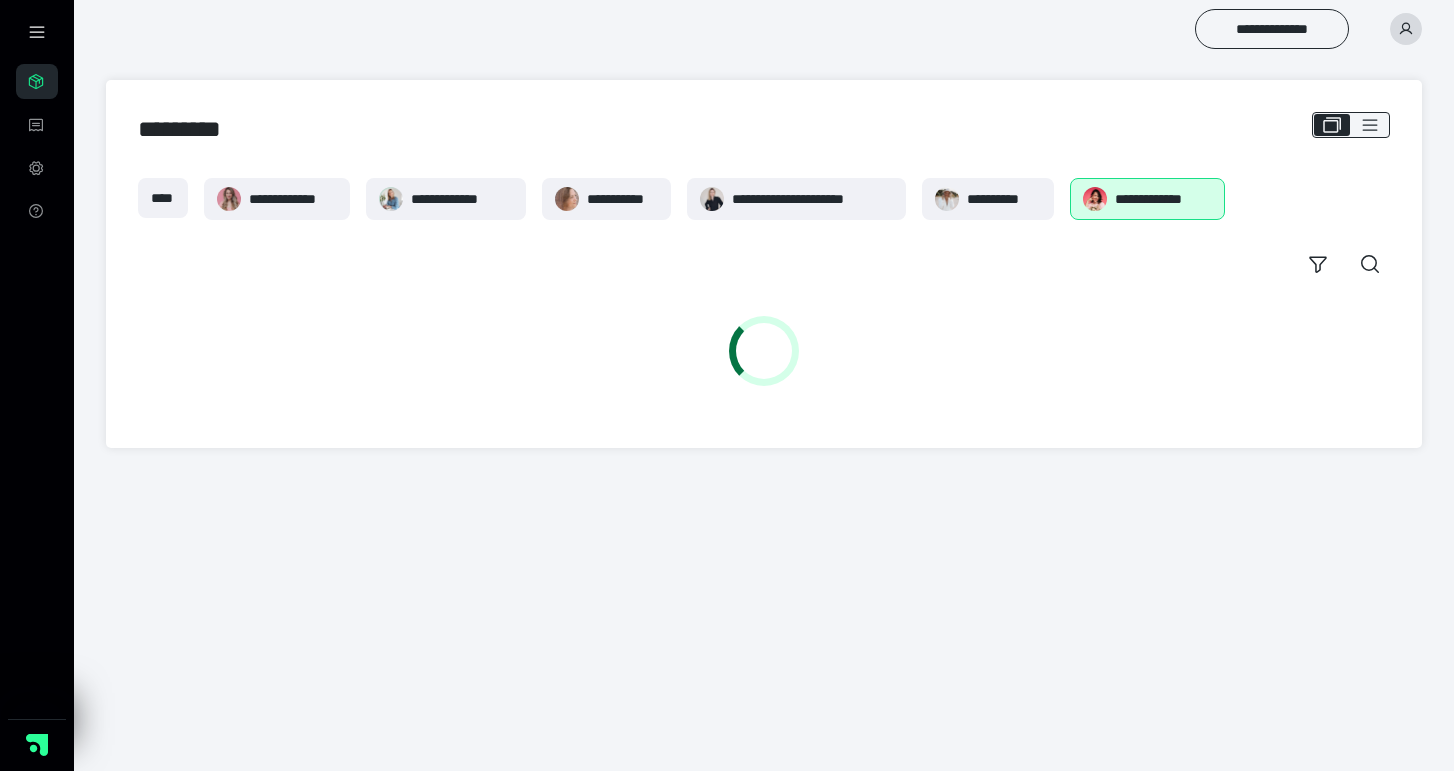 scroll, scrollTop: 0, scrollLeft: 0, axis: both 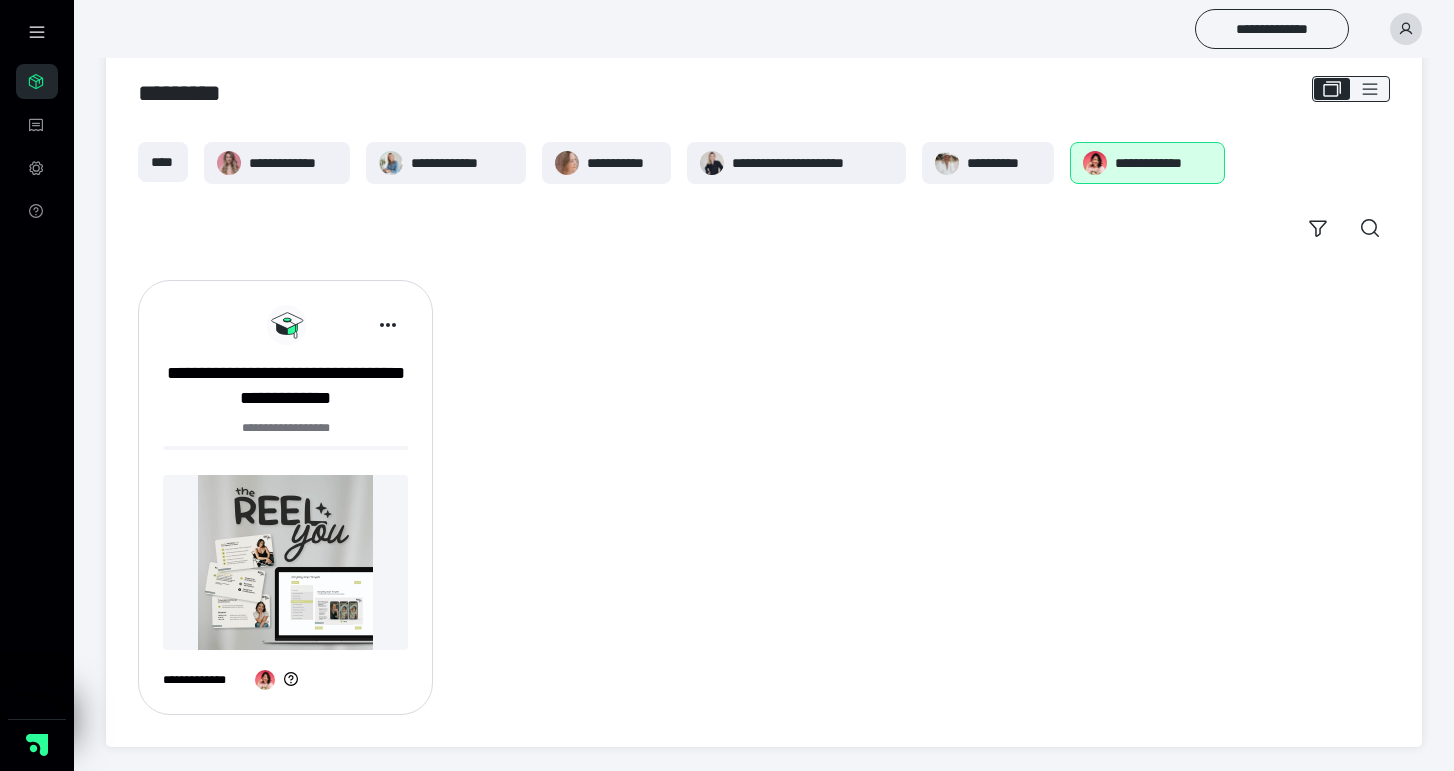 click at bounding box center (285, 562) 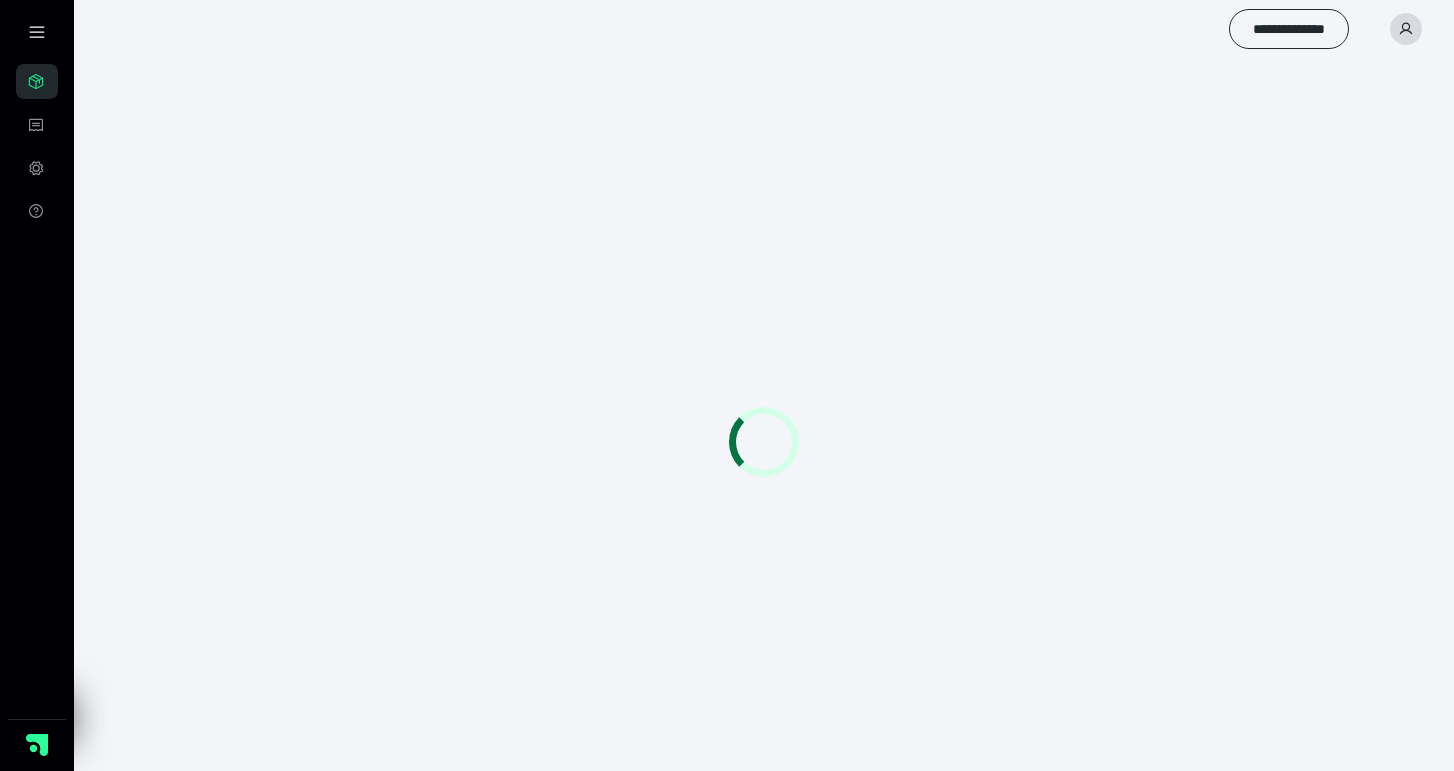 scroll, scrollTop: 0, scrollLeft: 0, axis: both 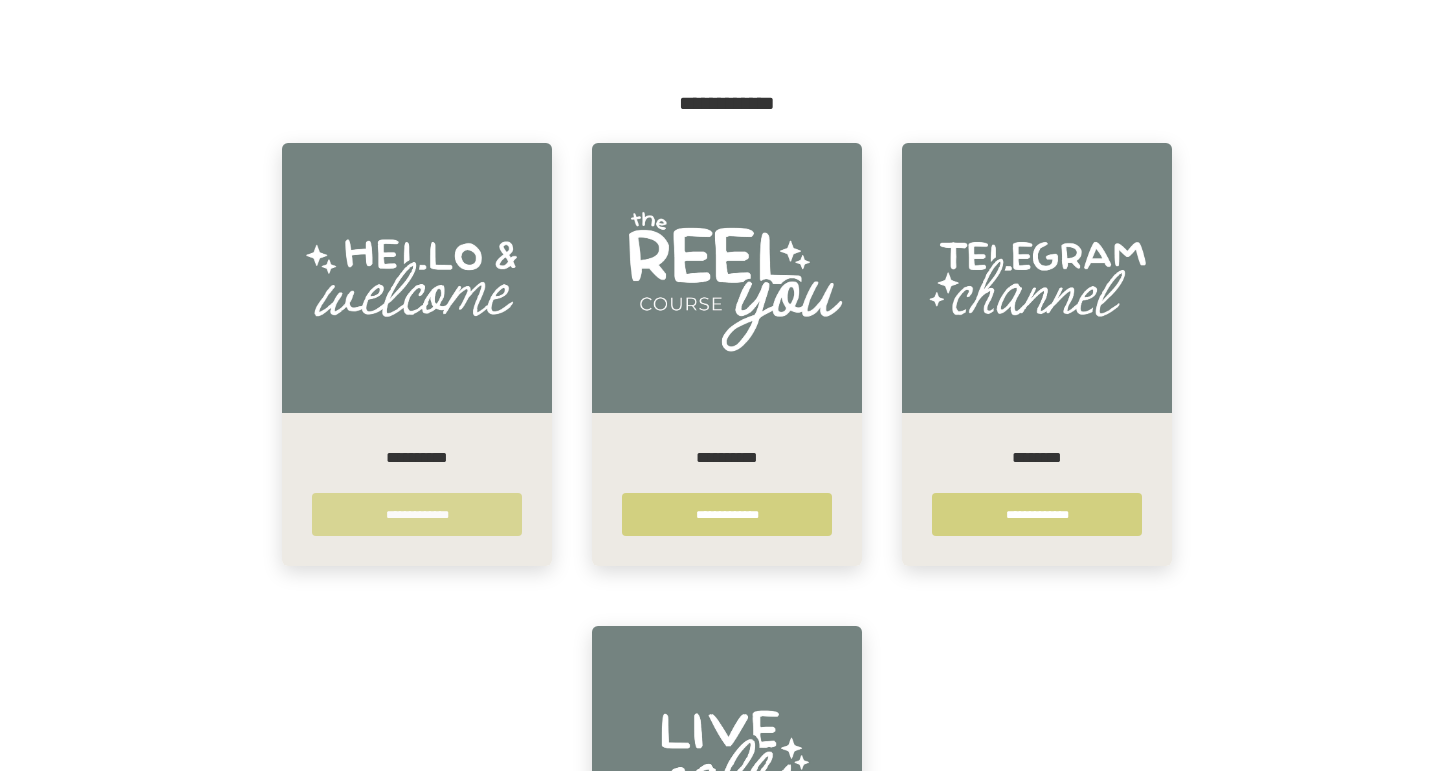 click on "**********" at bounding box center (417, 514) 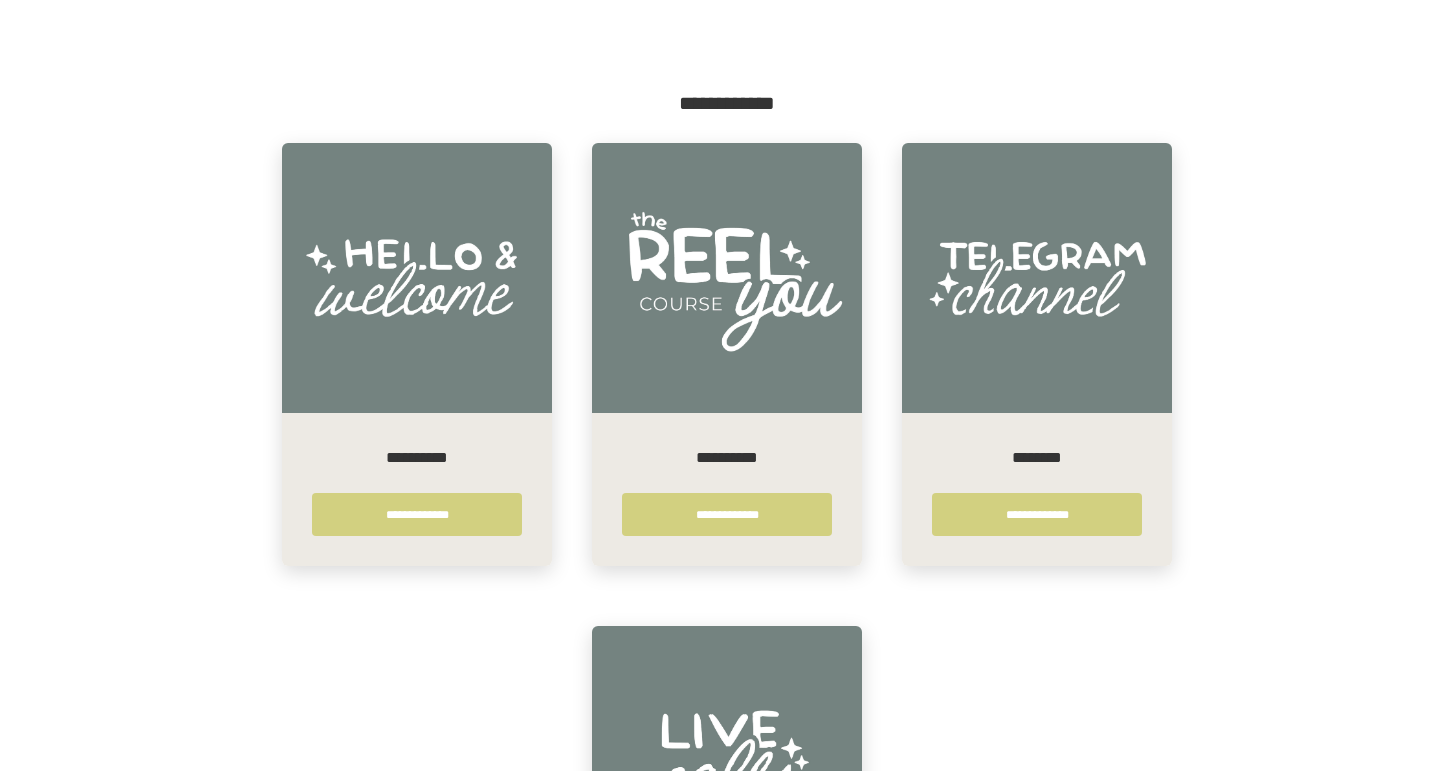 scroll, scrollTop: 0, scrollLeft: 0, axis: both 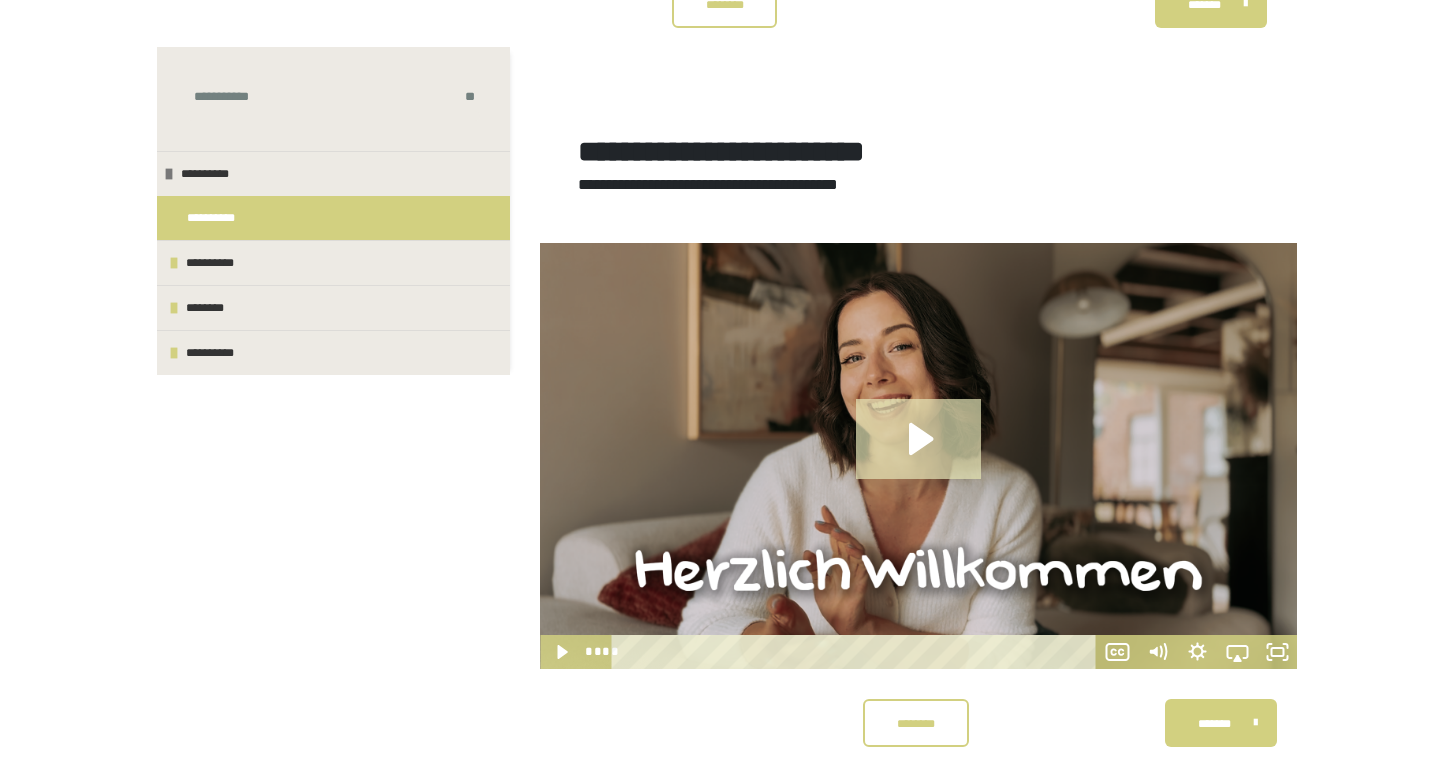 click 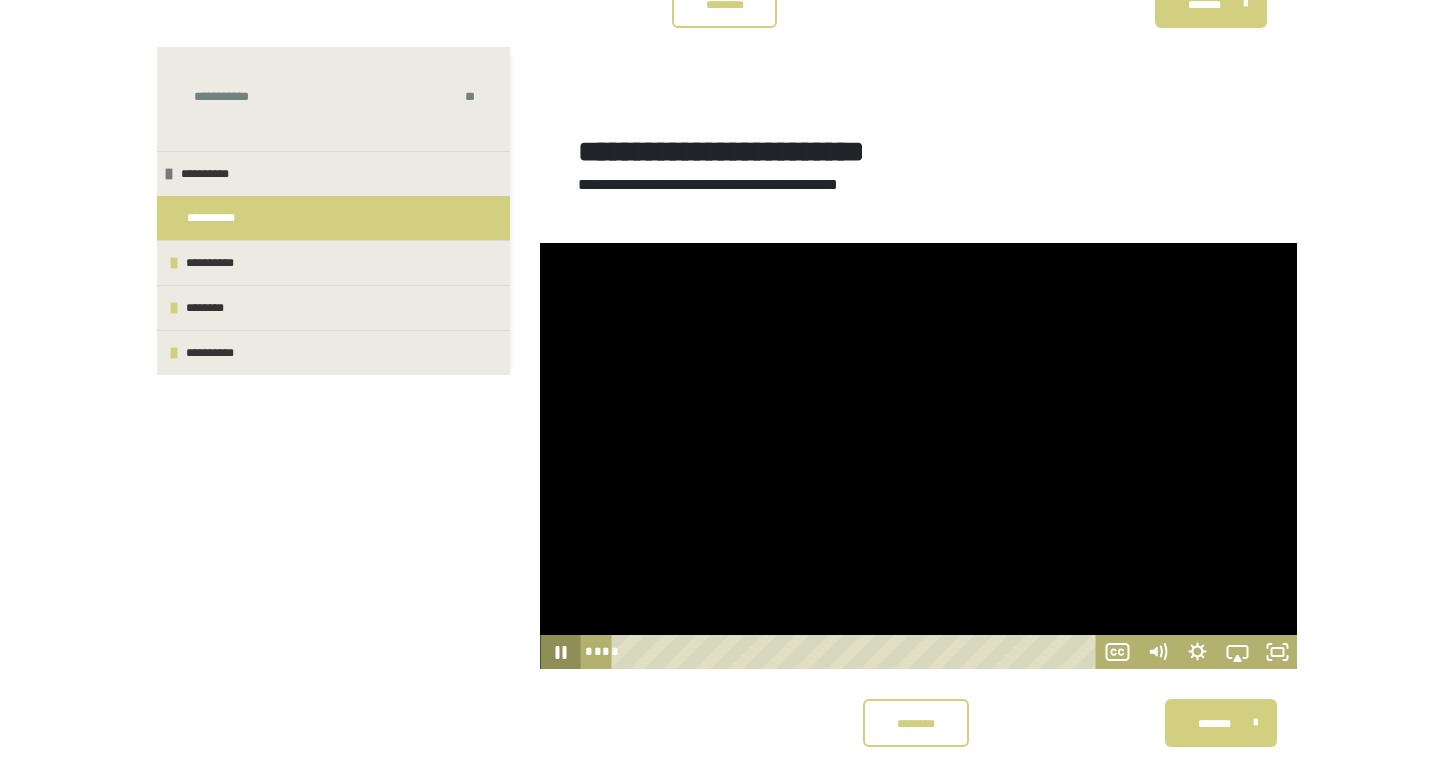 click 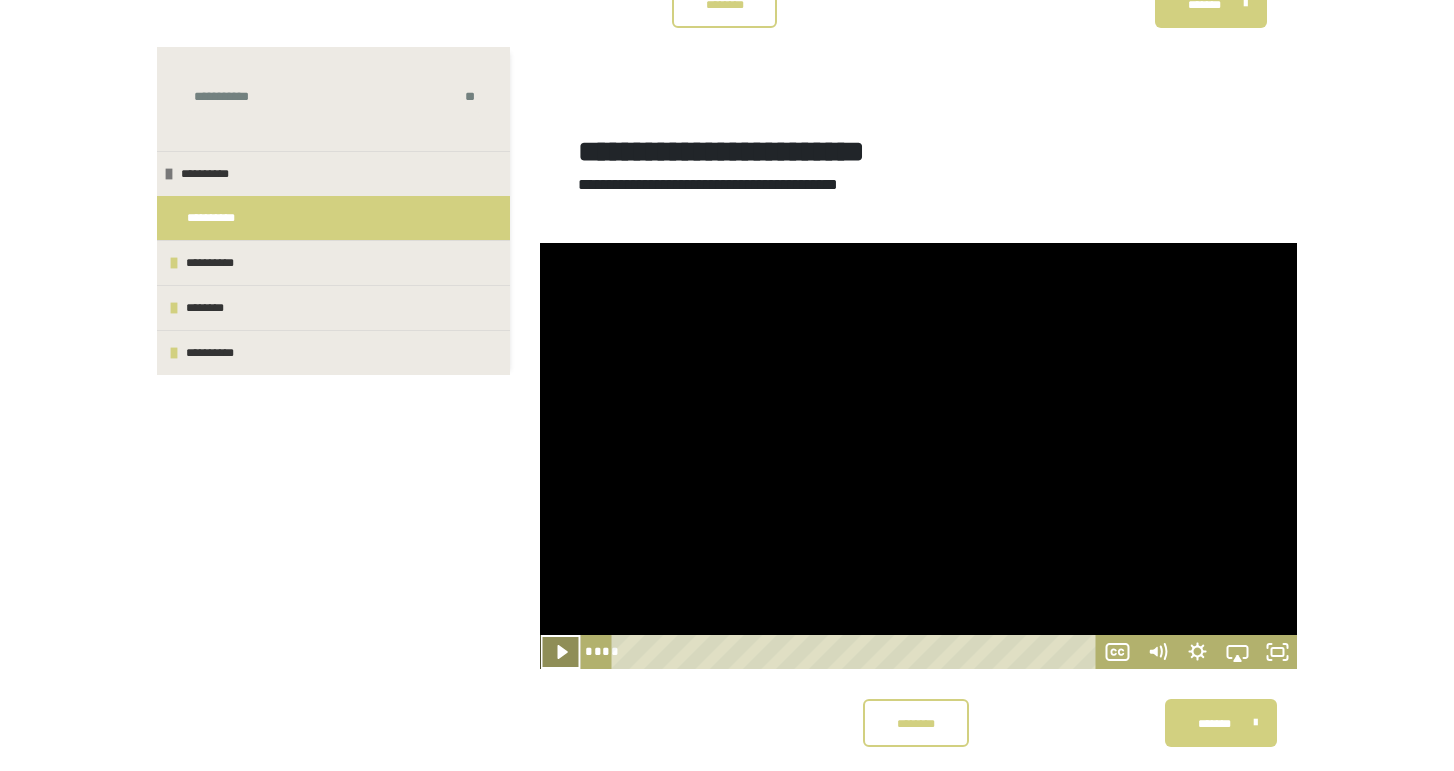 click 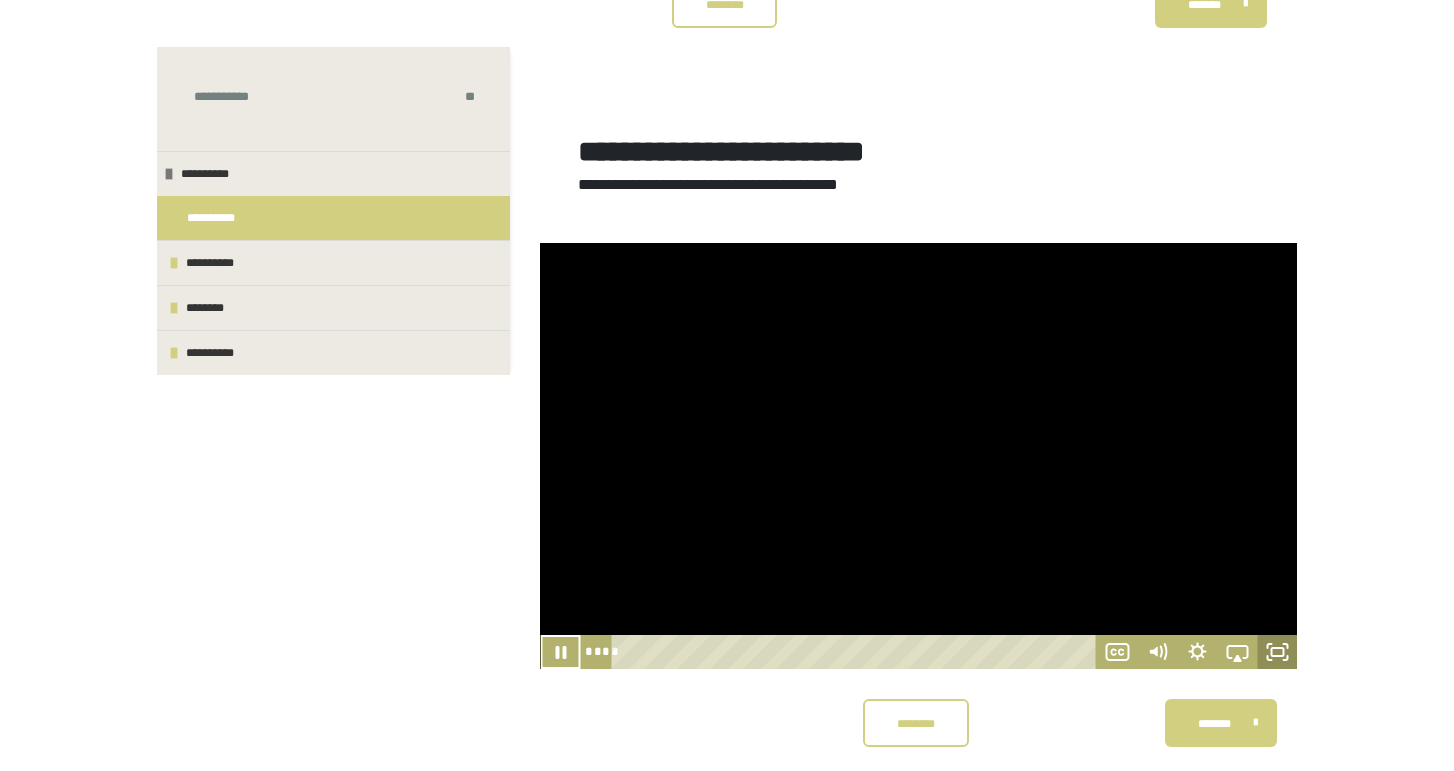 click 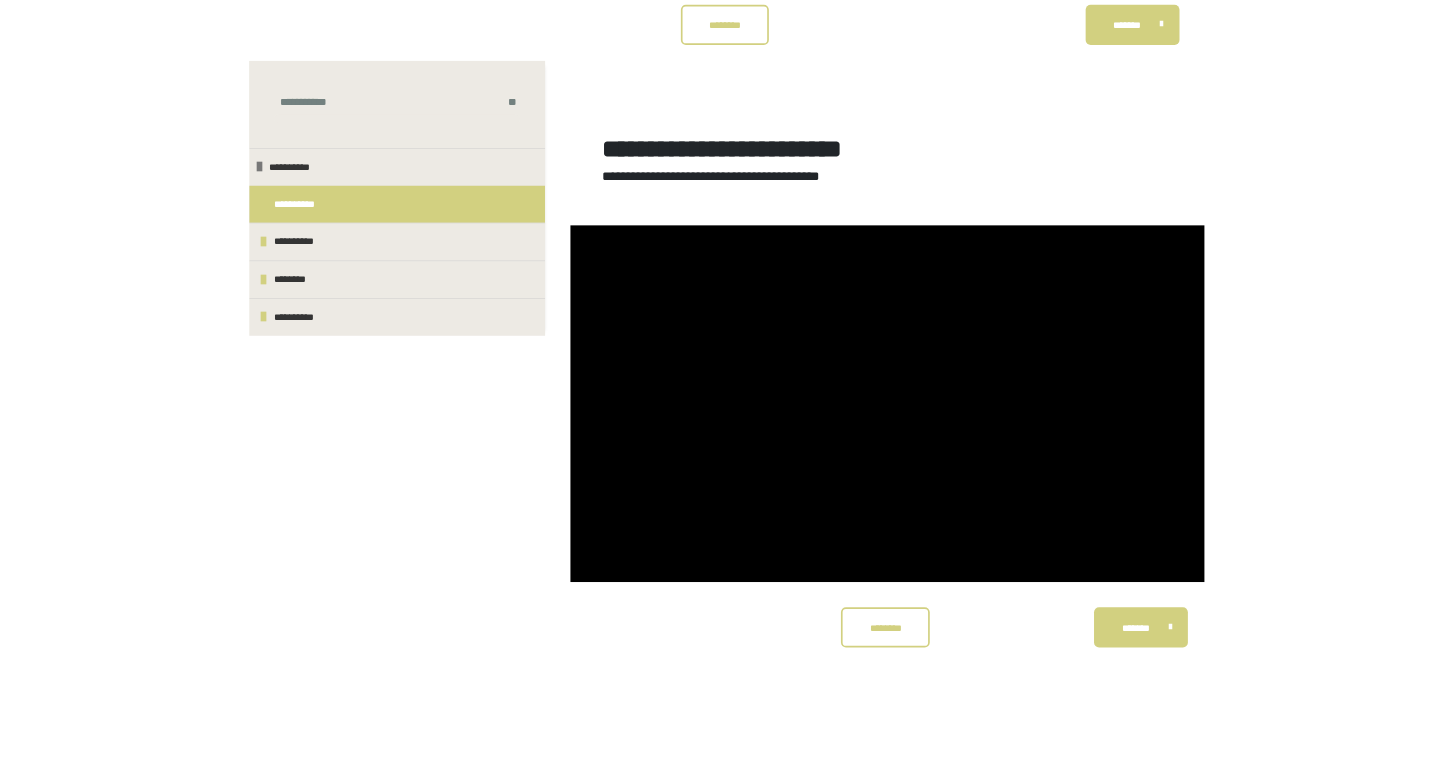 scroll, scrollTop: 213, scrollLeft: 0, axis: vertical 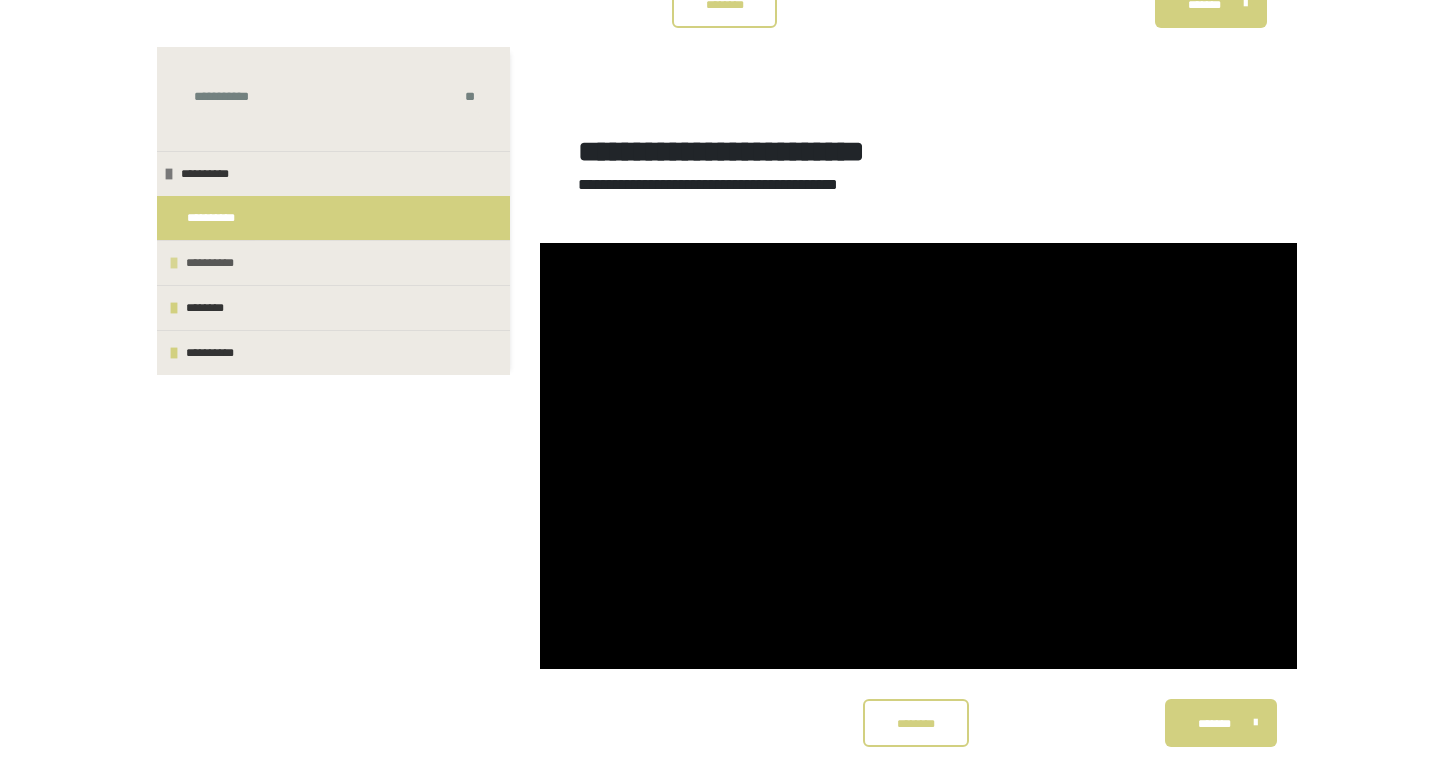 click on "**********" at bounding box center [219, 263] 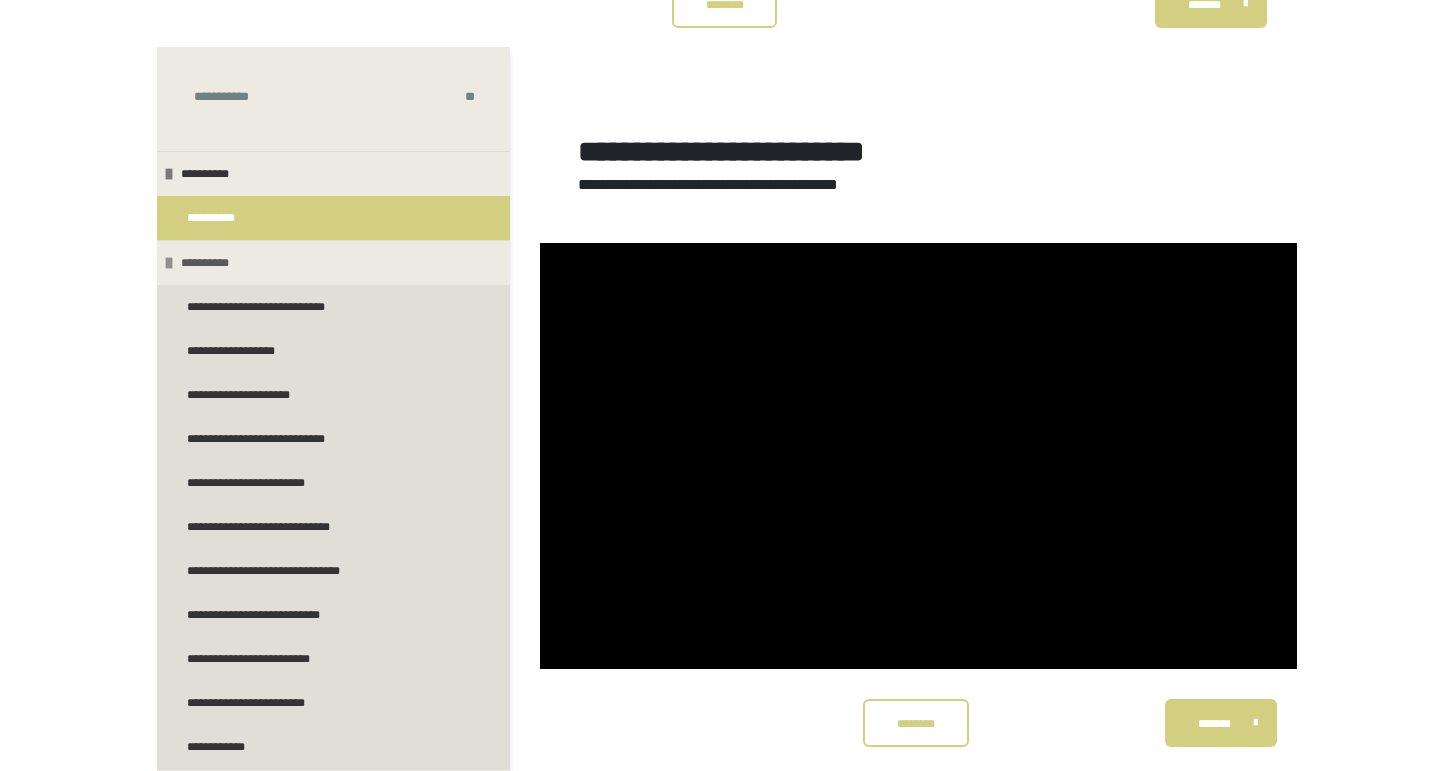 click on "**********" at bounding box center [214, 263] 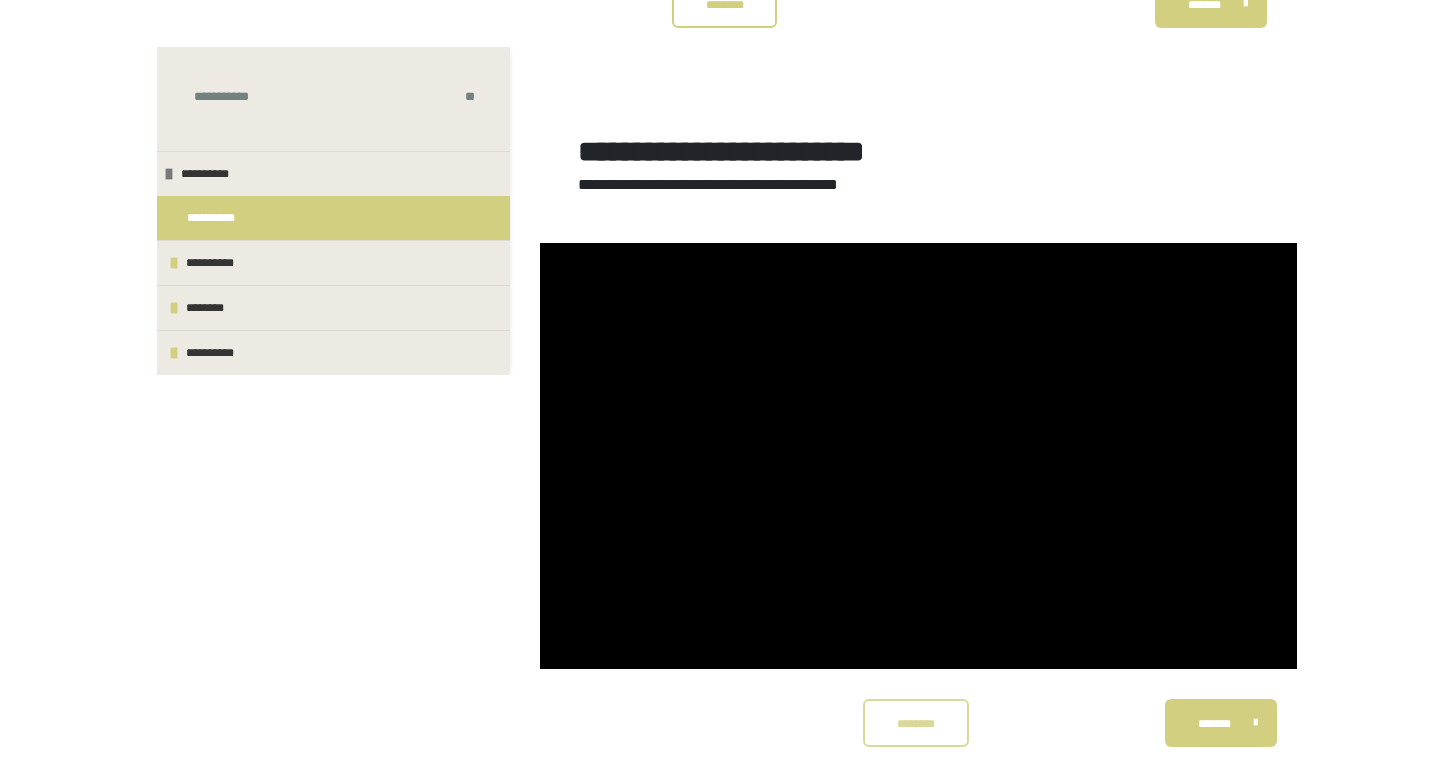 click on "********" at bounding box center (916, 724) 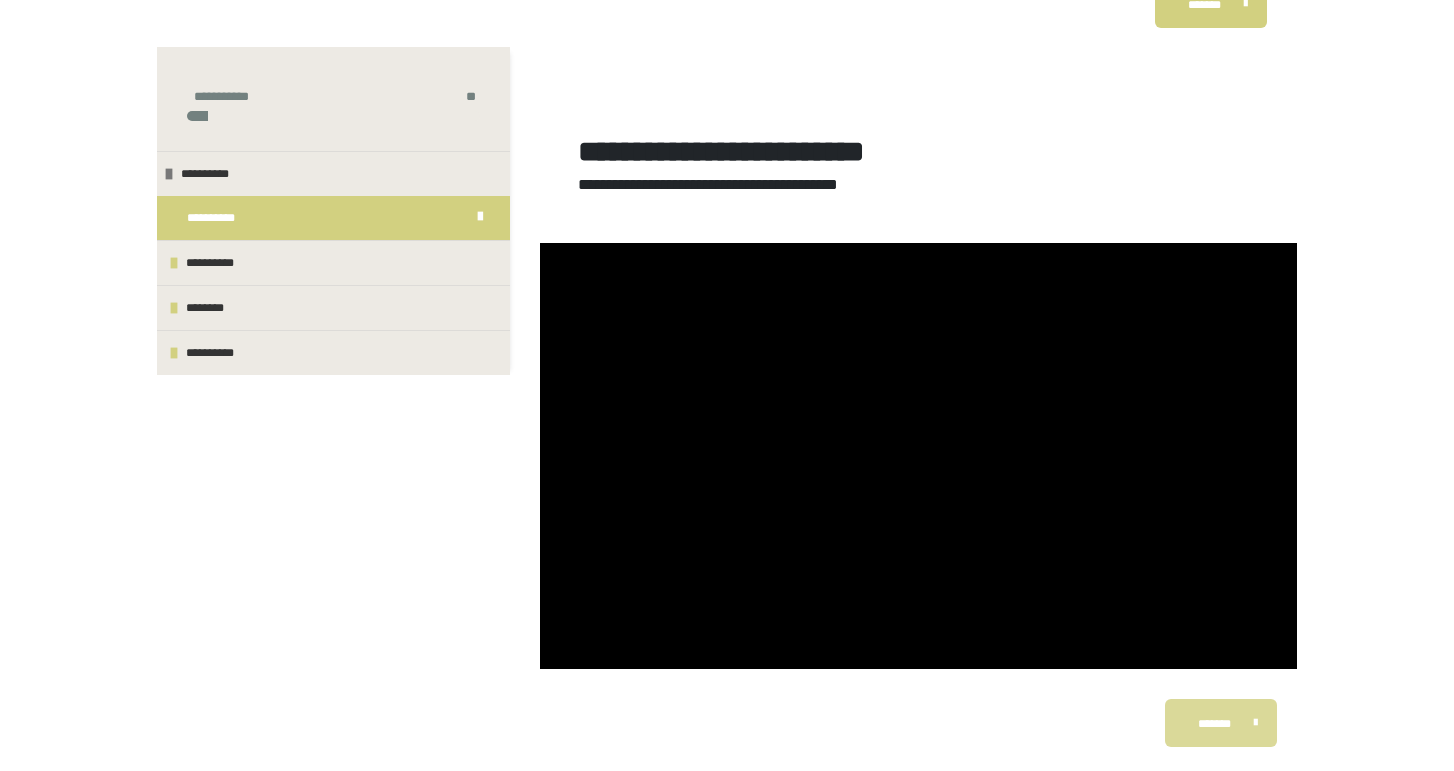 click on "*******" at bounding box center (1214, 724) 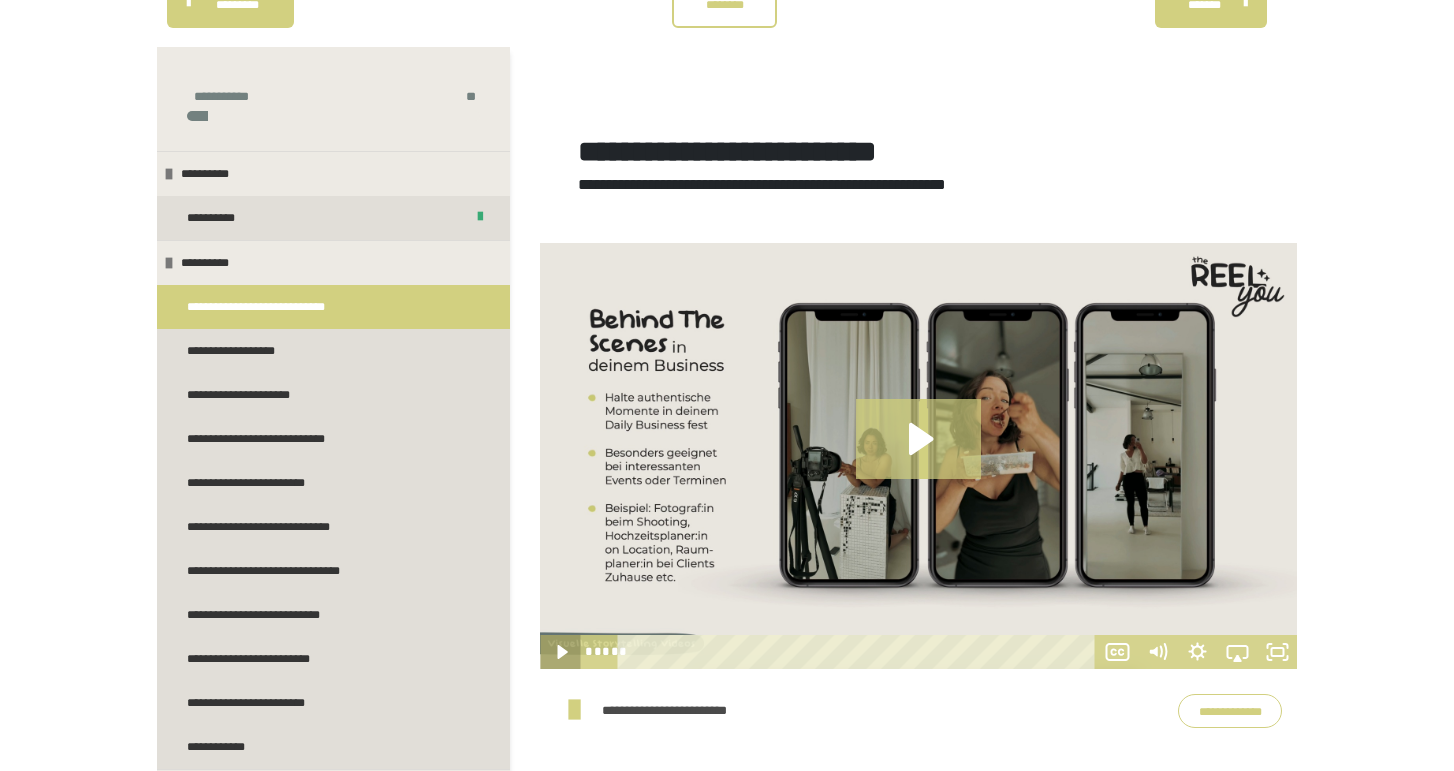 click 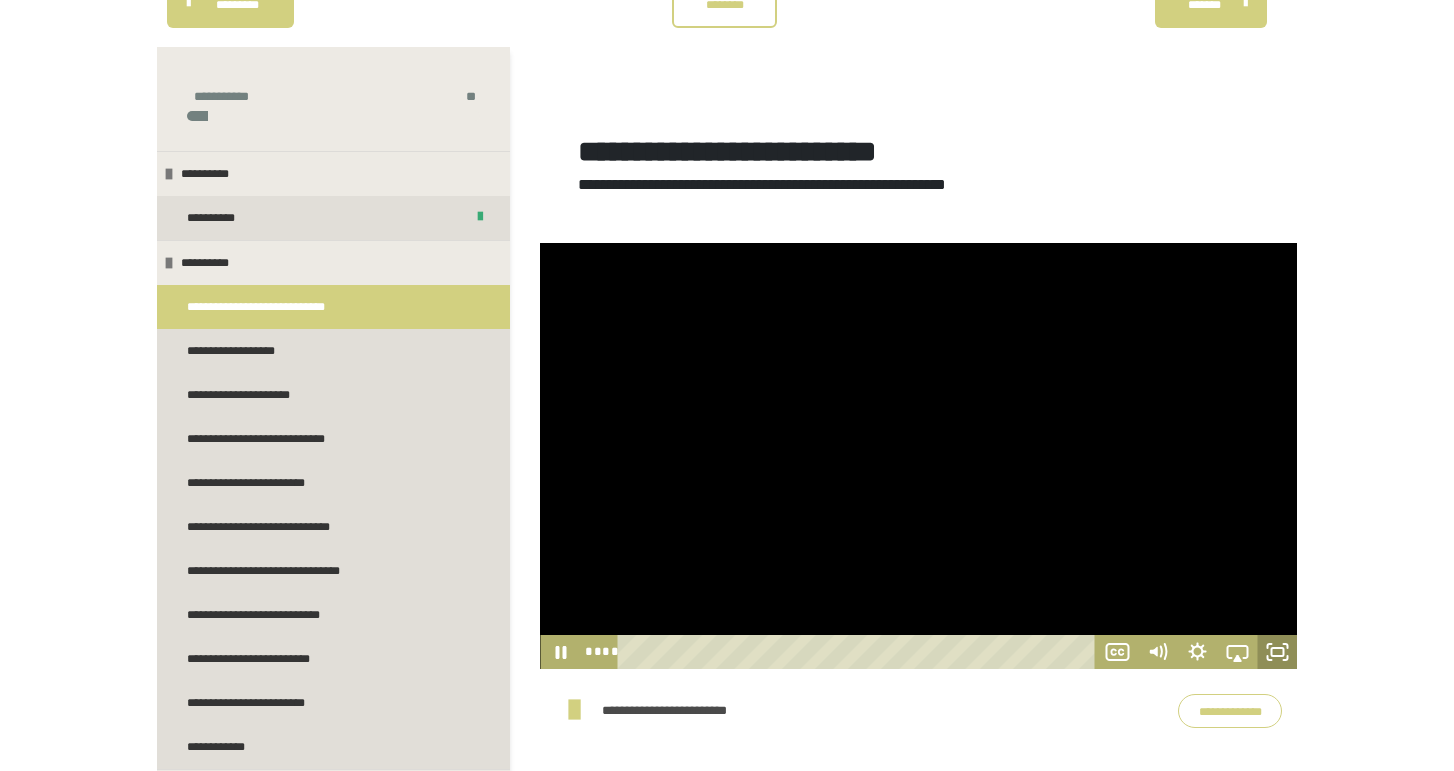 click 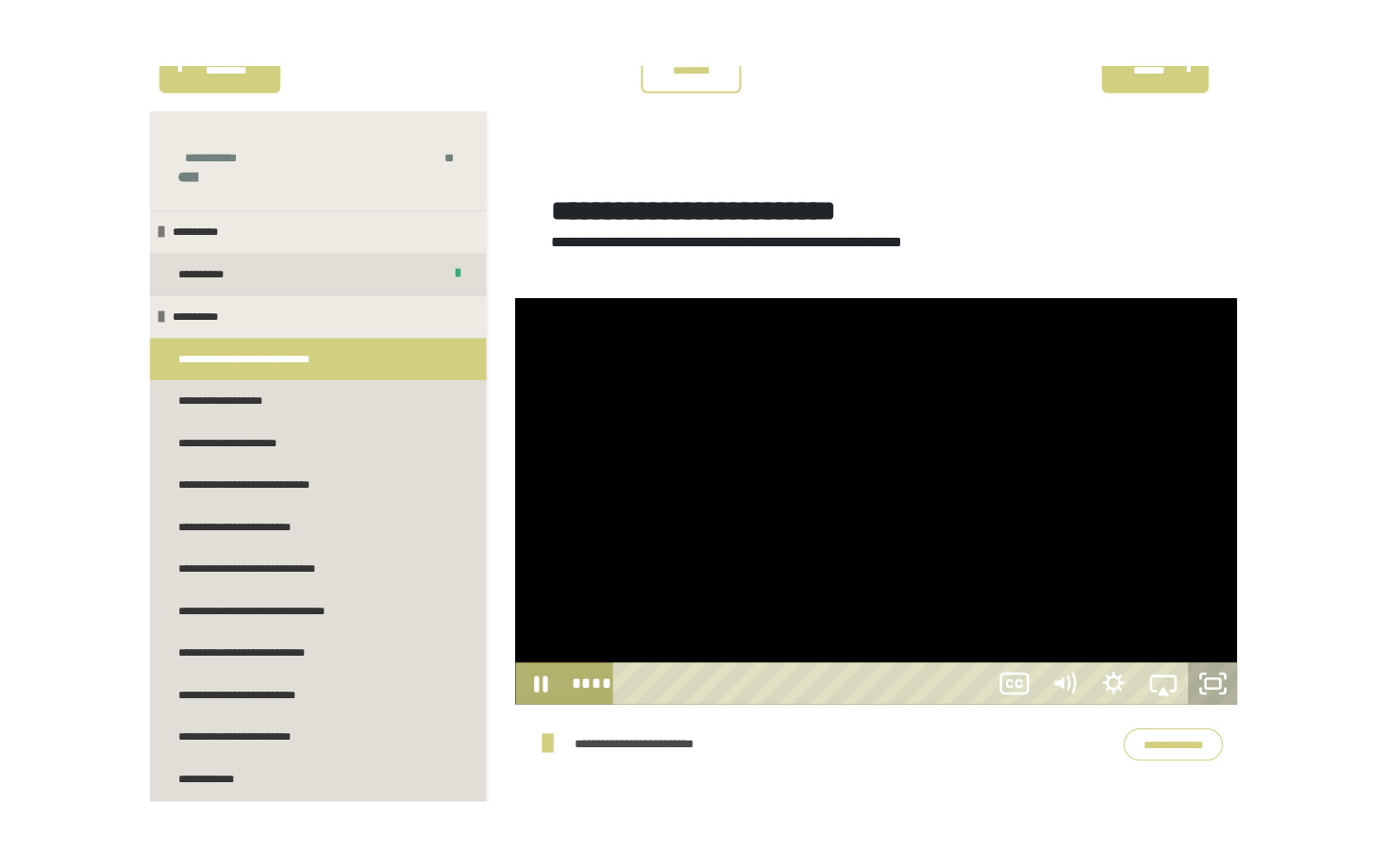 scroll, scrollTop: 176, scrollLeft: 0, axis: vertical 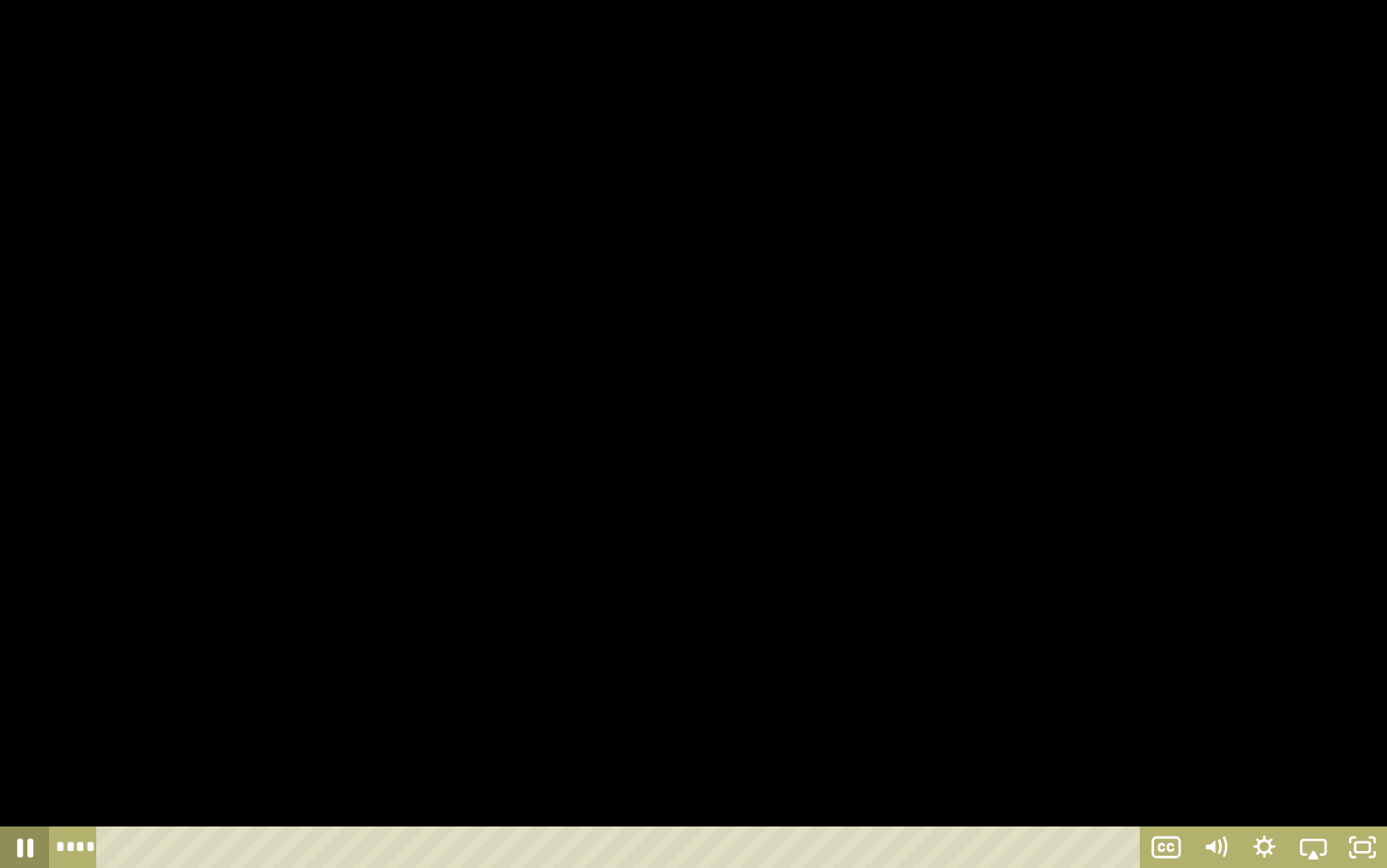 click 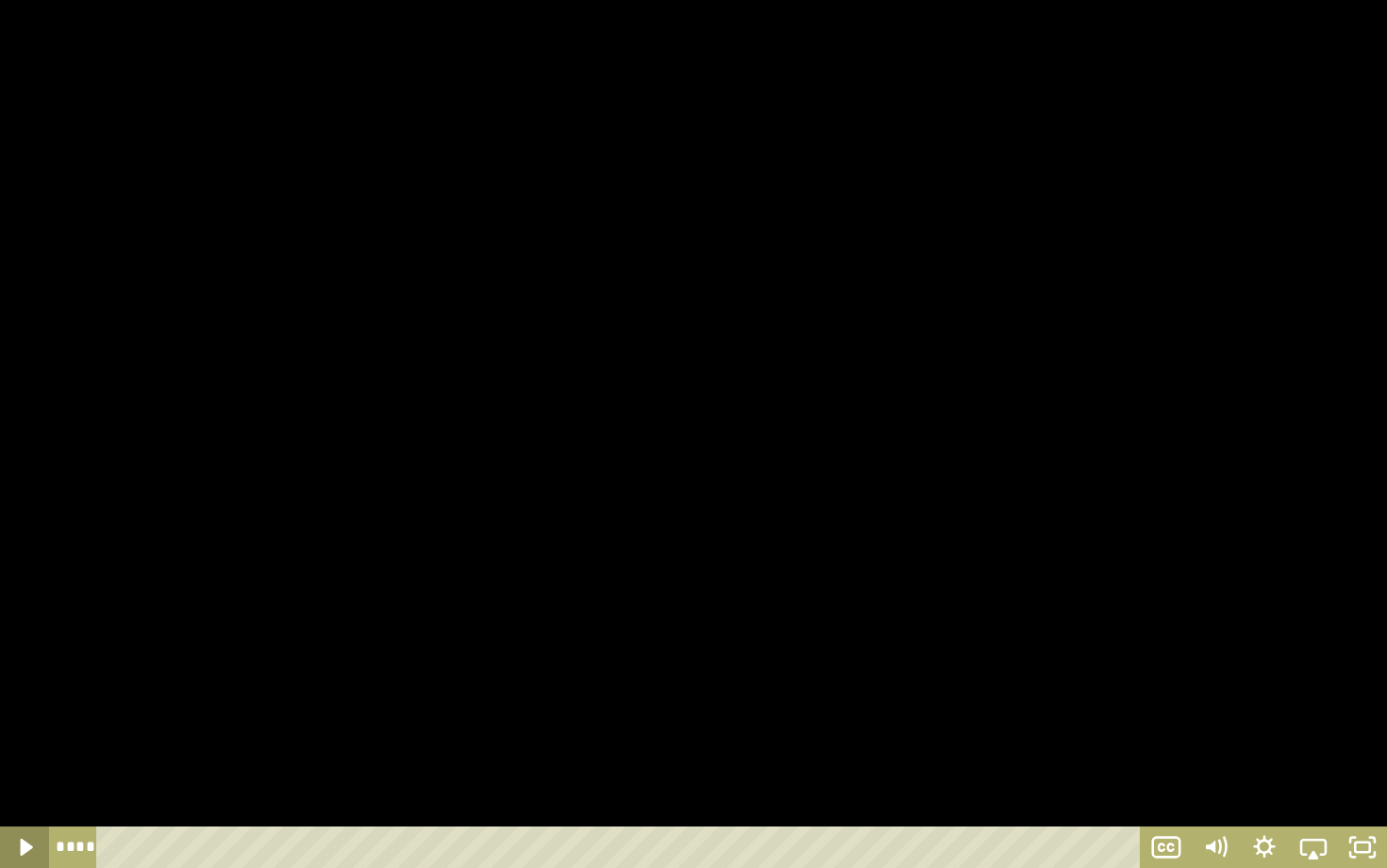 click 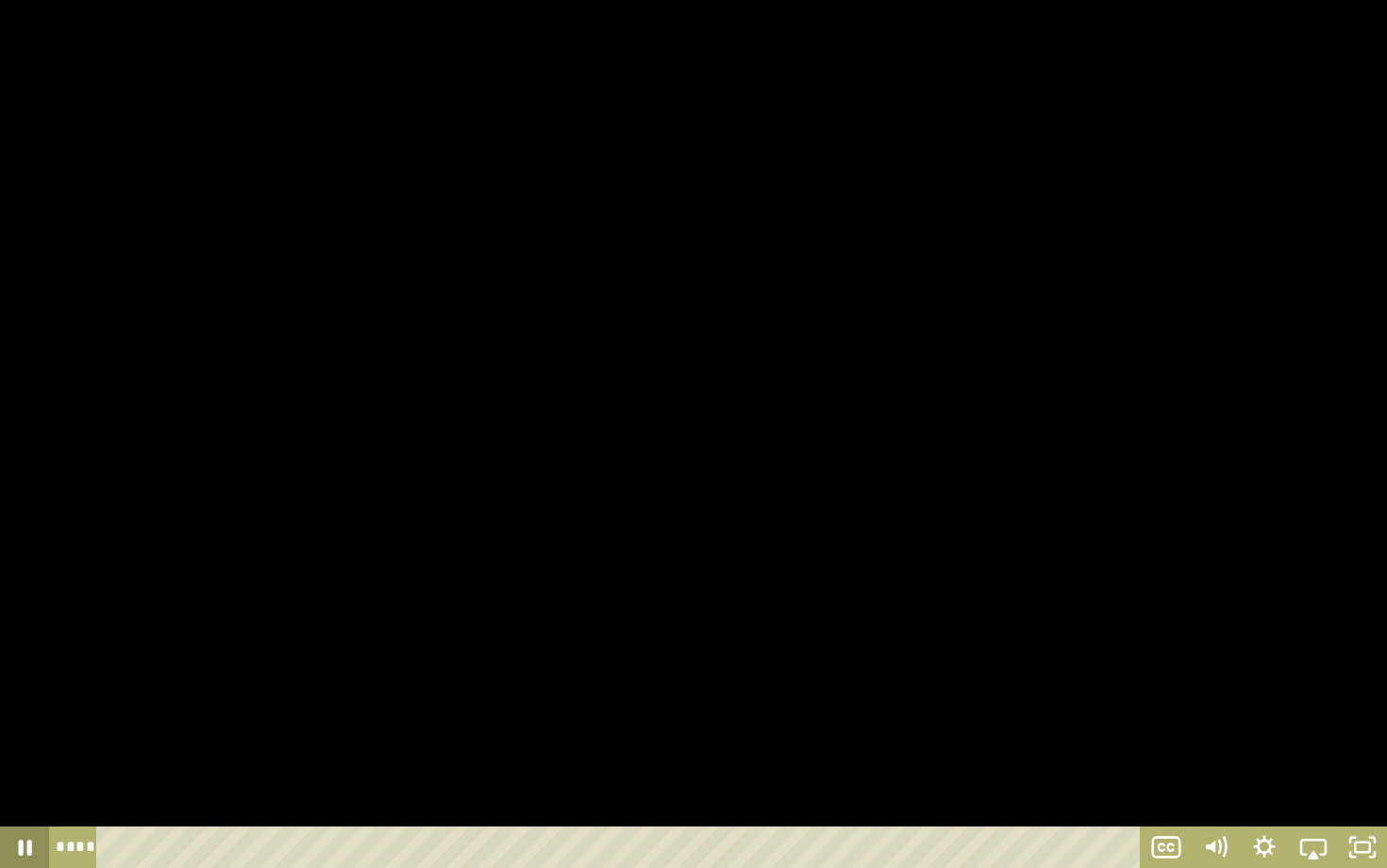 click 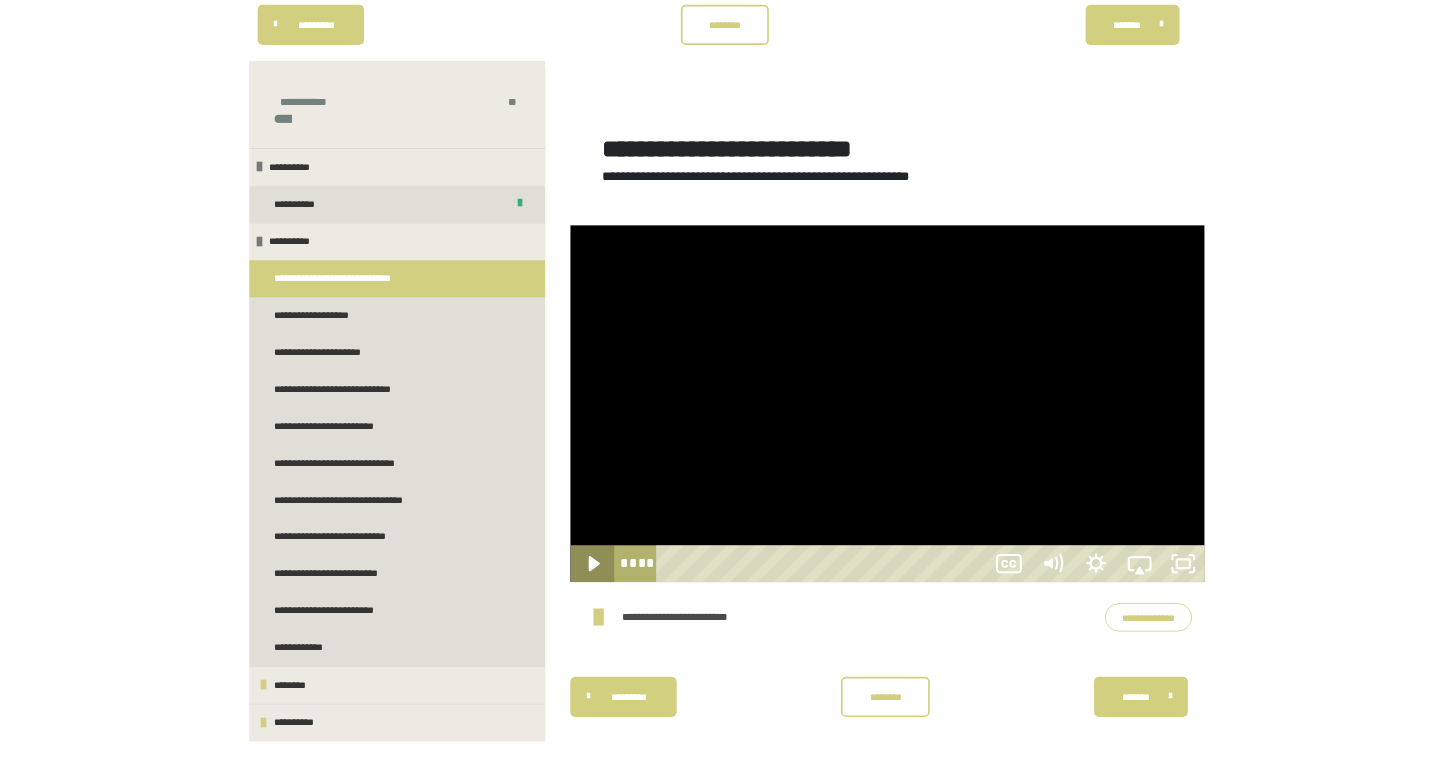 scroll, scrollTop: 213, scrollLeft: 0, axis: vertical 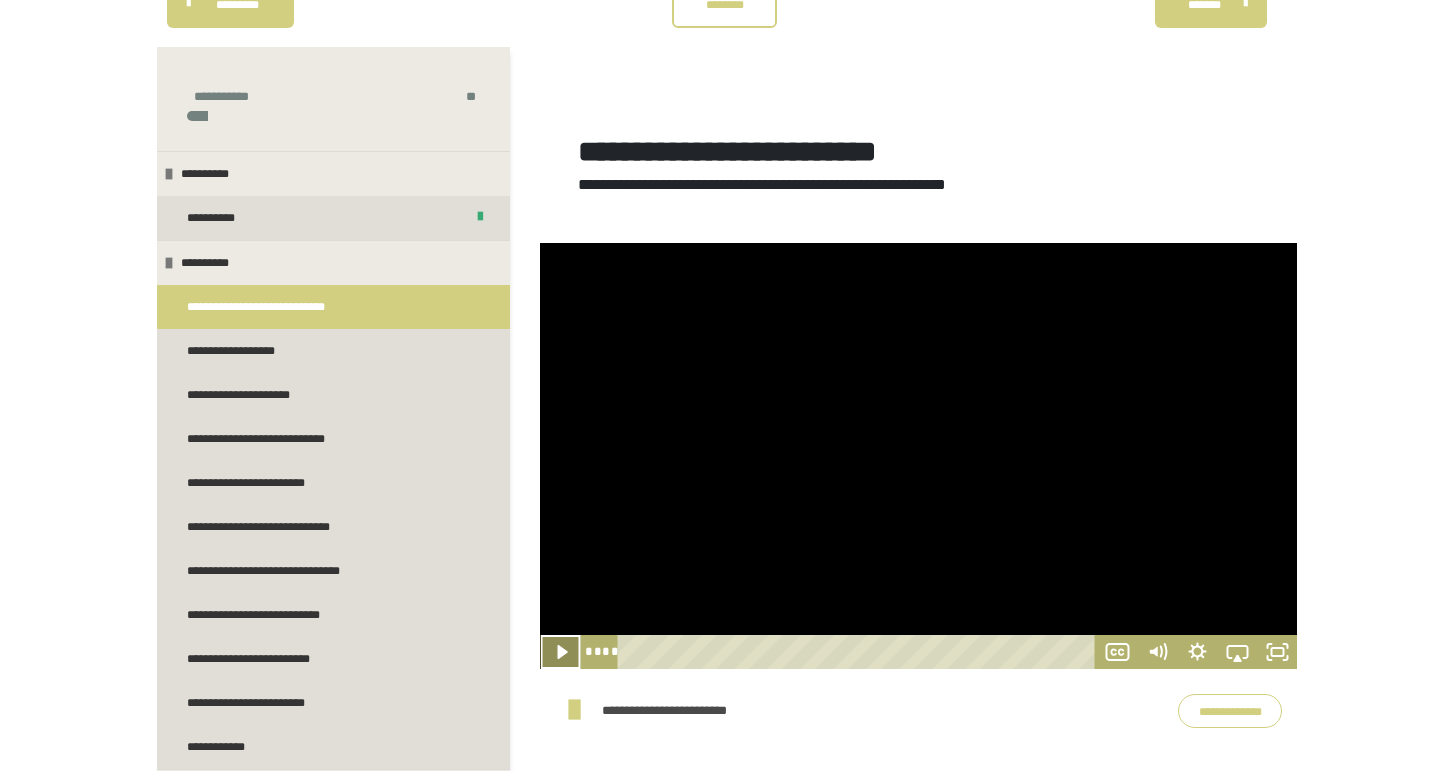 type 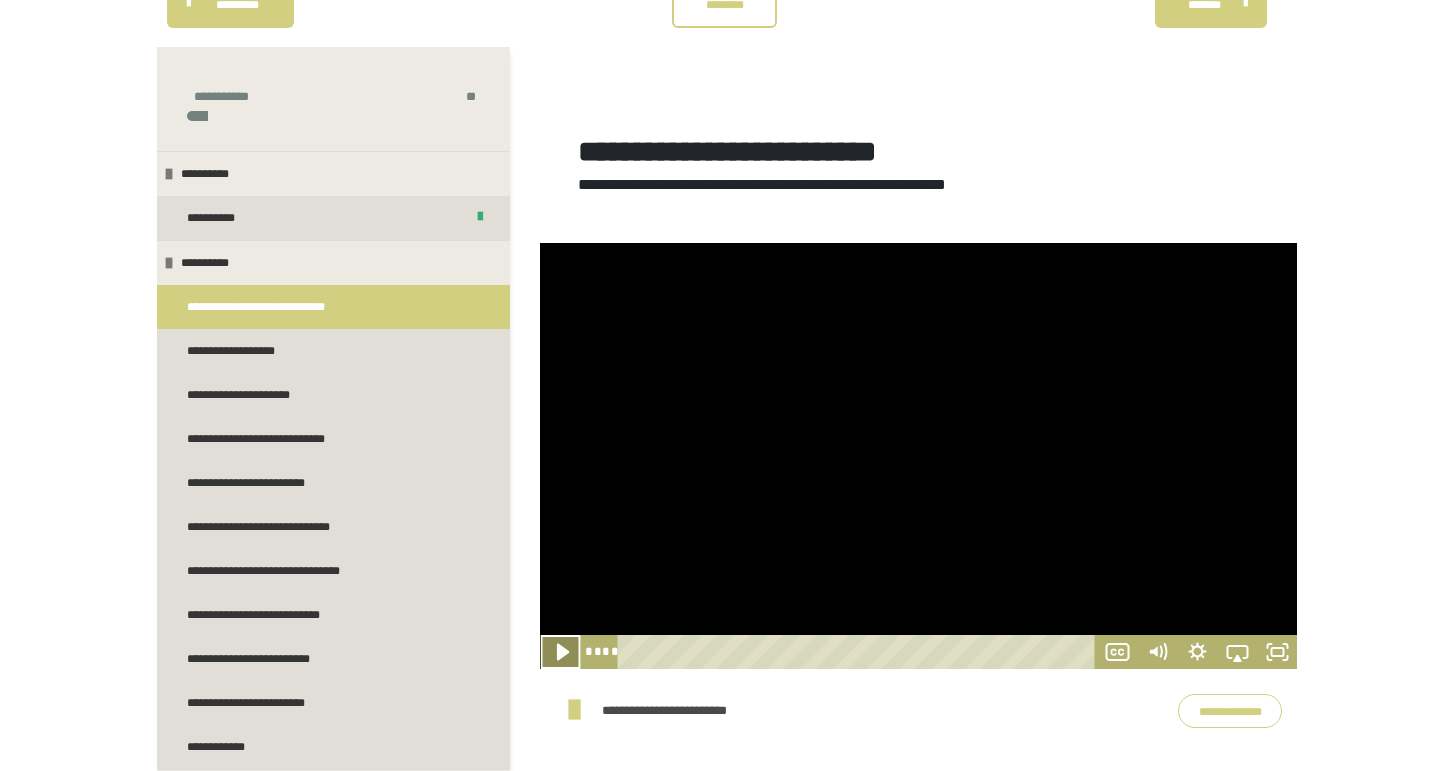 click 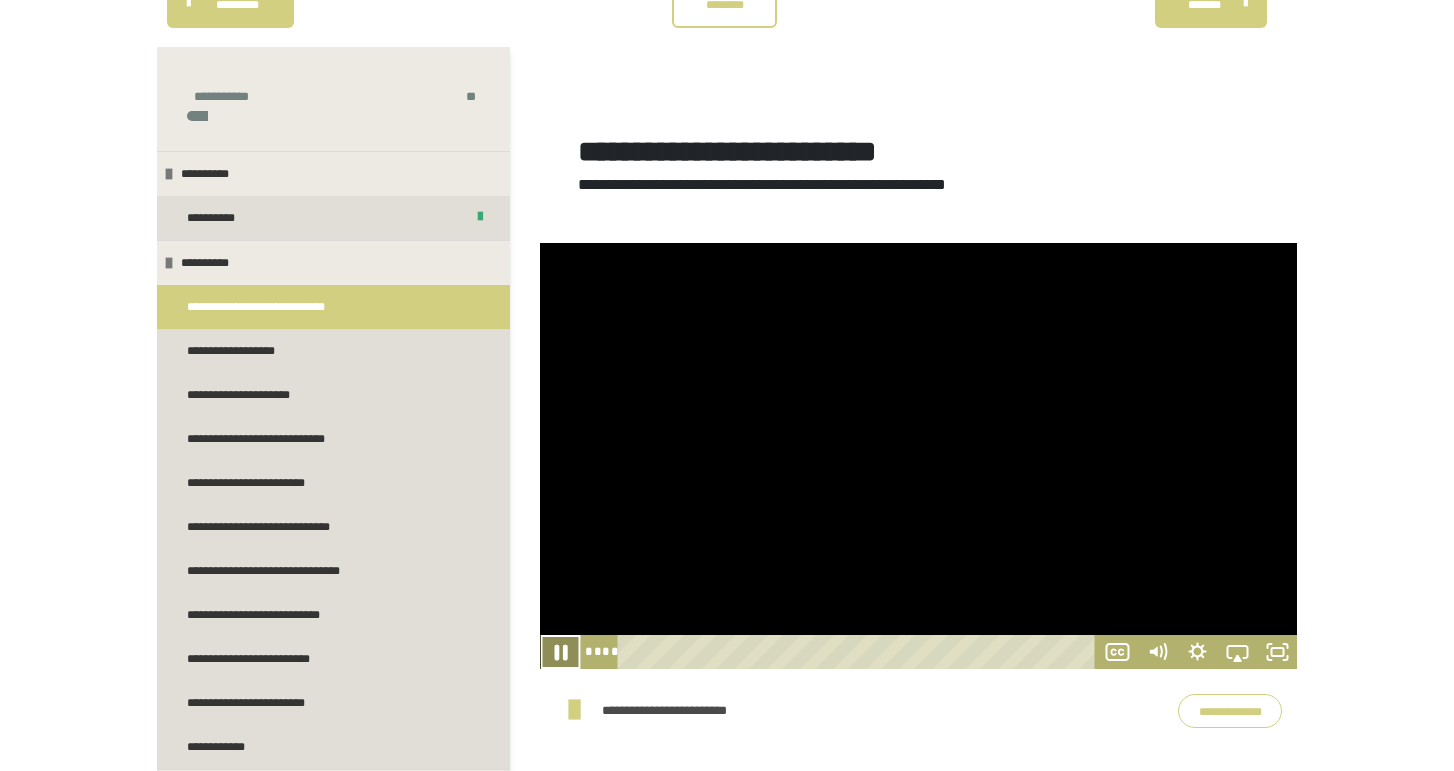 click 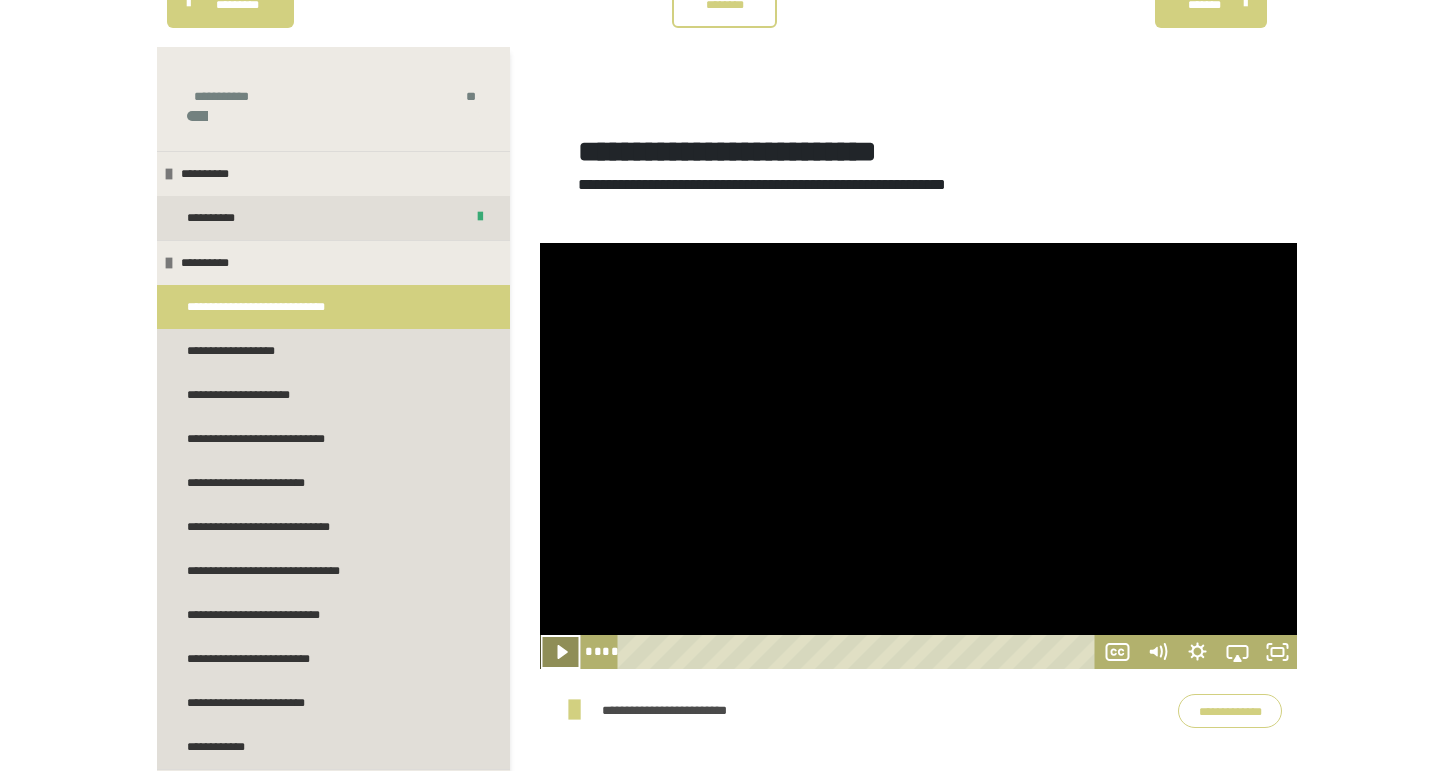 click 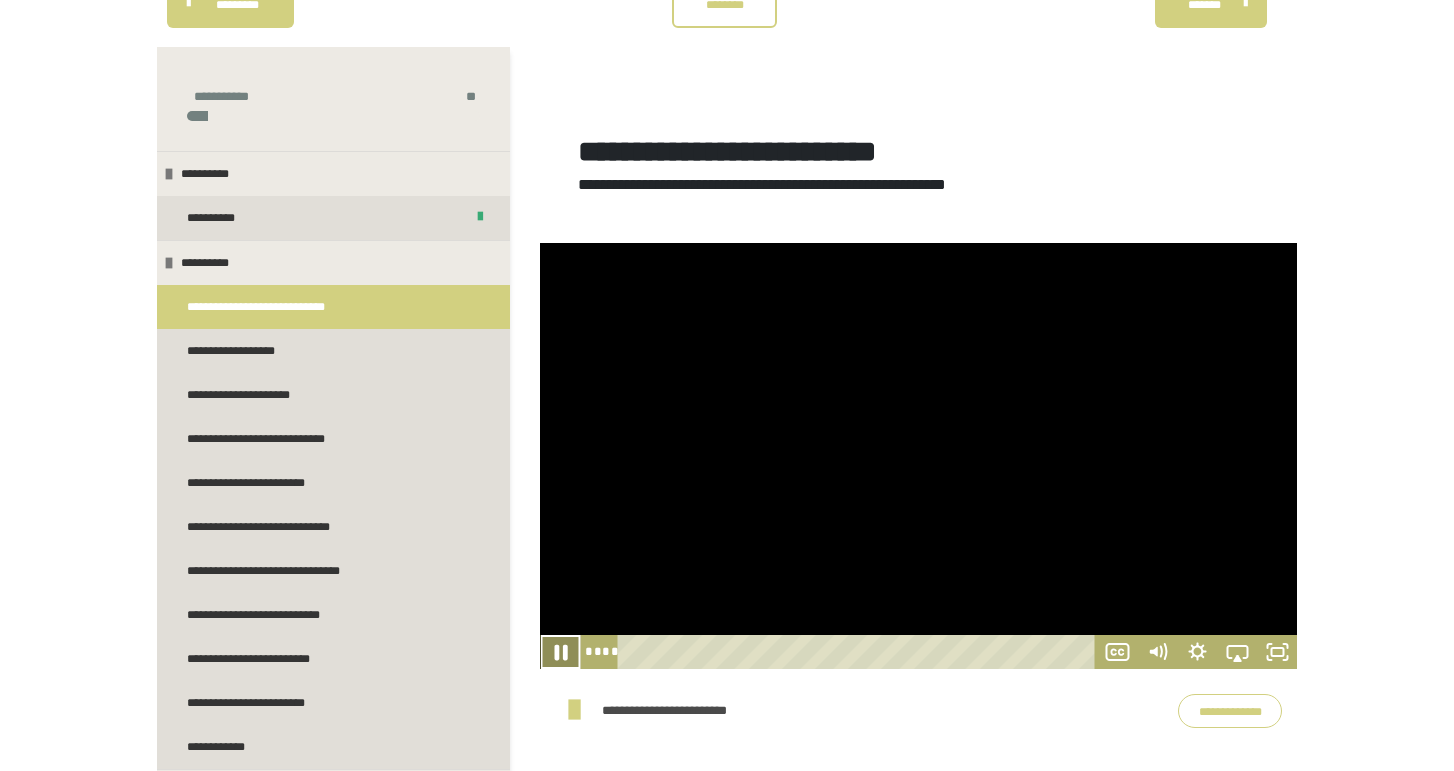 click 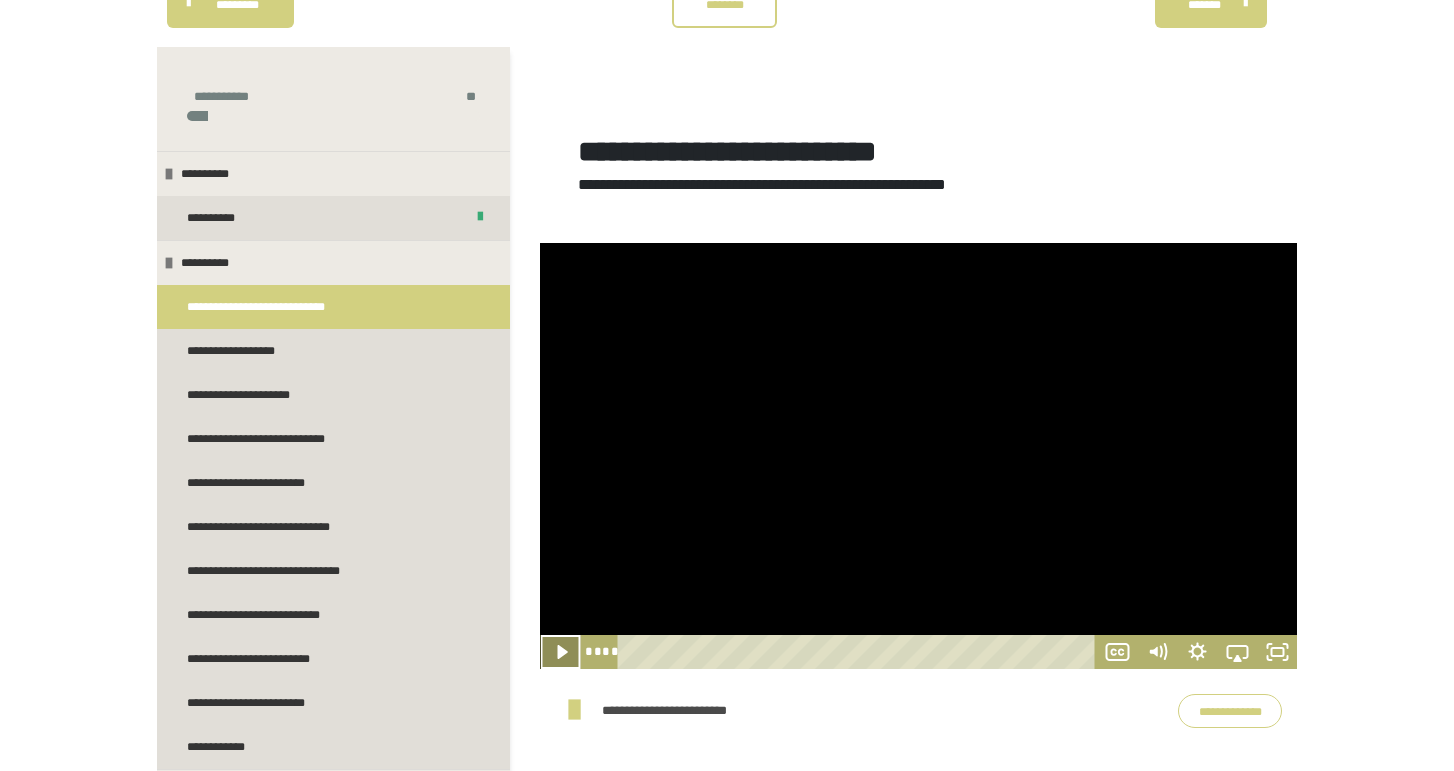 click 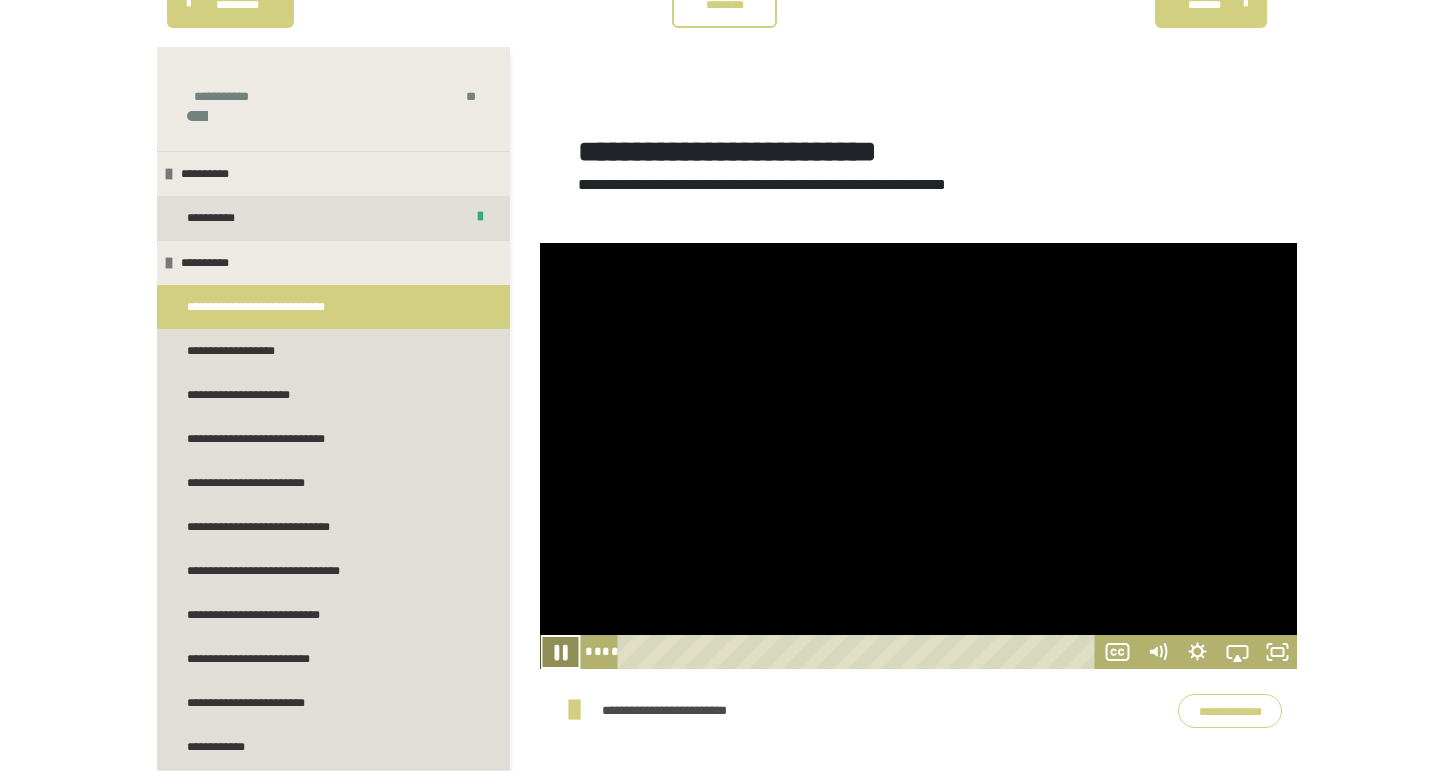 click 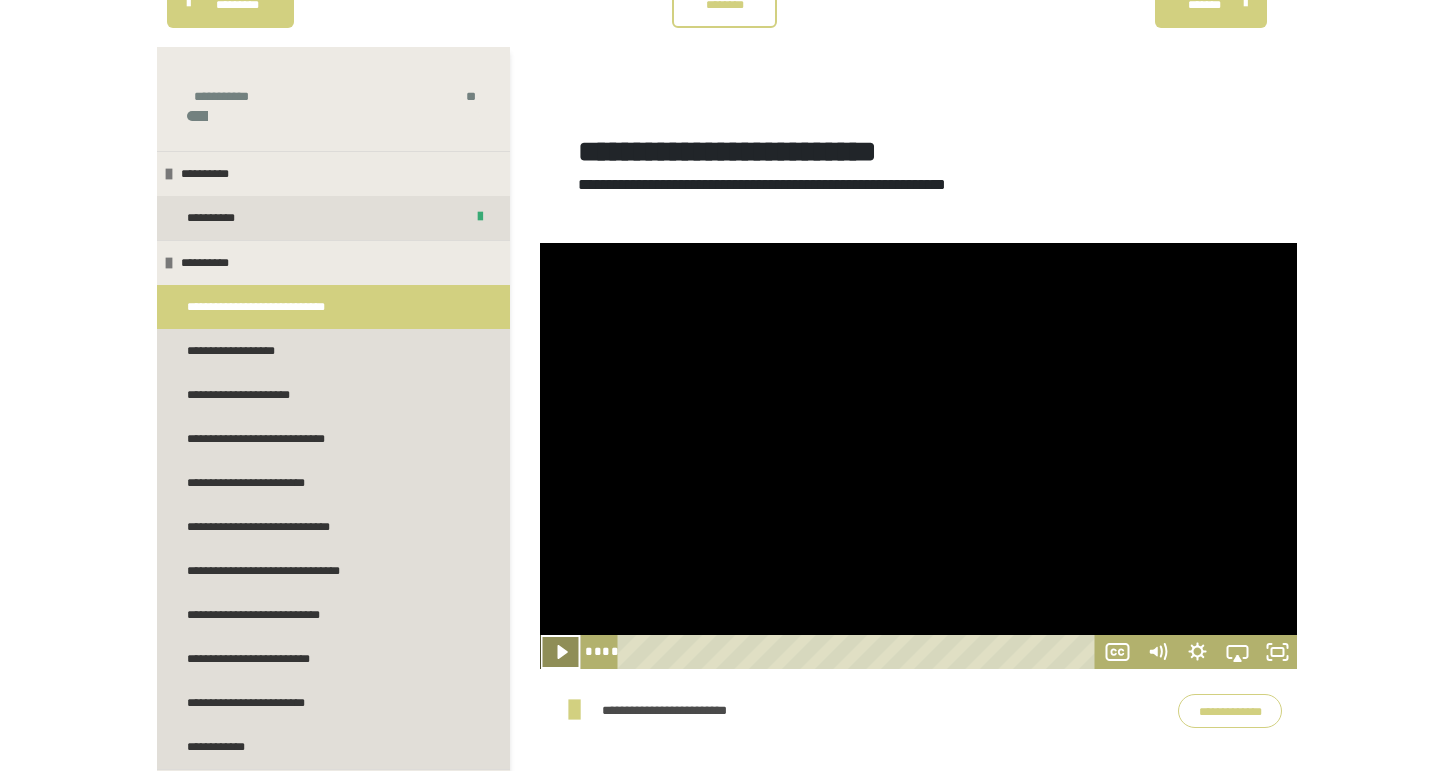 click 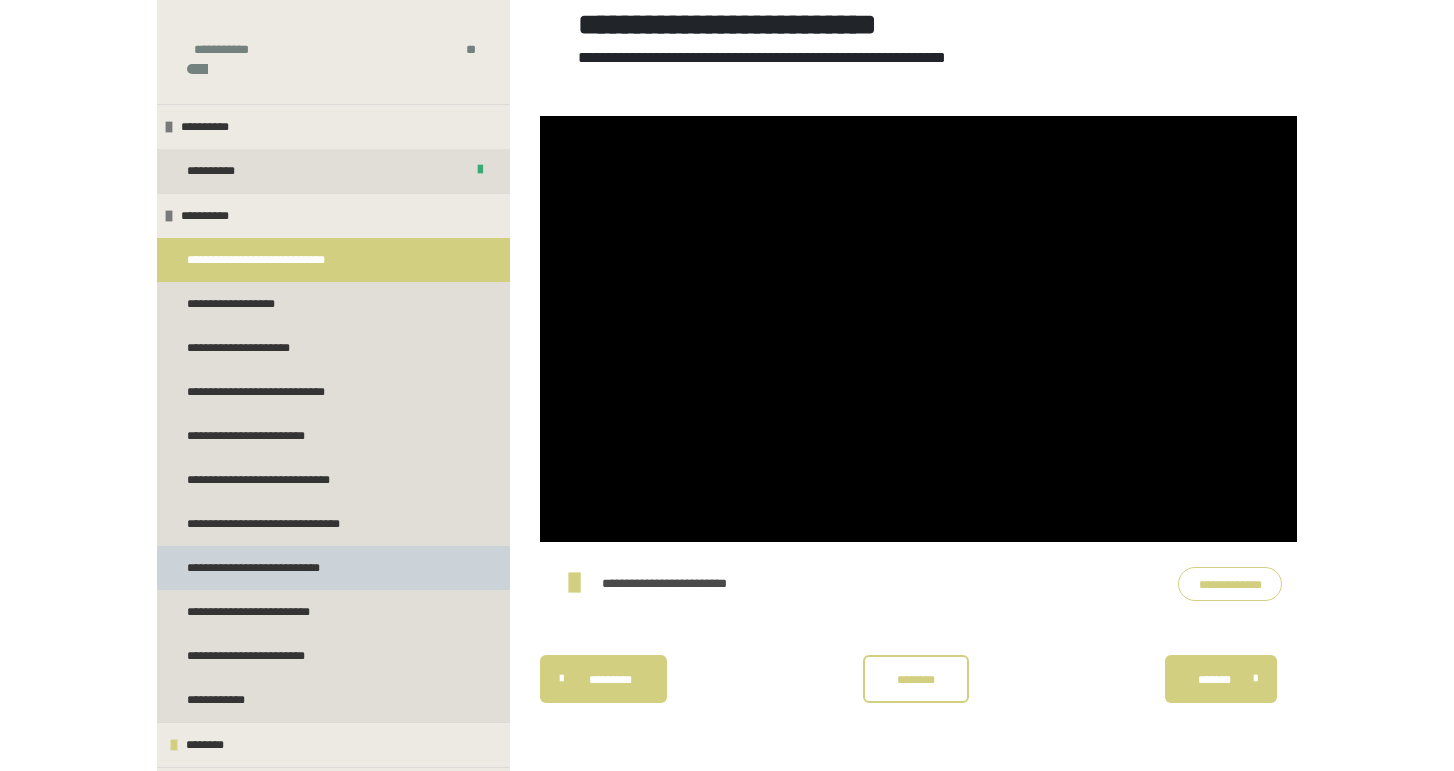 scroll, scrollTop: 340, scrollLeft: 0, axis: vertical 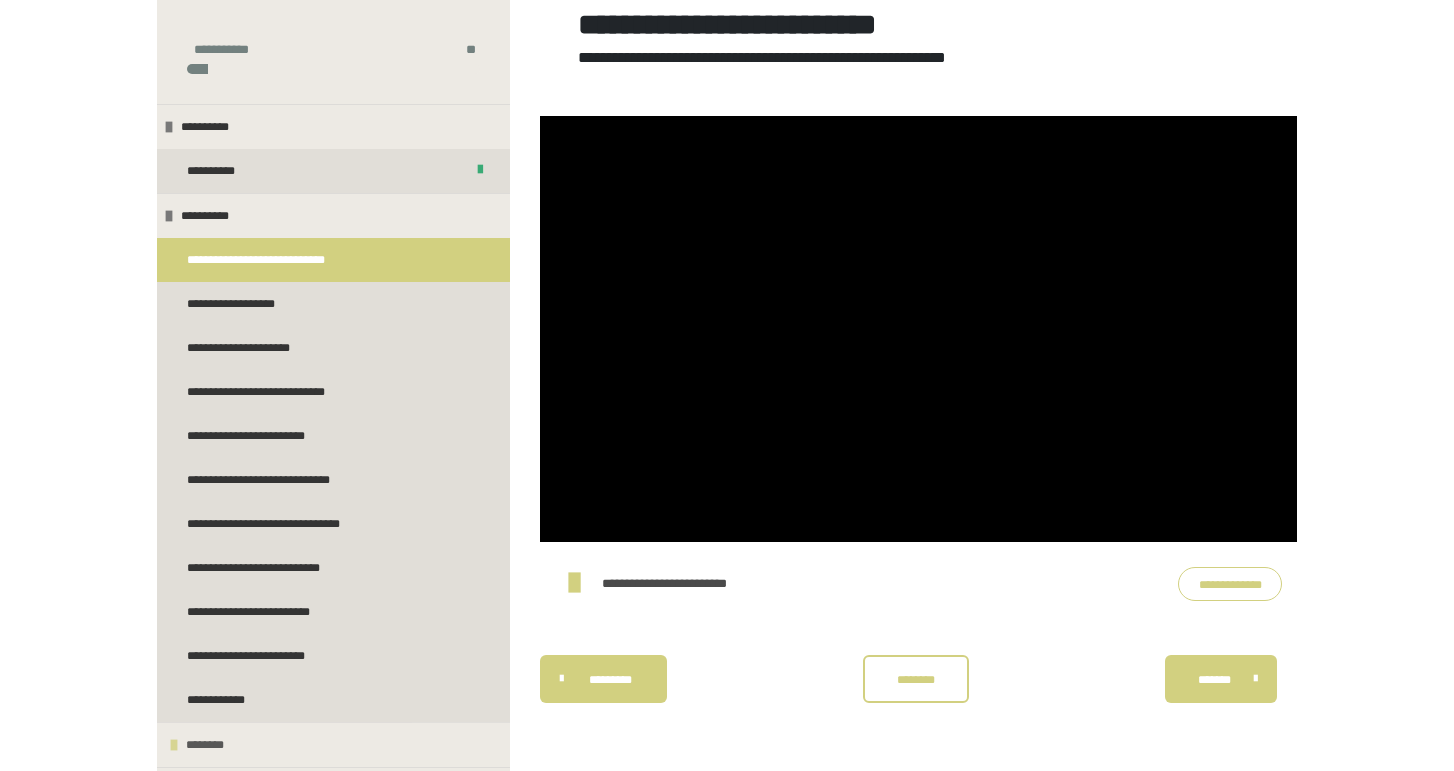 click on "********" at bounding box center (214, 745) 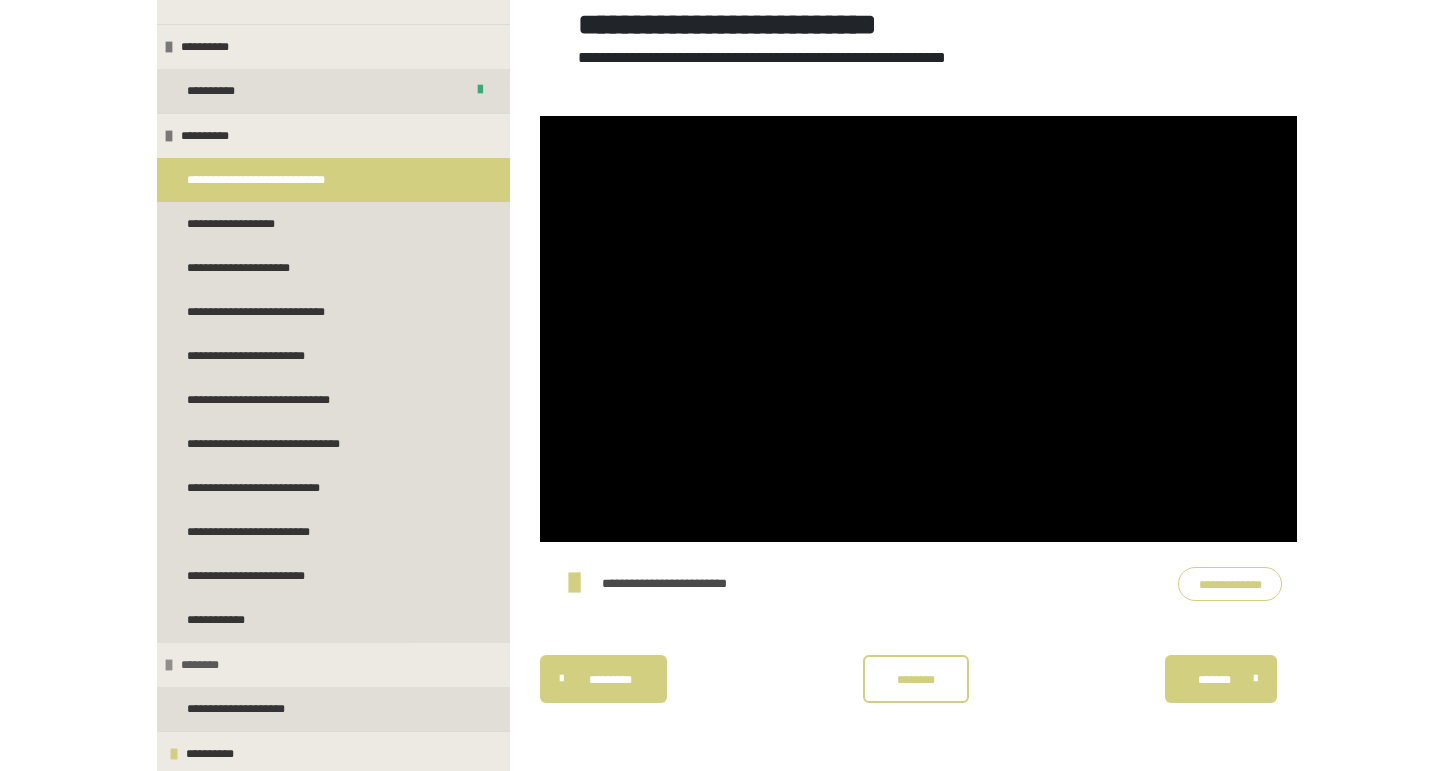 scroll, scrollTop: 80, scrollLeft: 0, axis: vertical 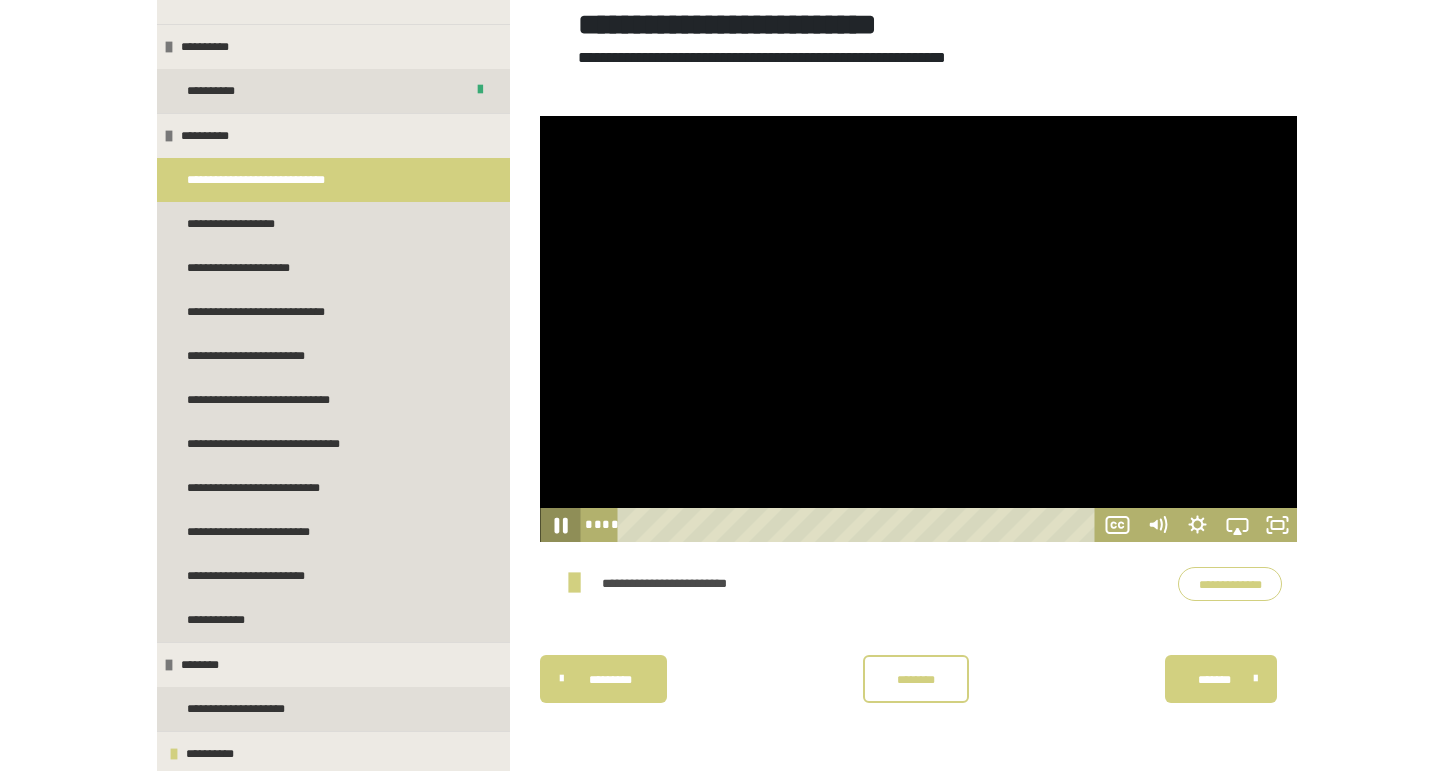 click 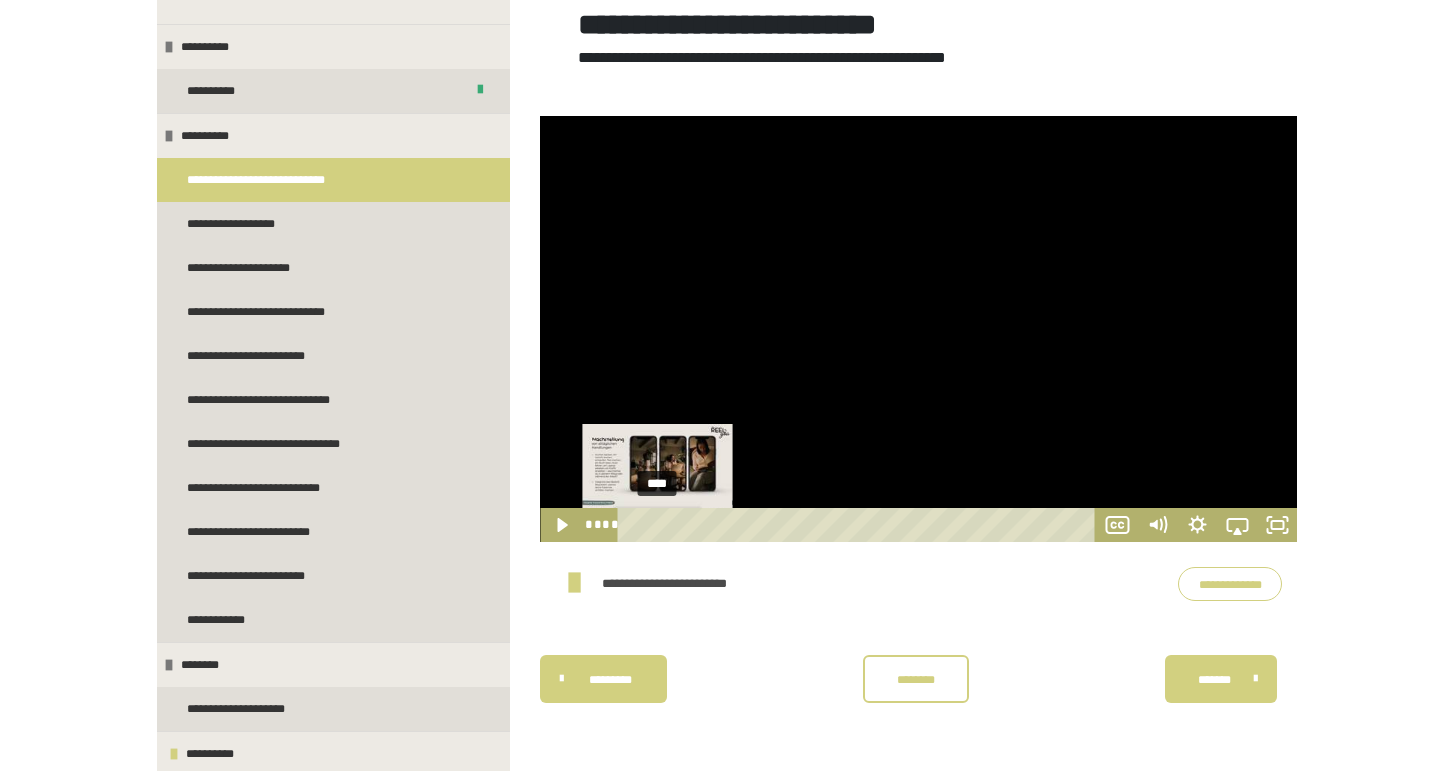 click on "****" at bounding box center [859, 525] 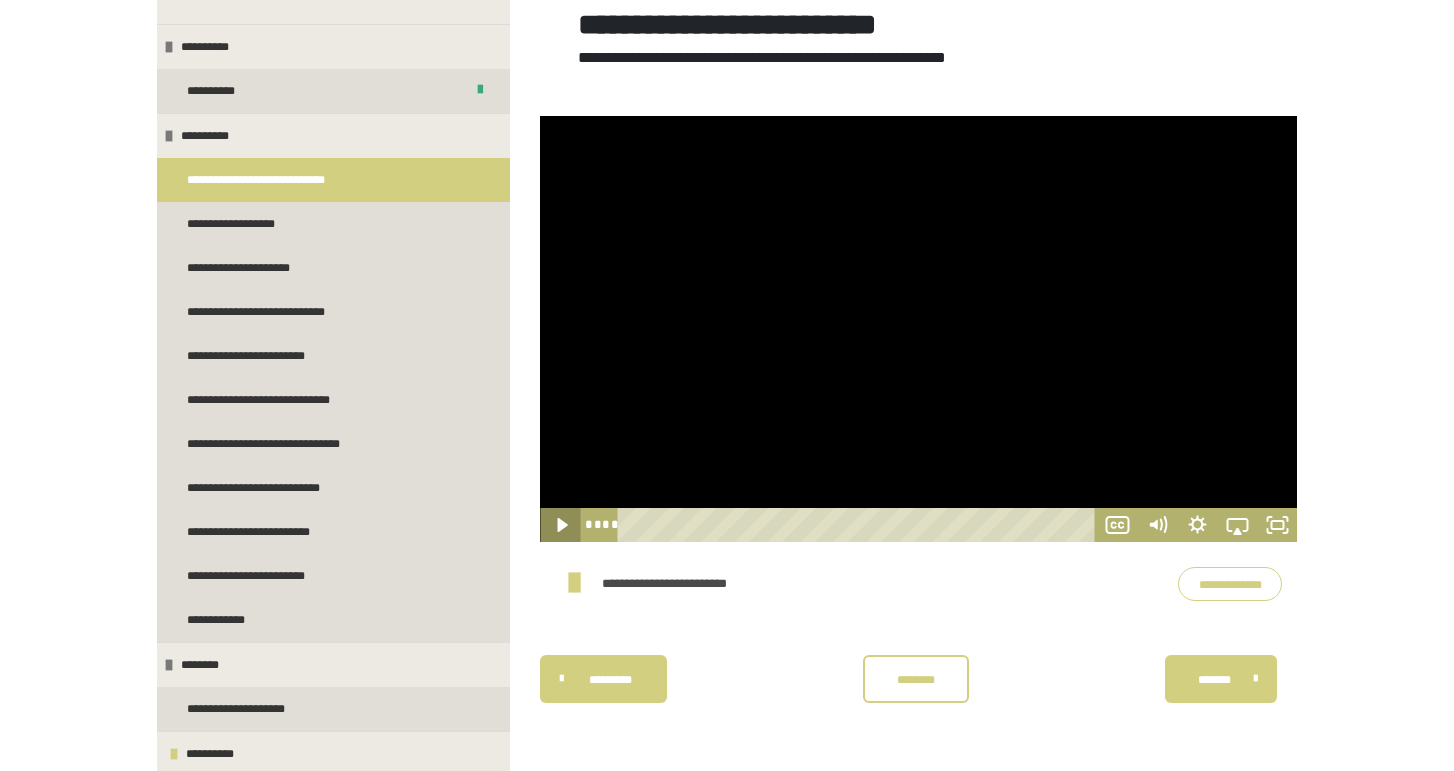 click 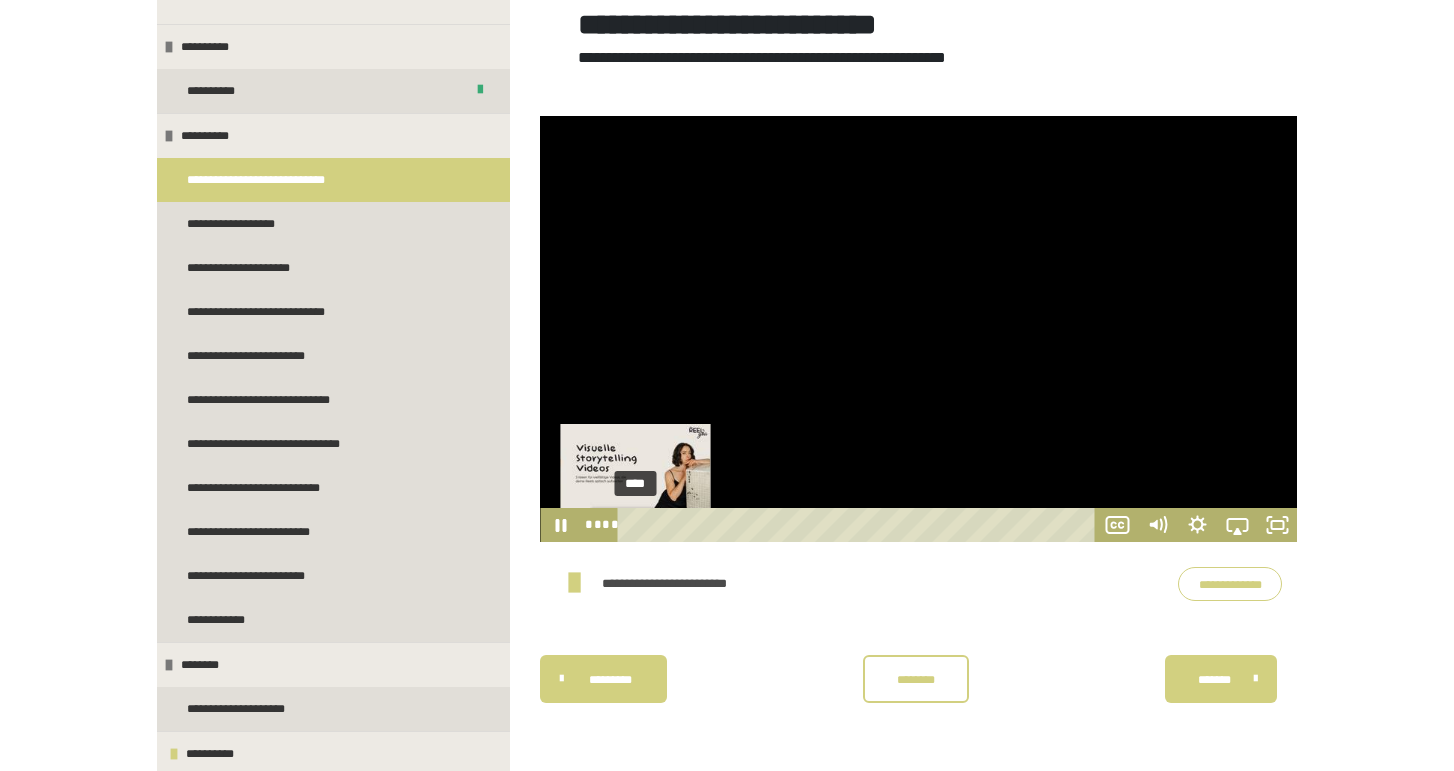 click on "****" at bounding box center [859, 525] 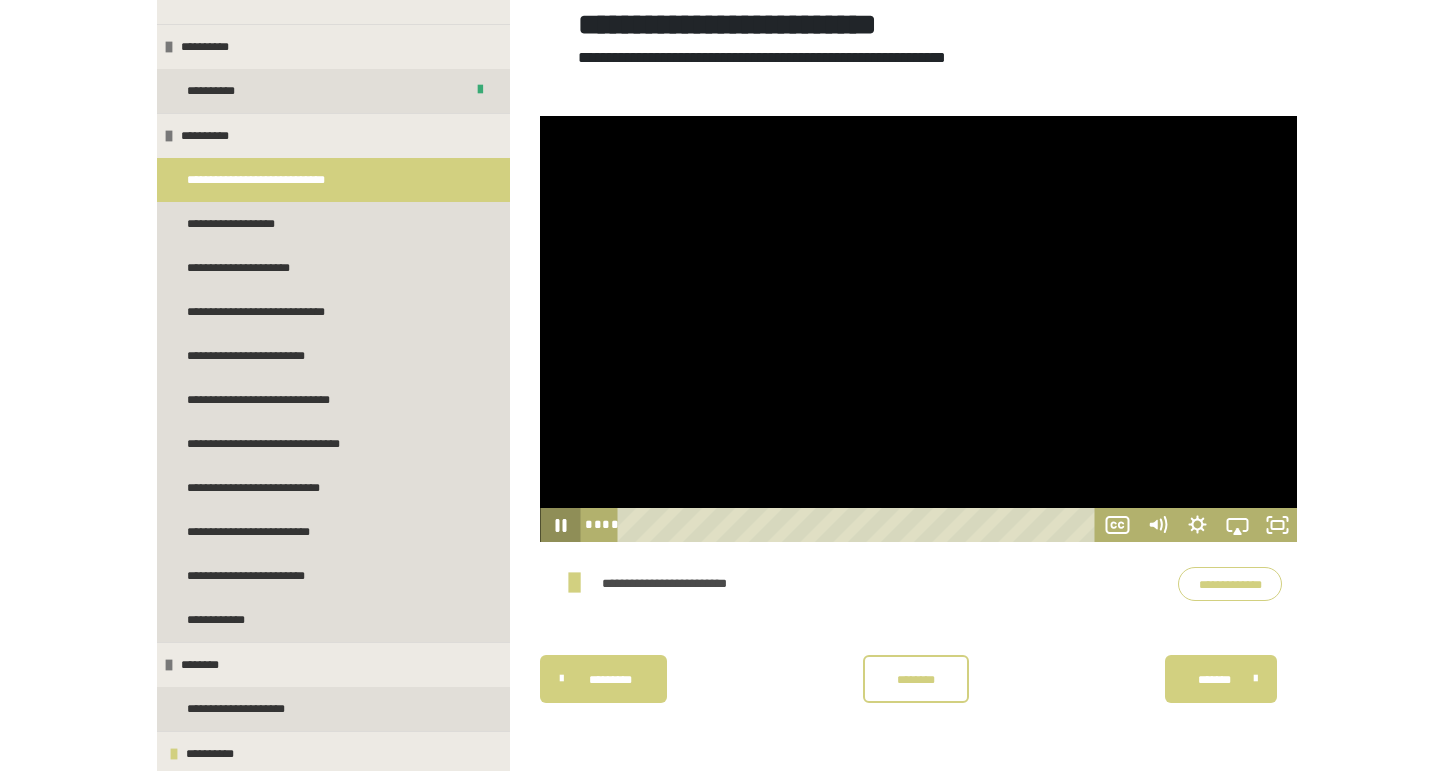 click 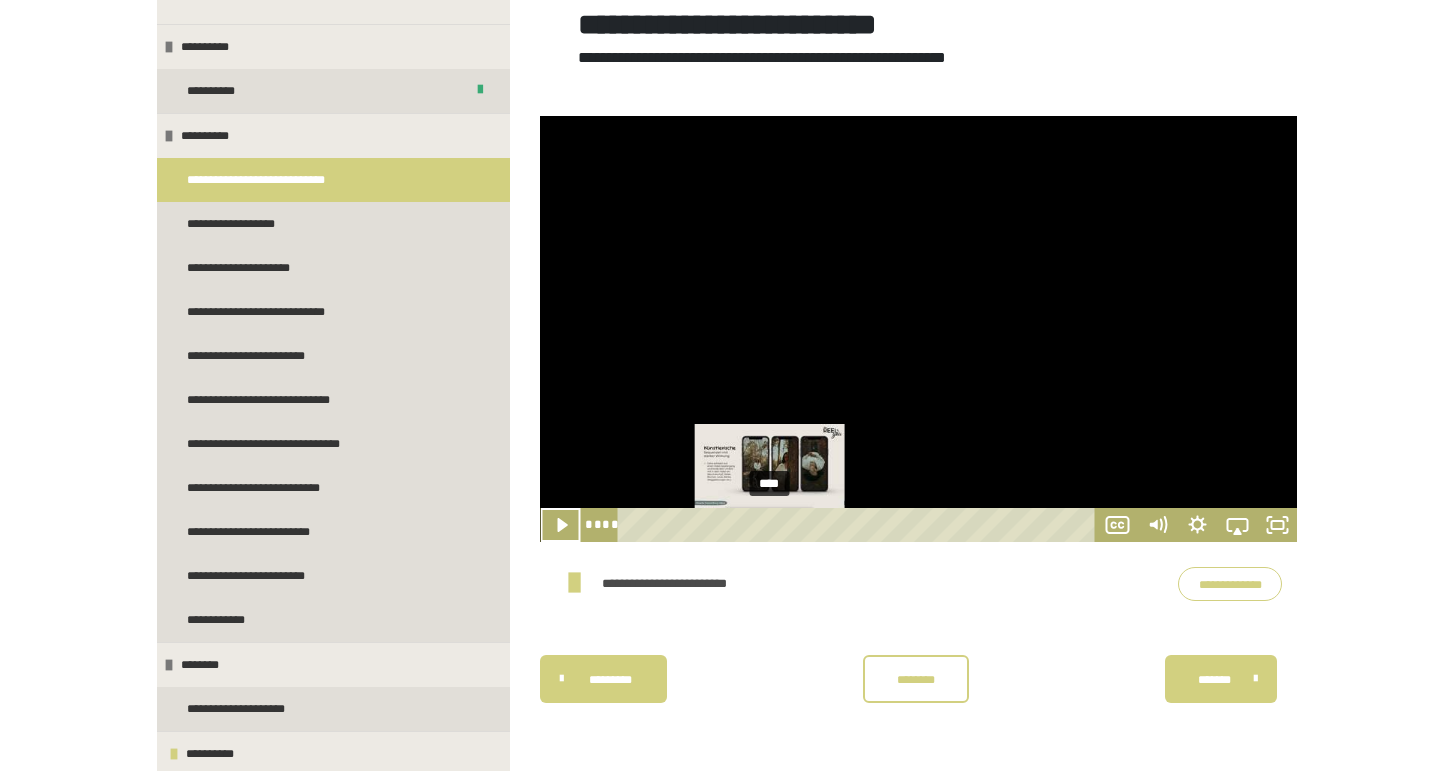 click on "****" at bounding box center [859, 525] 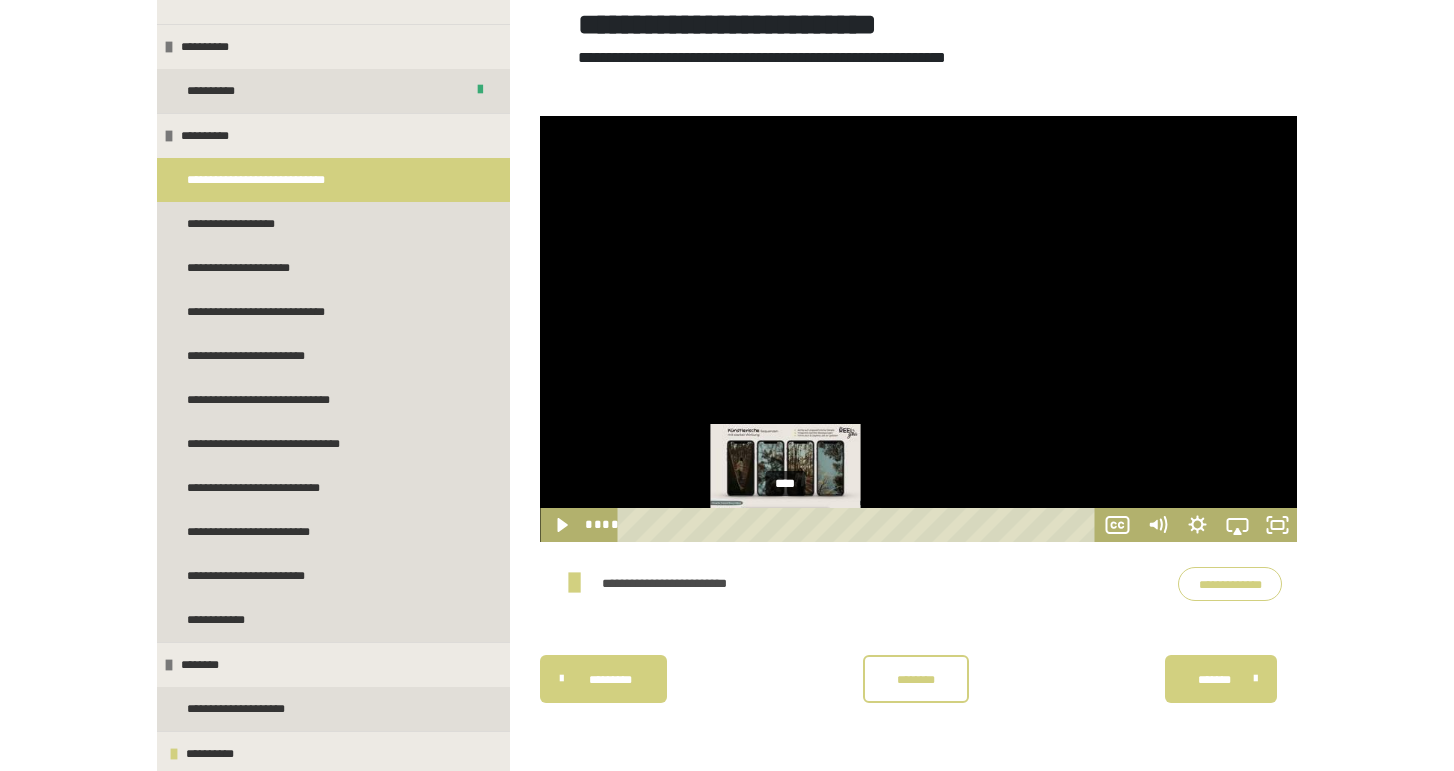 click on "****" at bounding box center [859, 525] 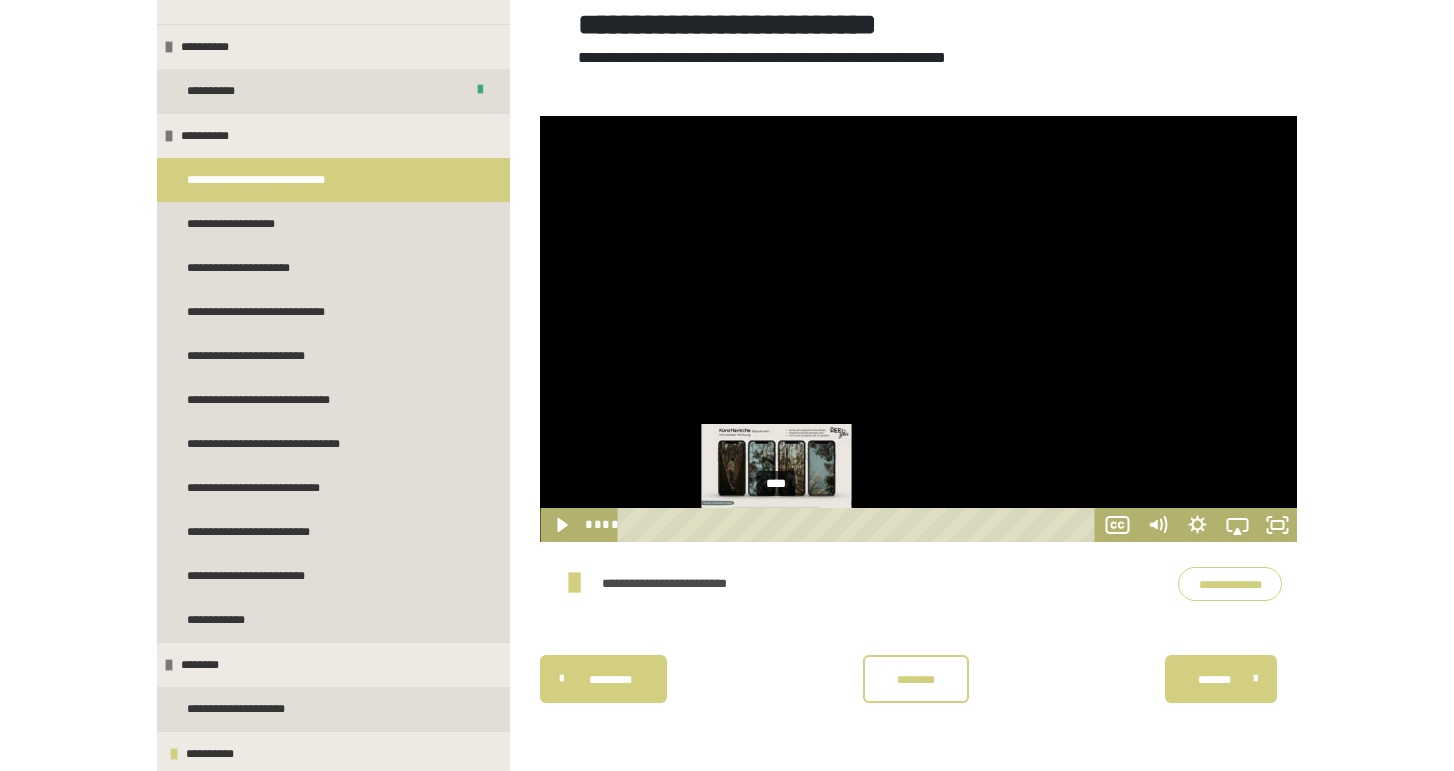 click on "****" at bounding box center [859, 525] 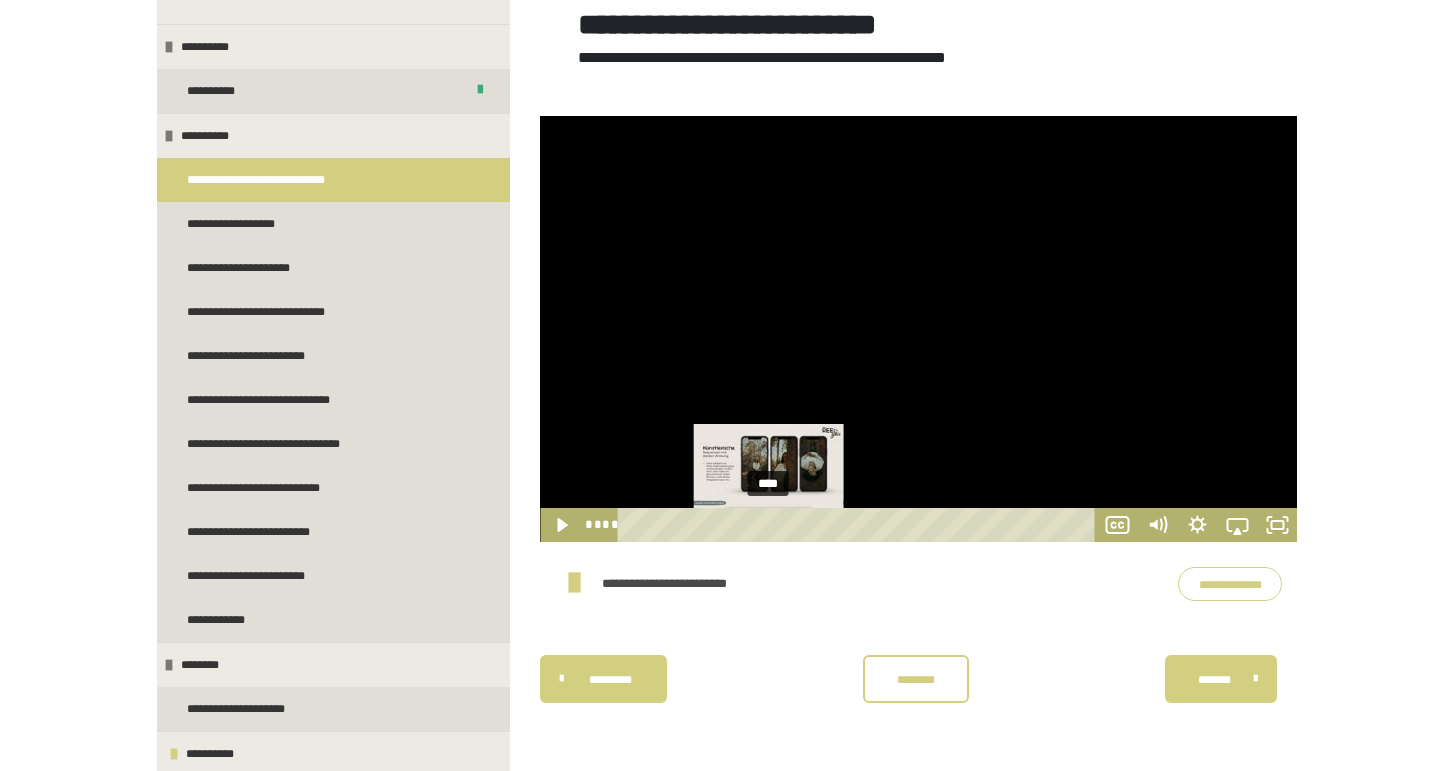 click on "****" at bounding box center [859, 525] 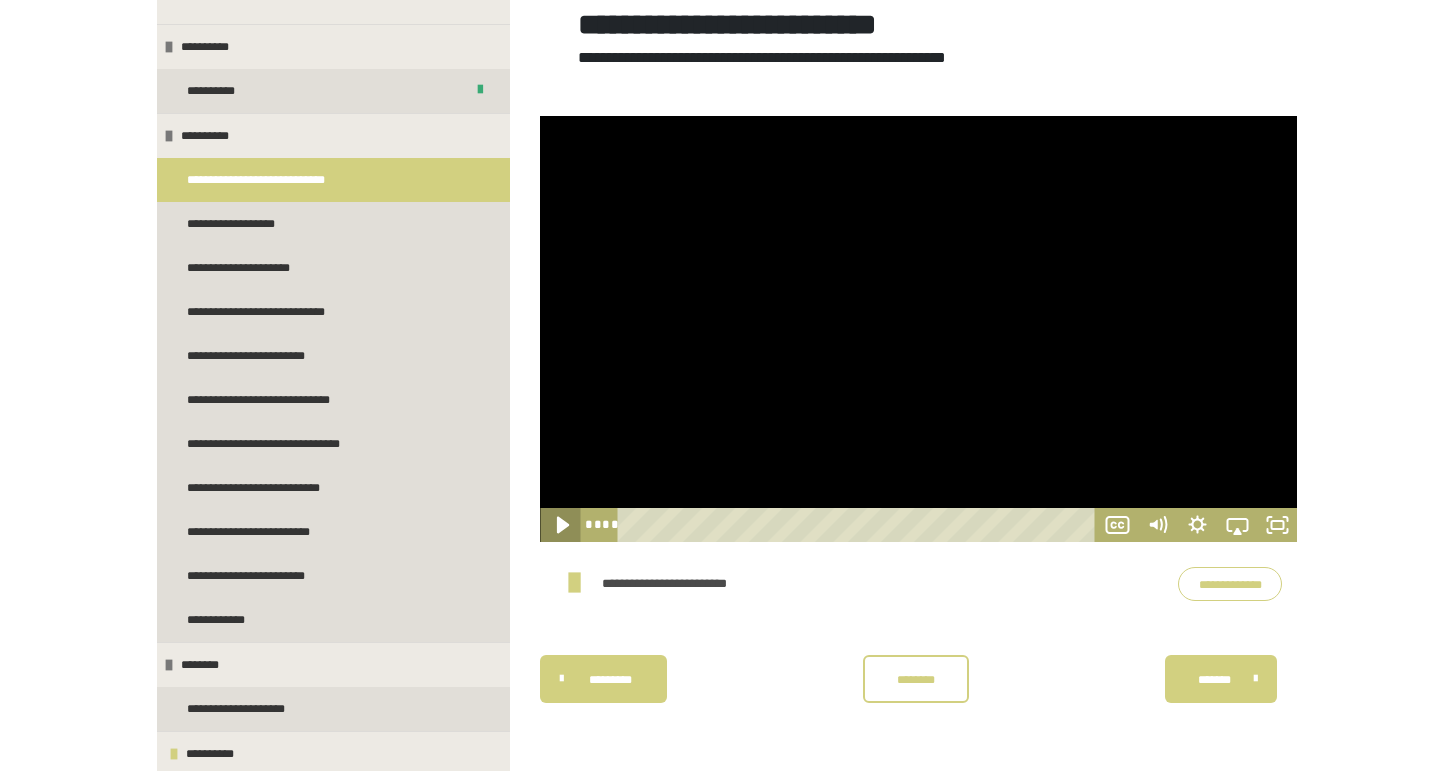 click 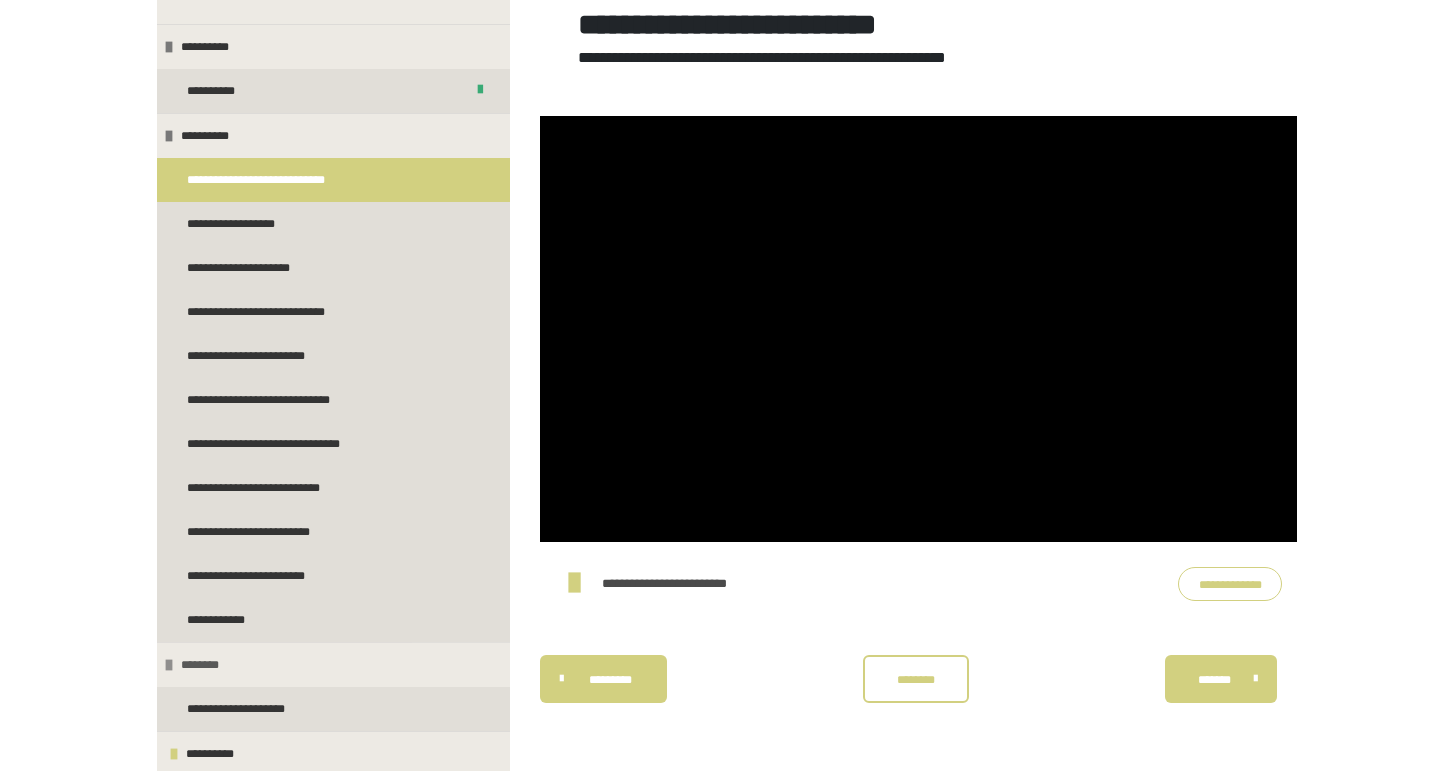 scroll, scrollTop: 340, scrollLeft: 0, axis: vertical 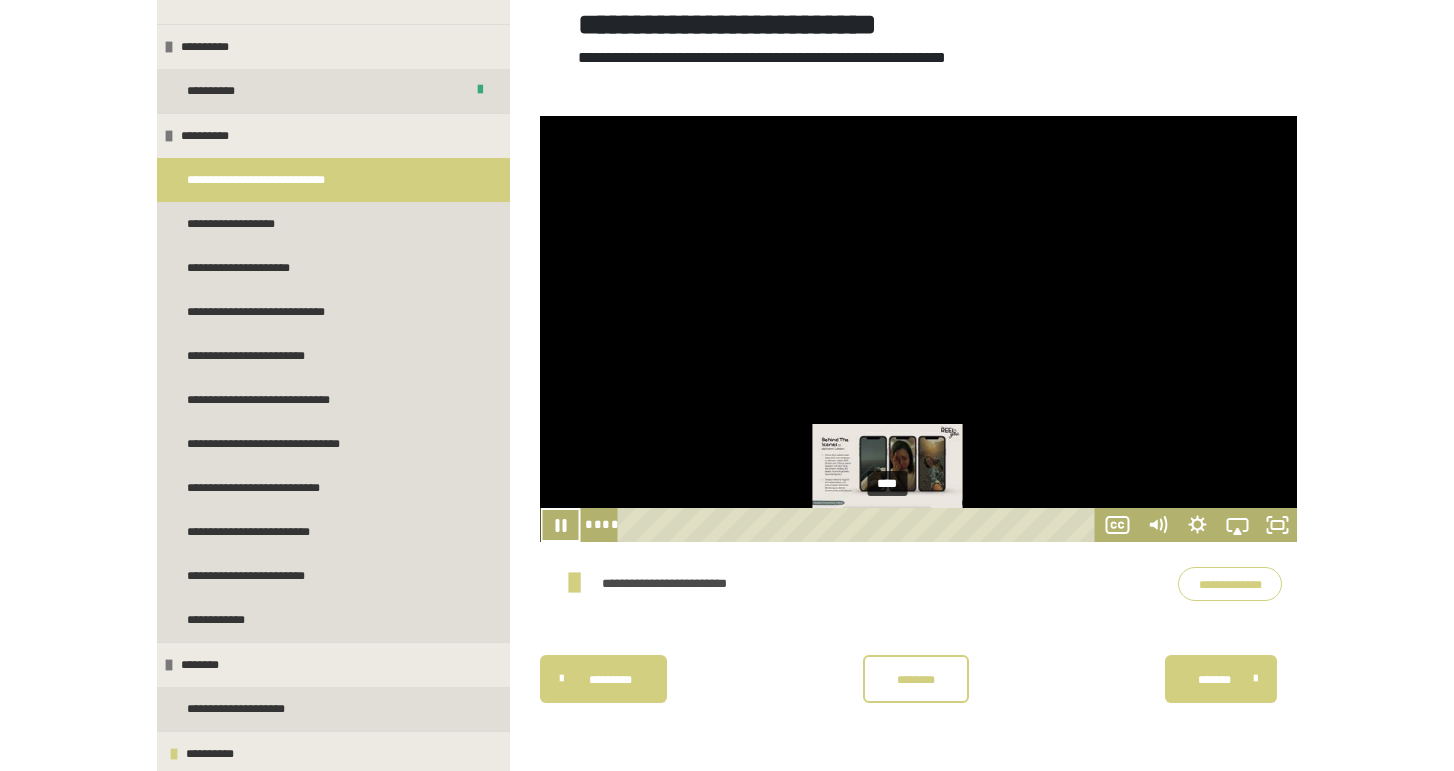 click on "****" at bounding box center [859, 525] 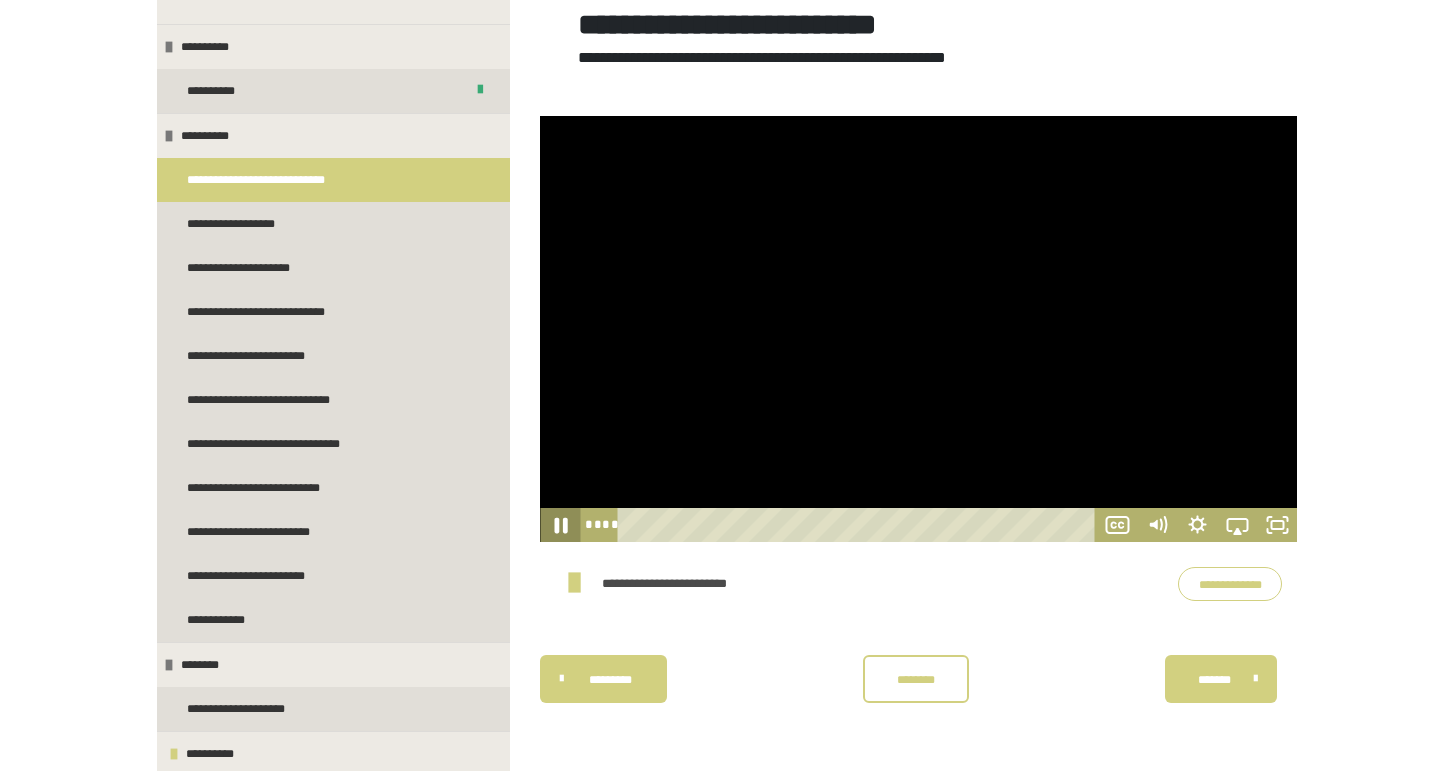 click 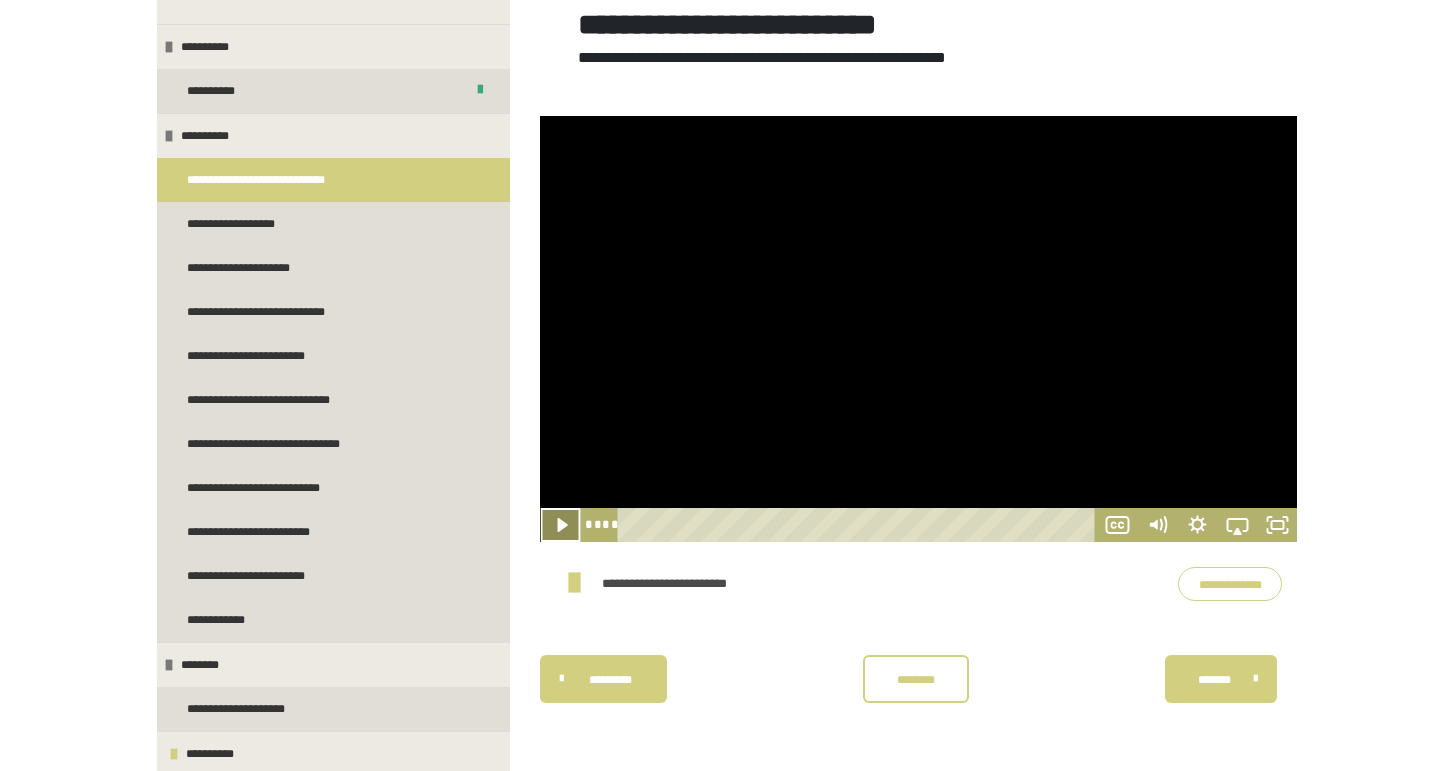 click 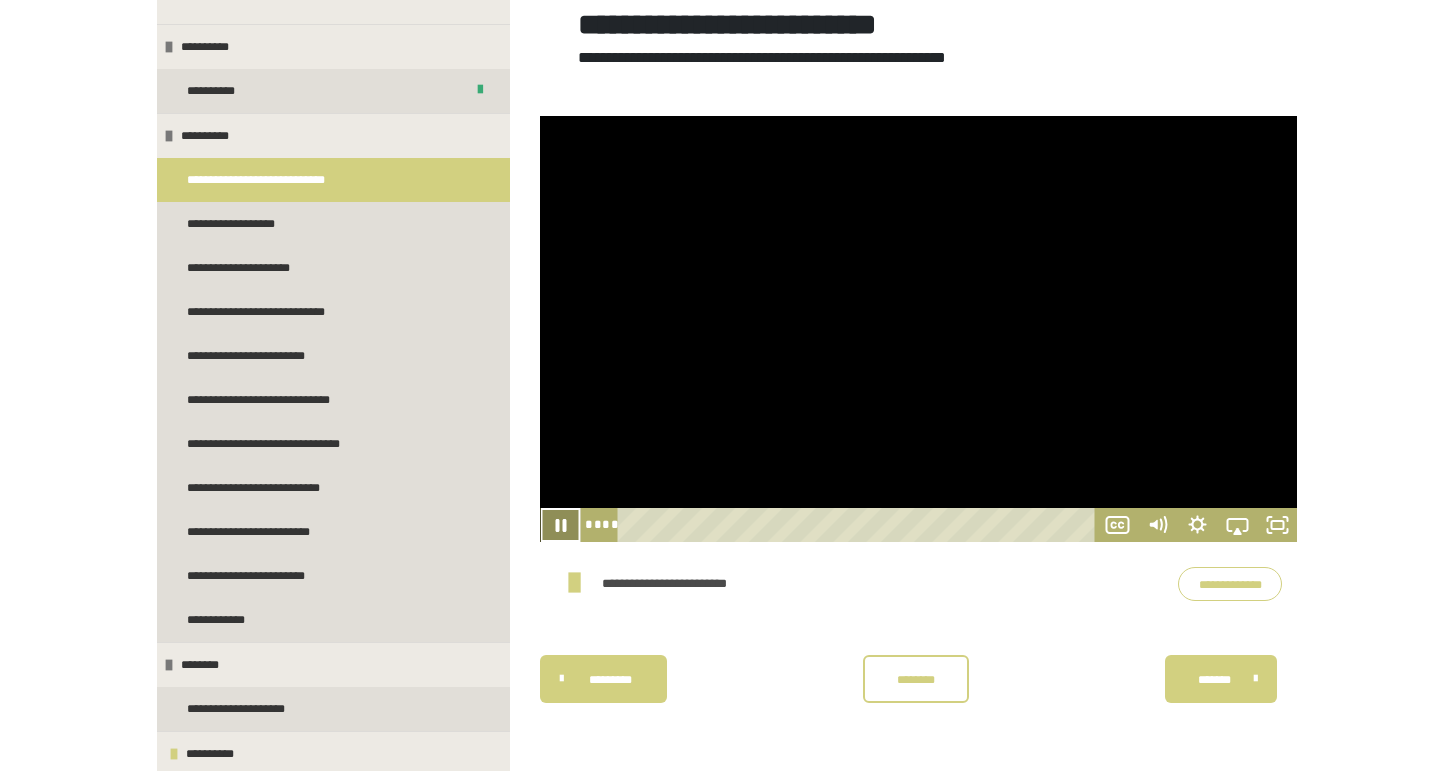 click 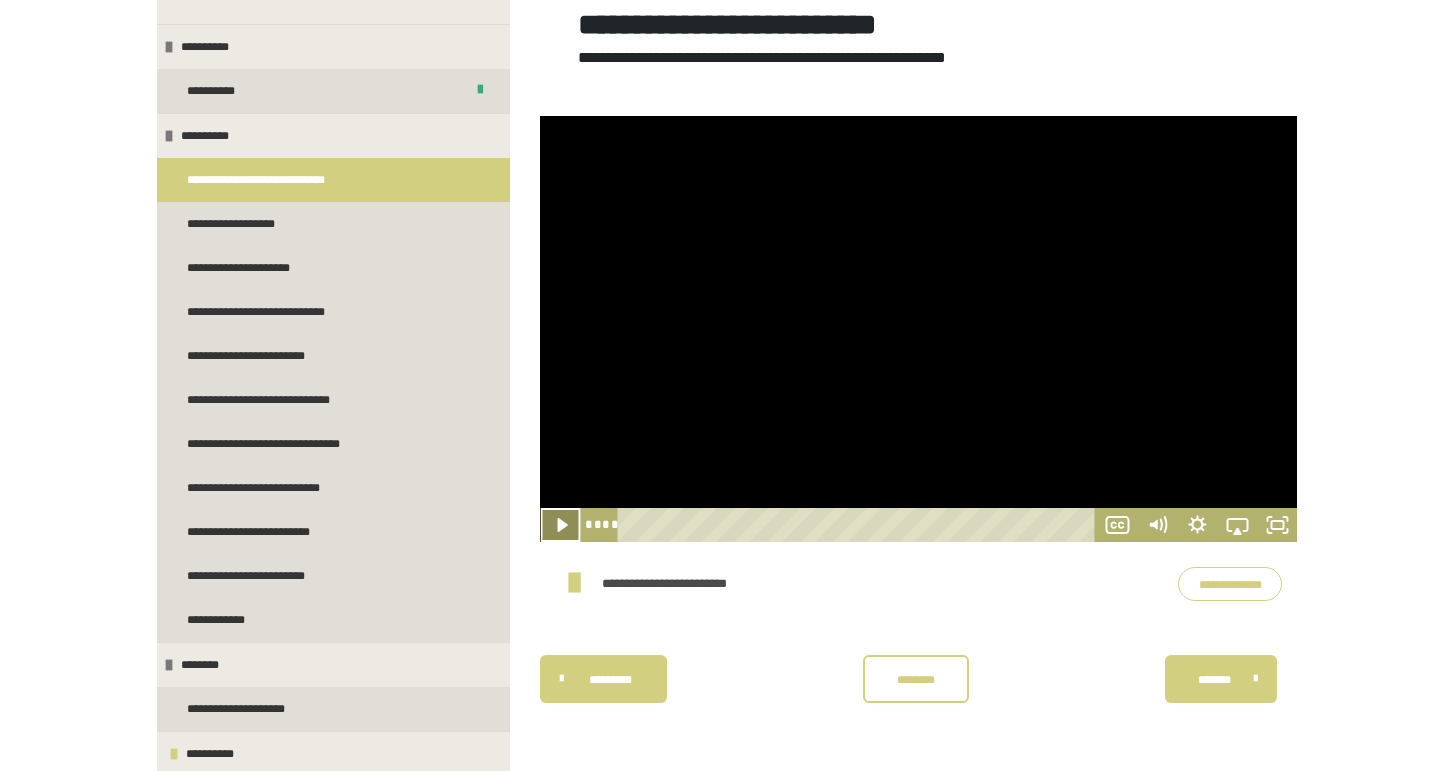 click 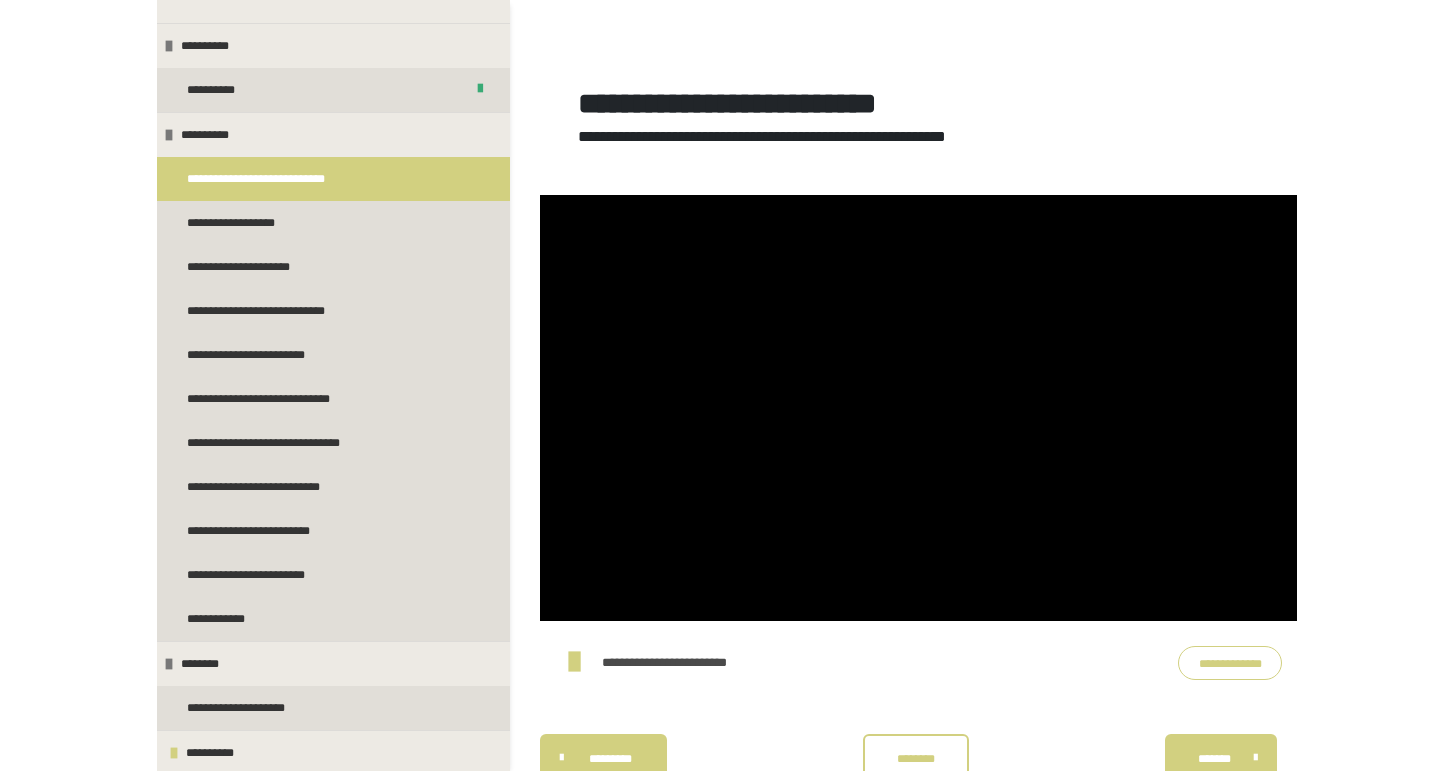 scroll, scrollTop: 258, scrollLeft: 0, axis: vertical 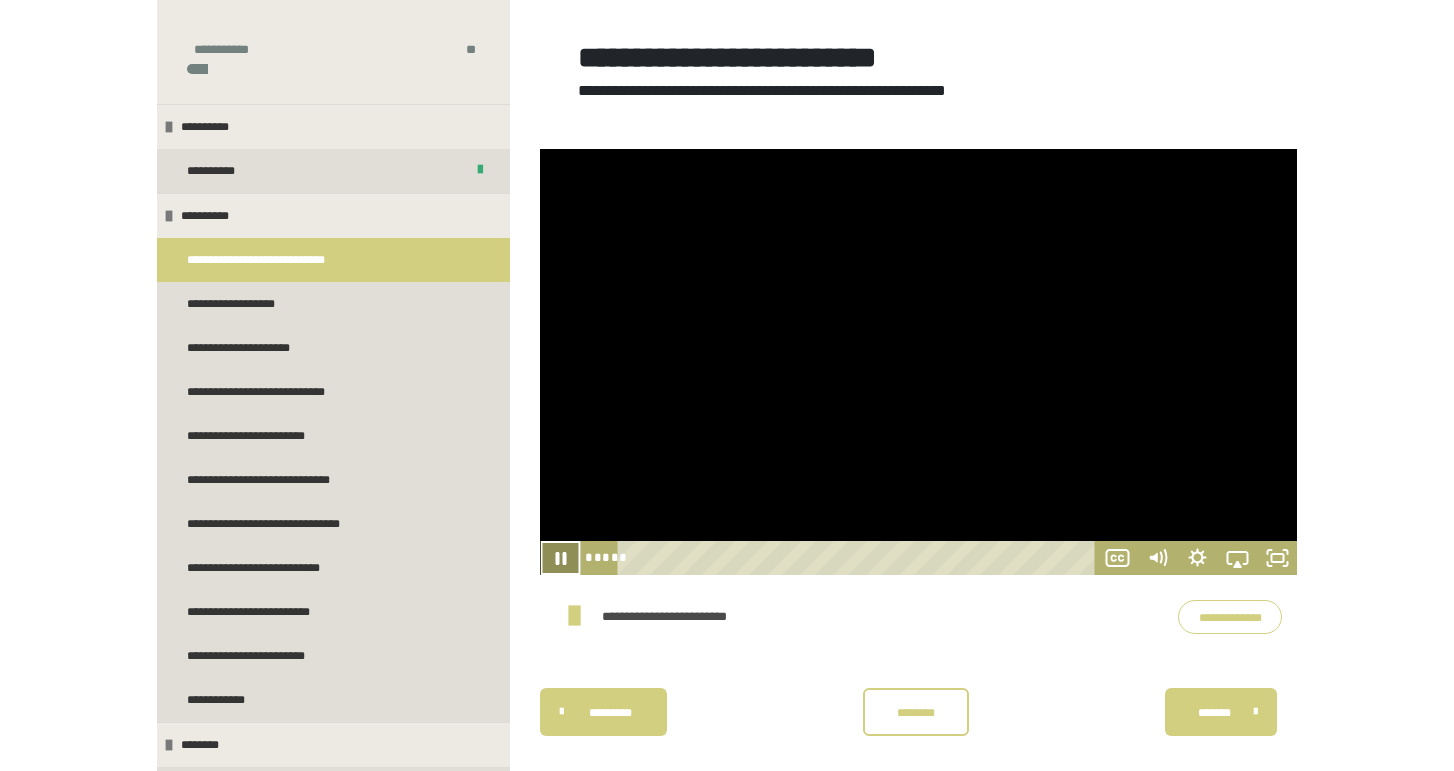 click 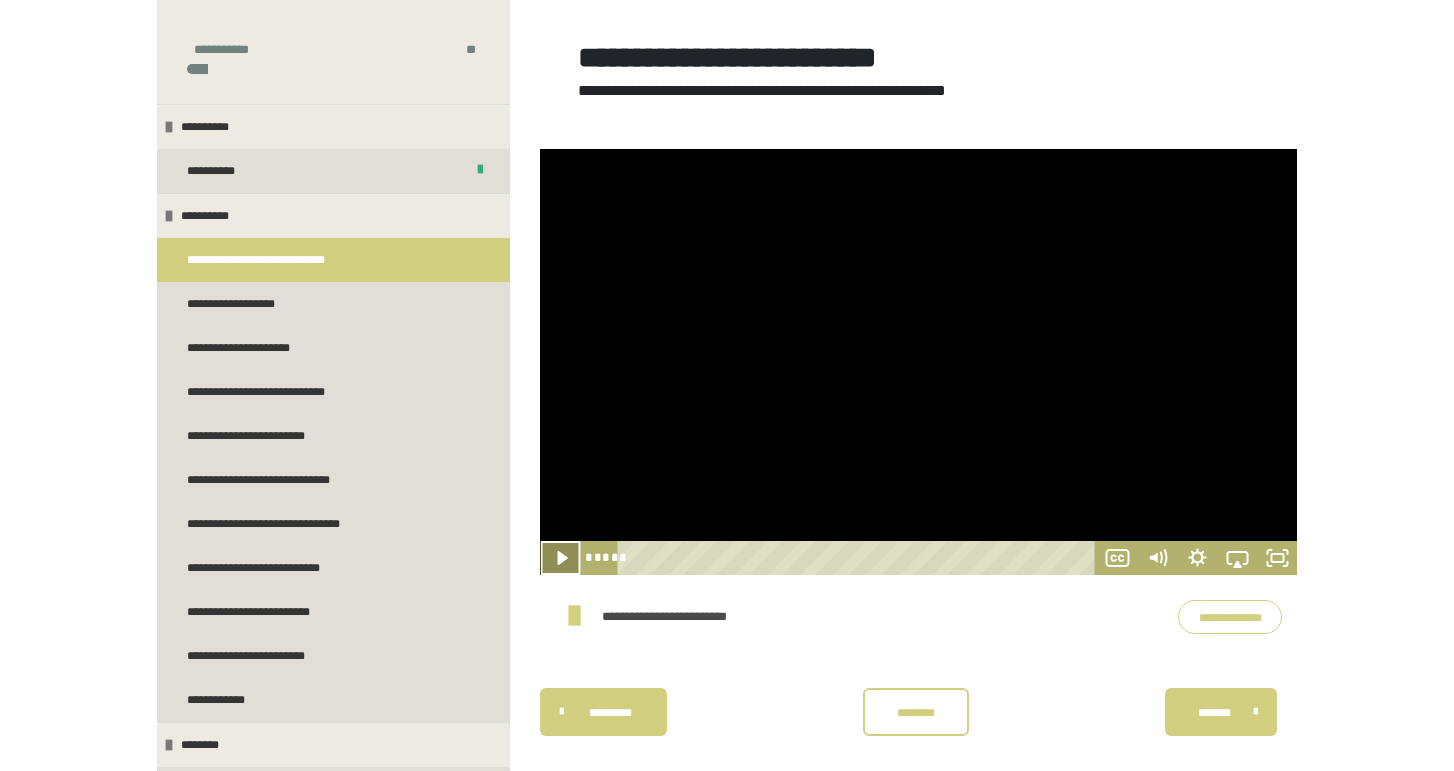 click 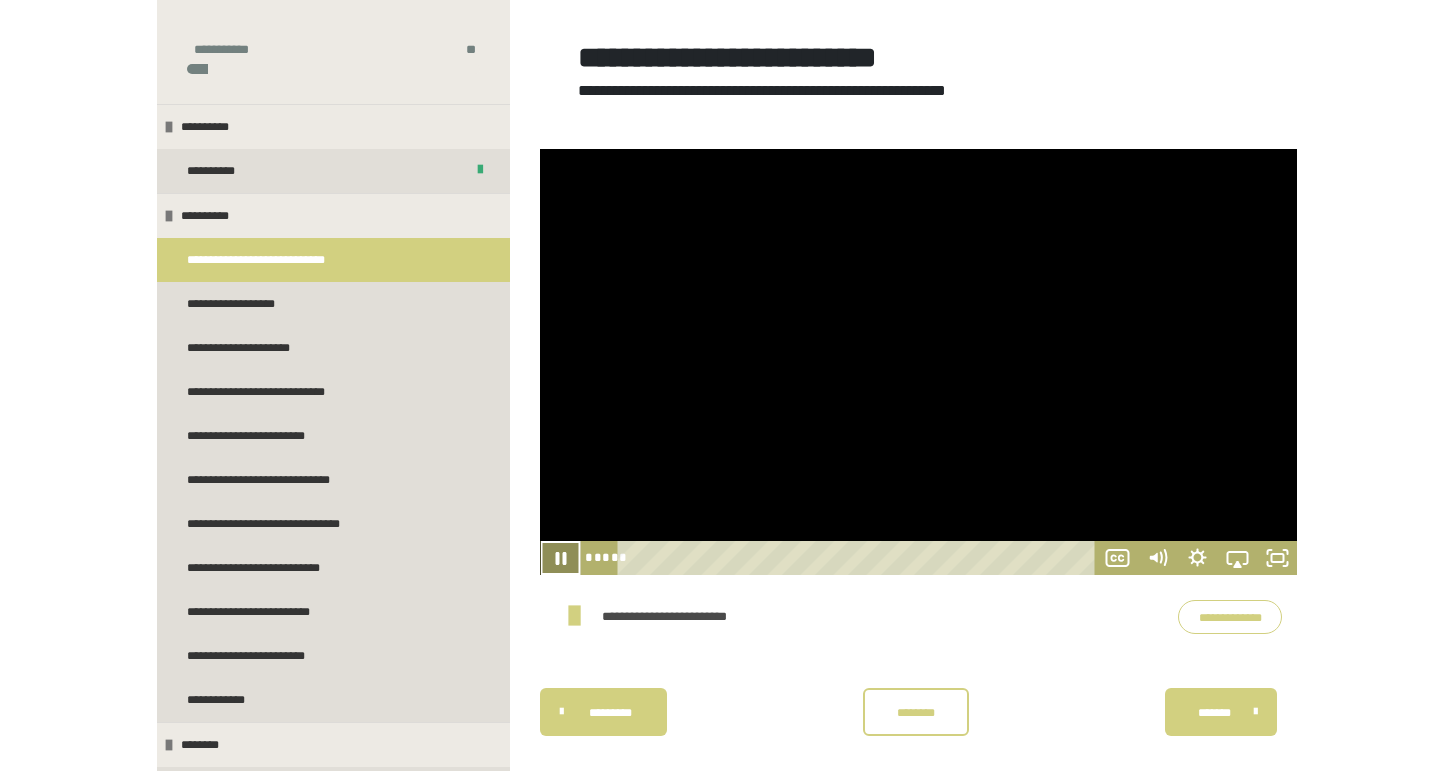click 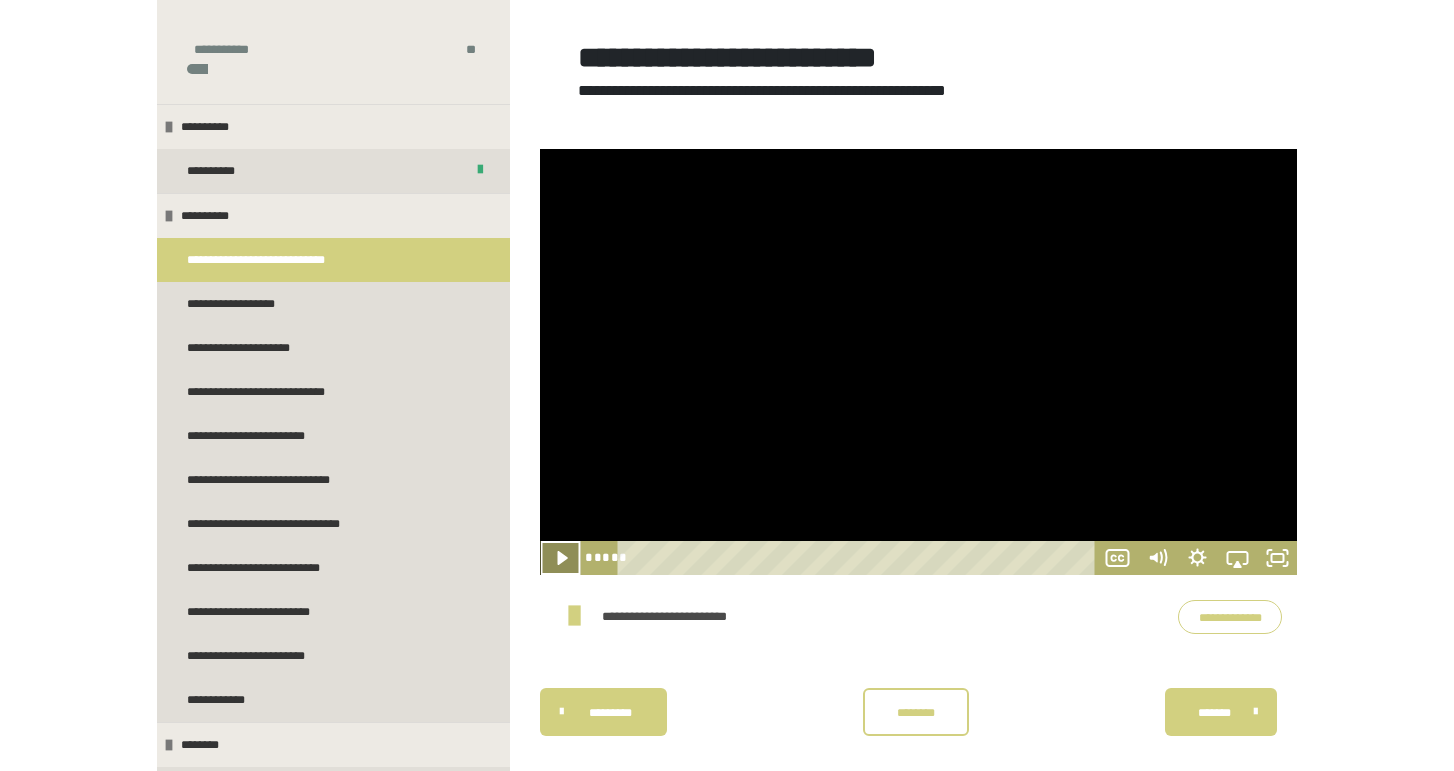 click 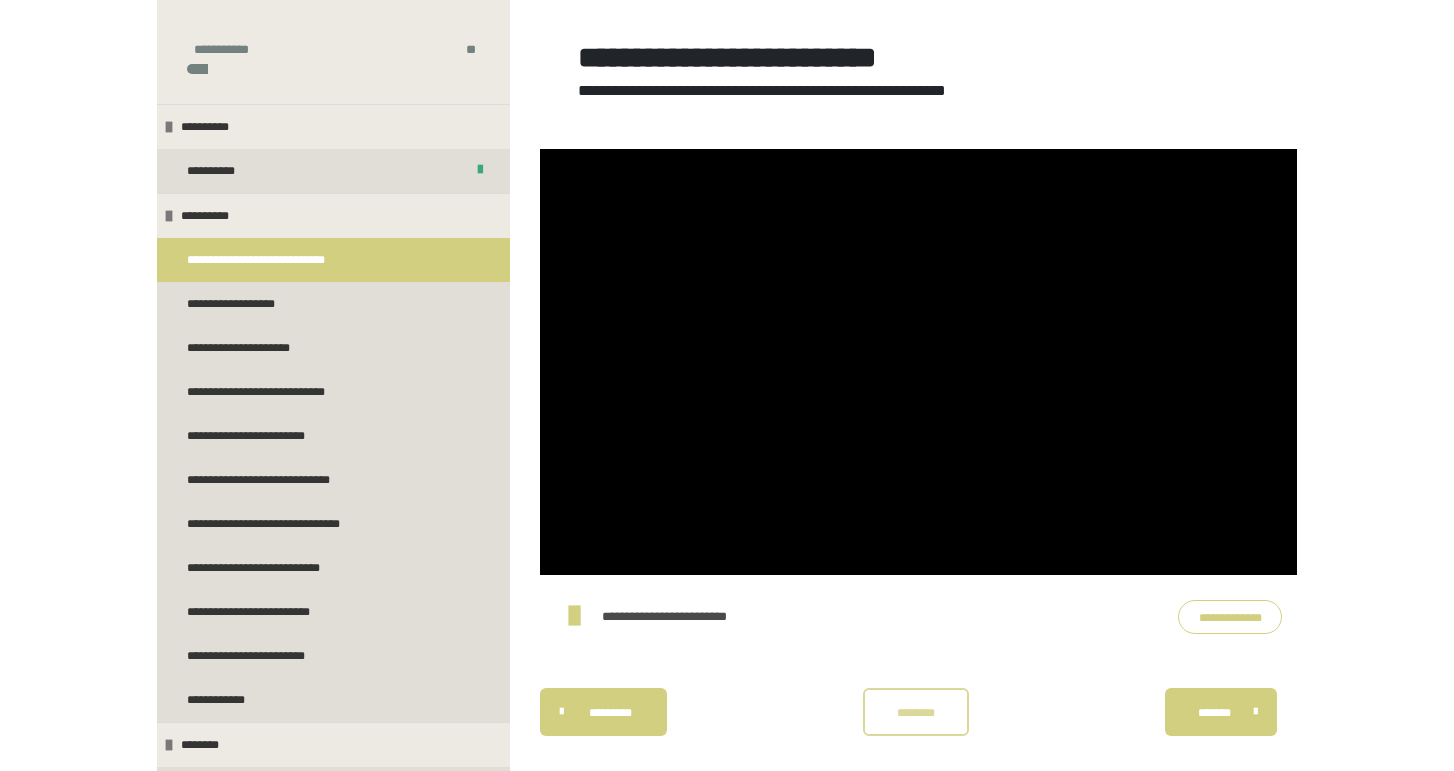 click on "********" at bounding box center [916, 712] 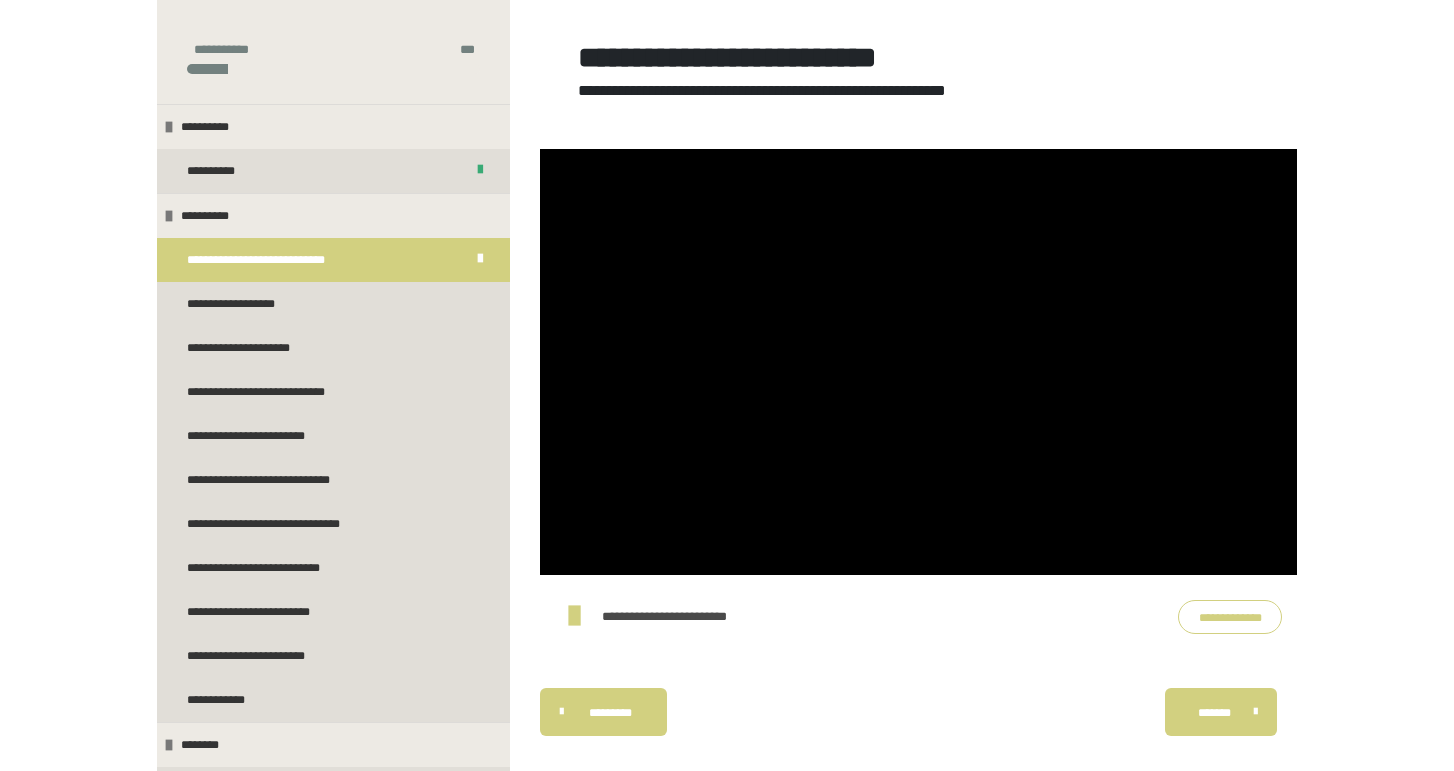 click on "**********" at bounding box center [680, 616] 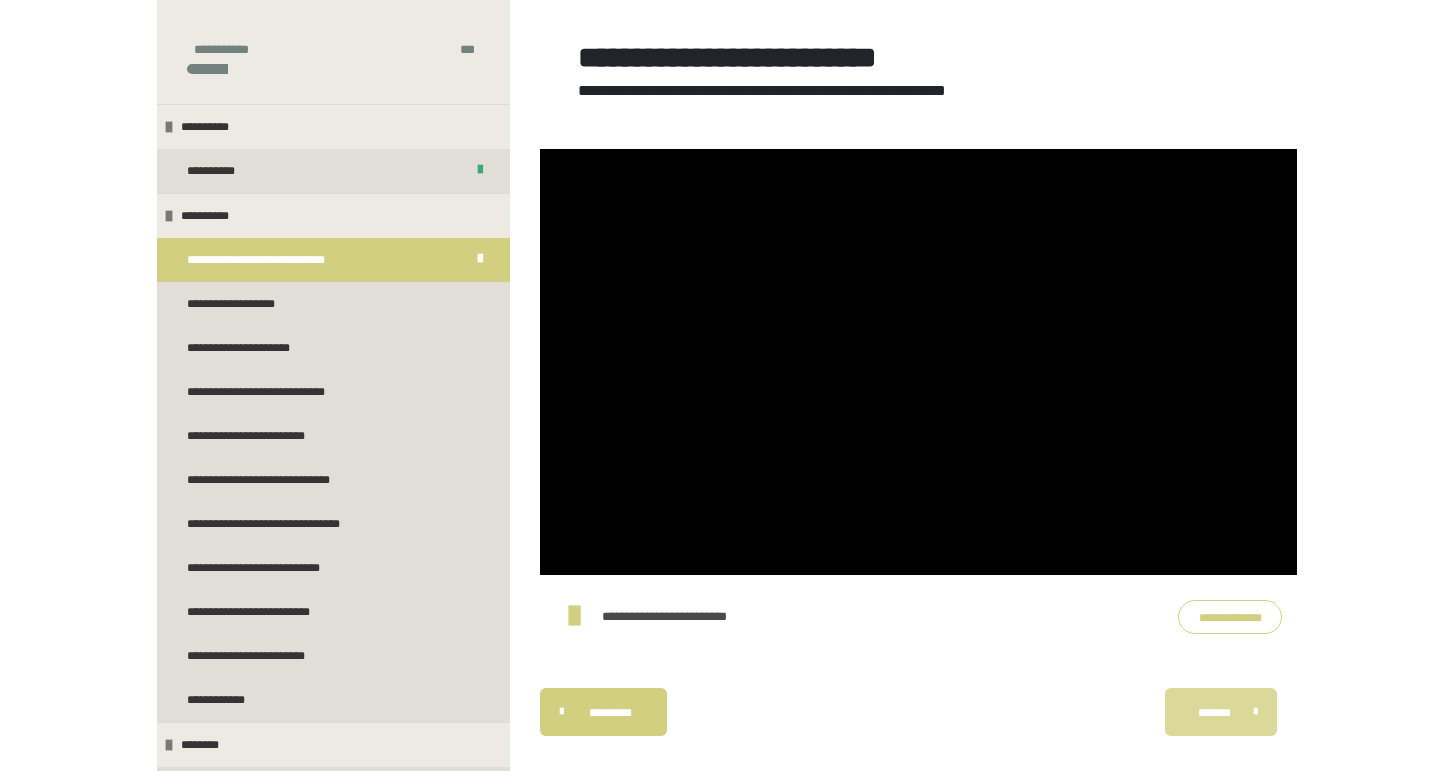 click on "*******" at bounding box center (1214, 713) 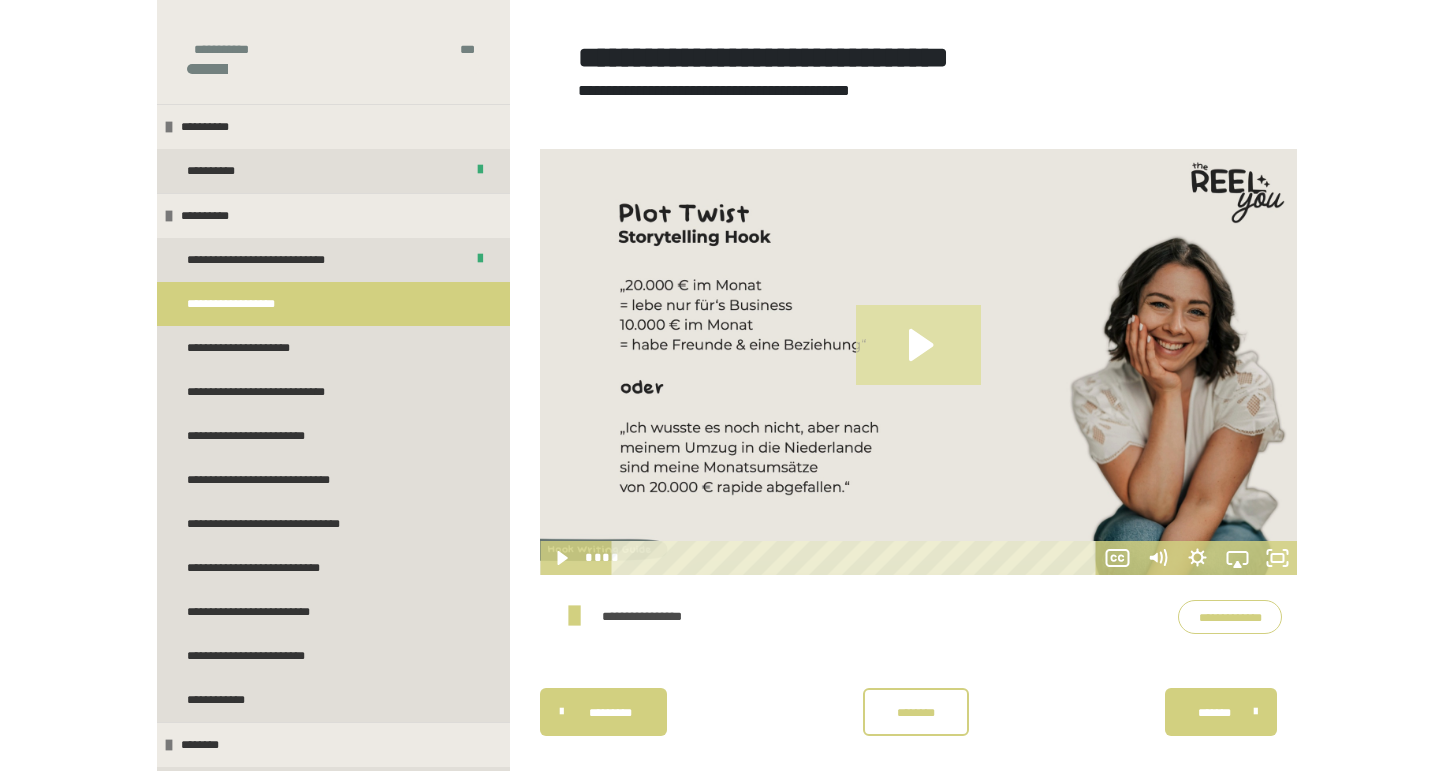 click 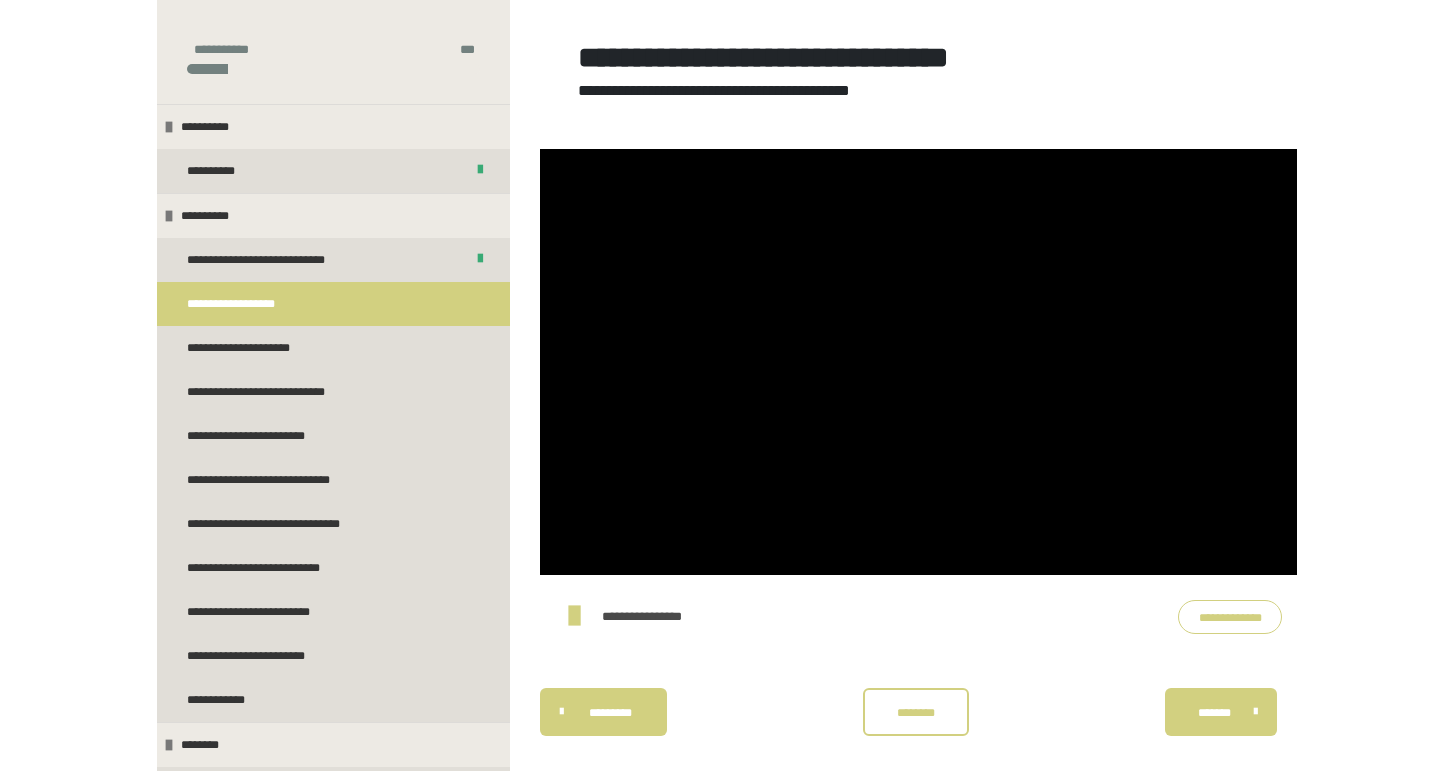 type 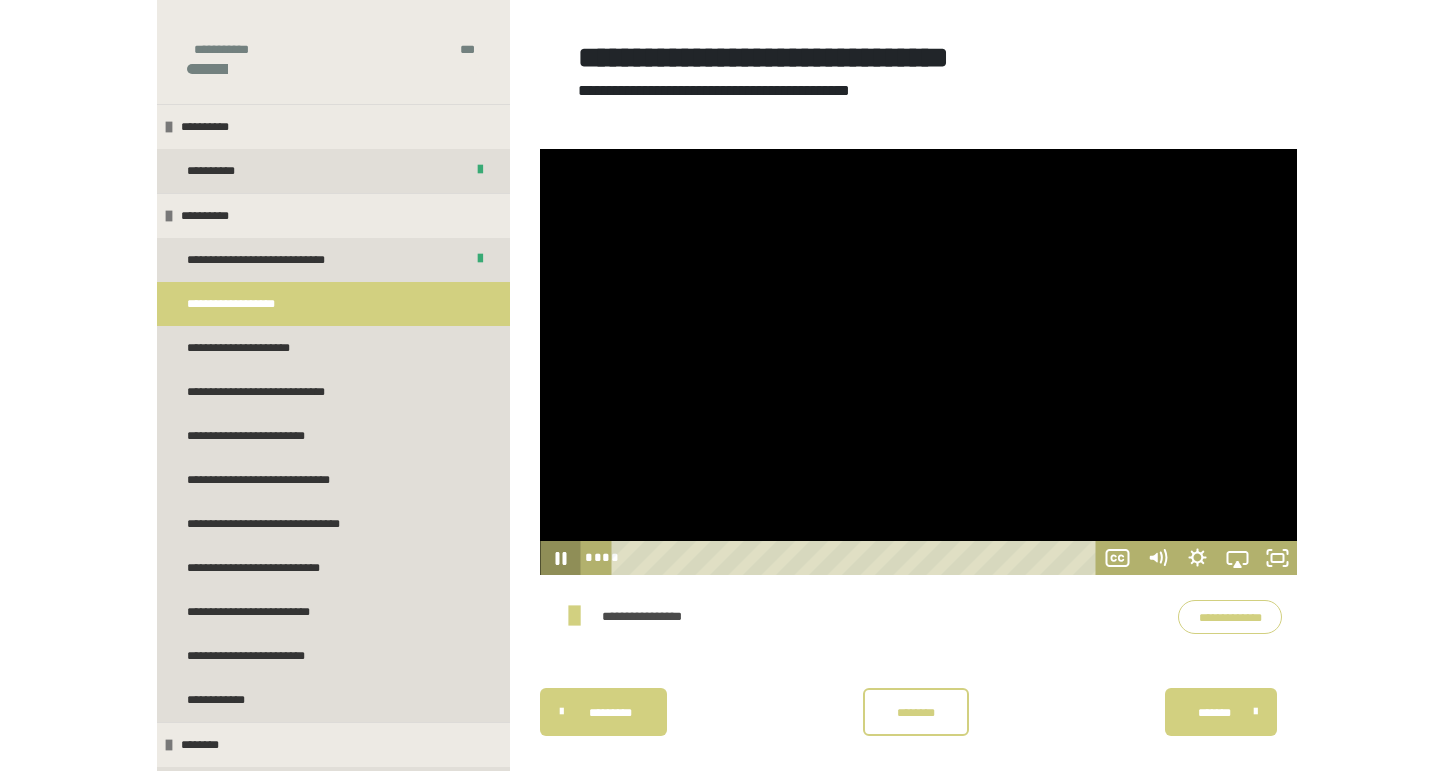 click 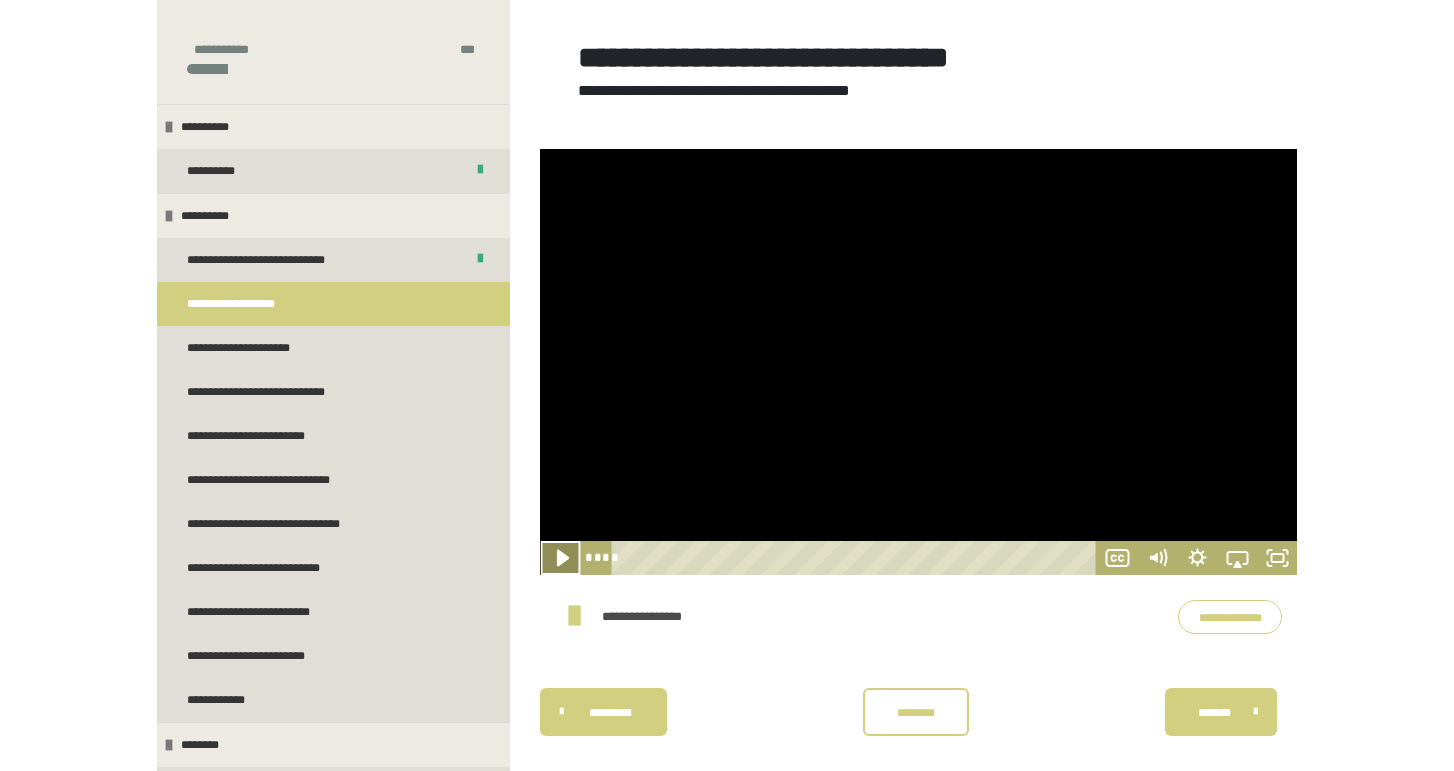 click 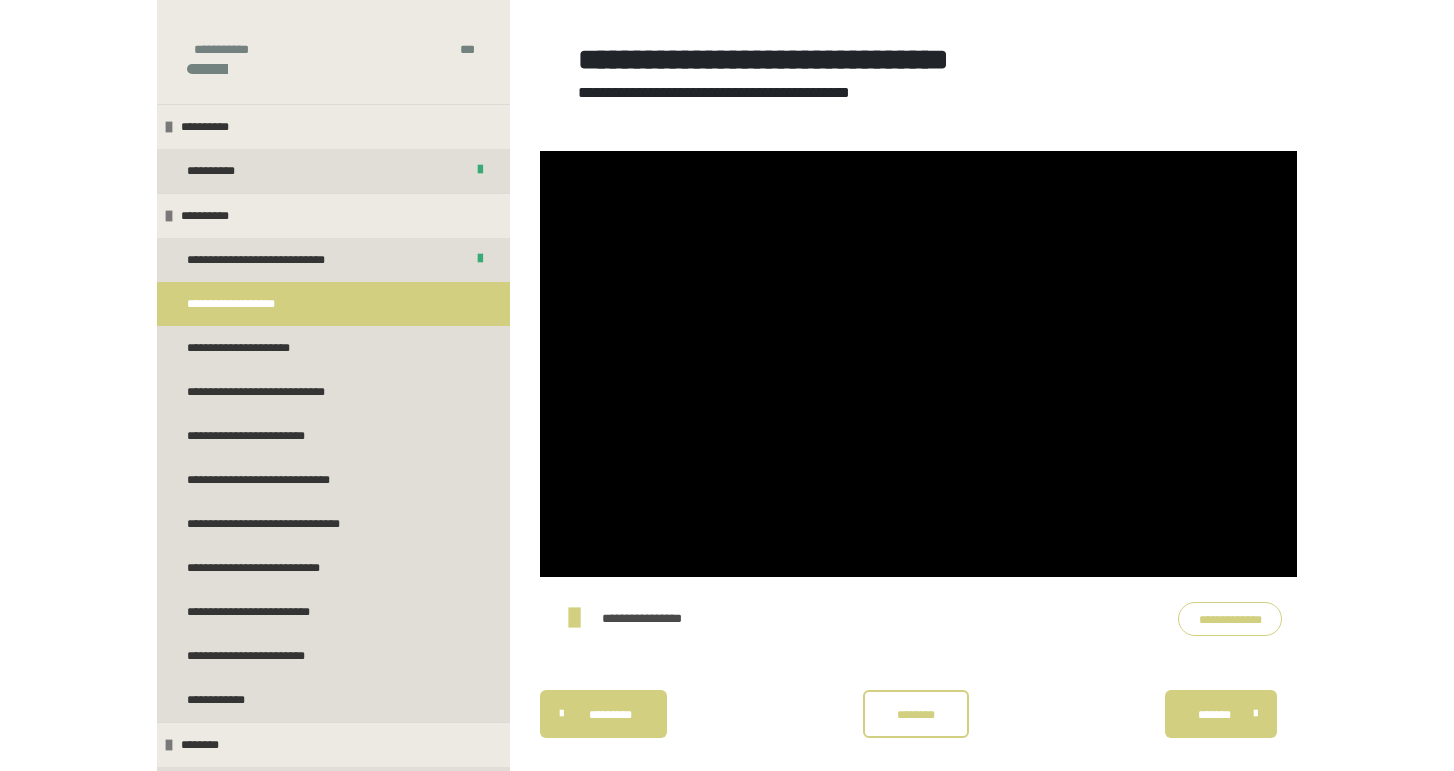 scroll, scrollTop: 305, scrollLeft: 0, axis: vertical 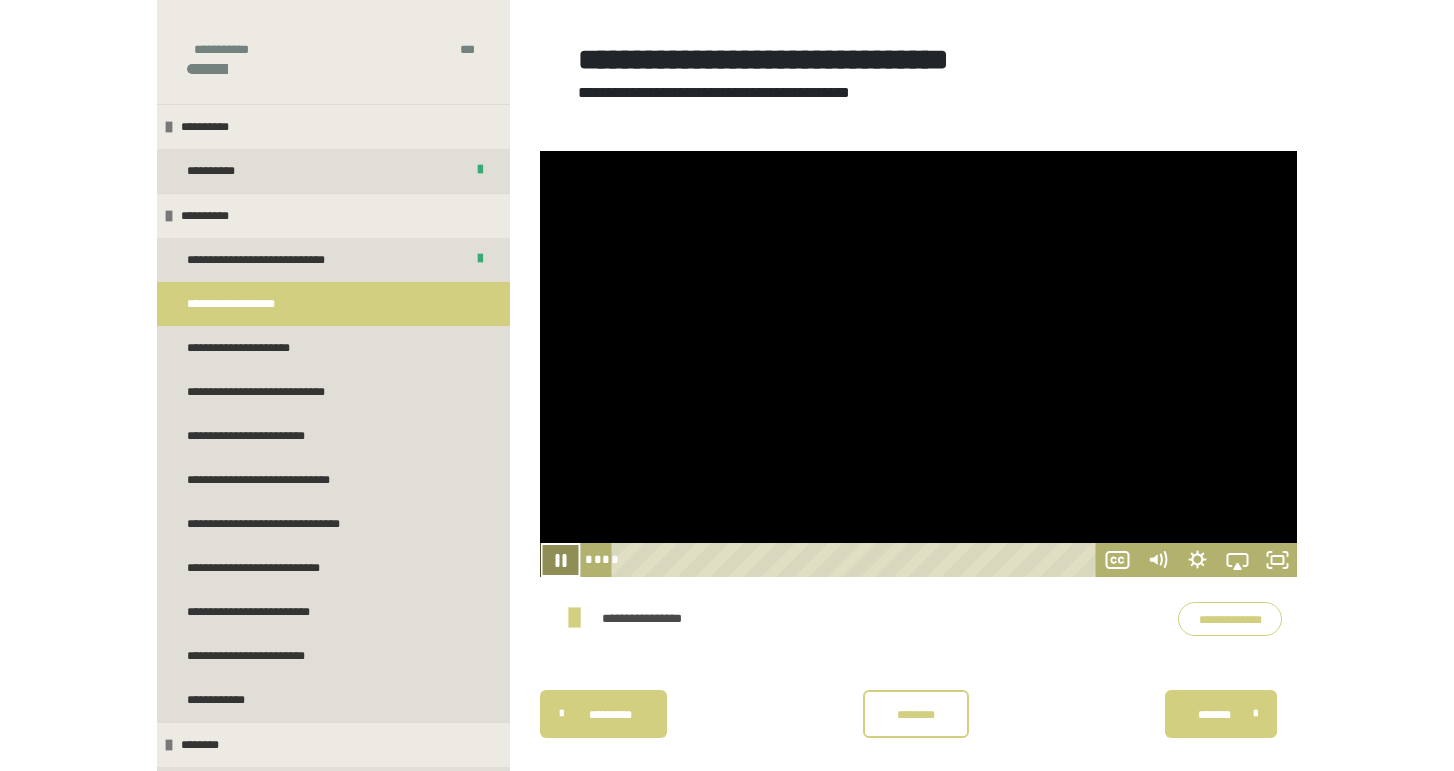 click 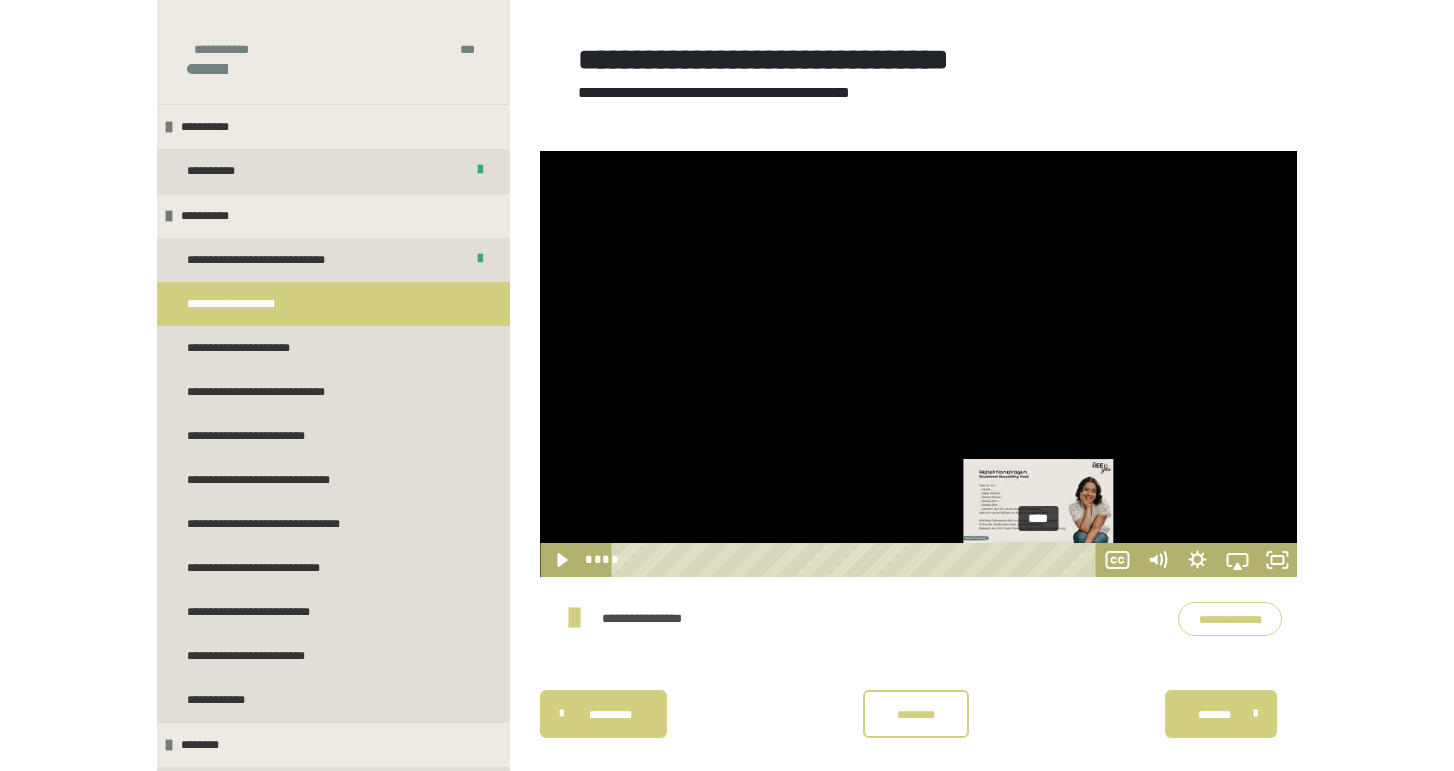 click on "****" at bounding box center (856, 560) 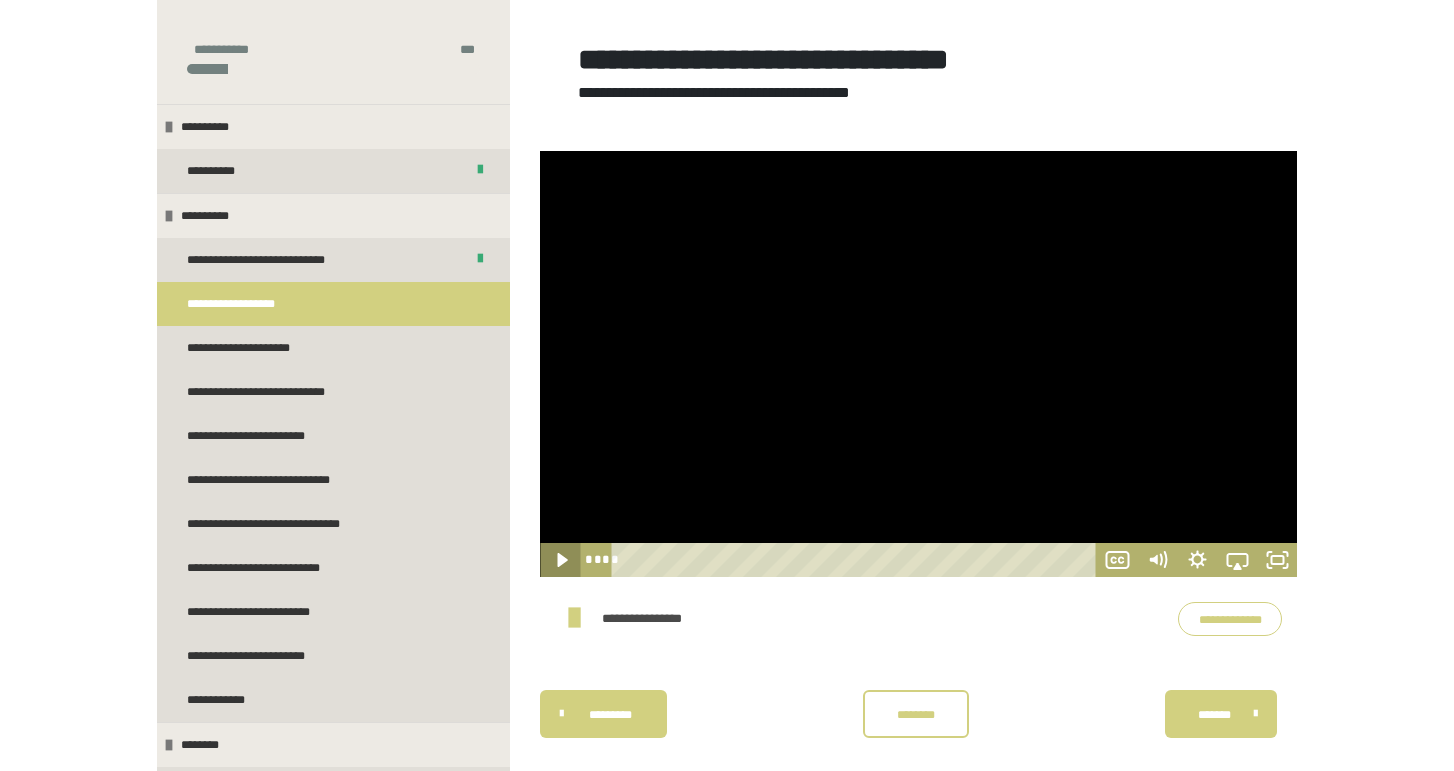 click 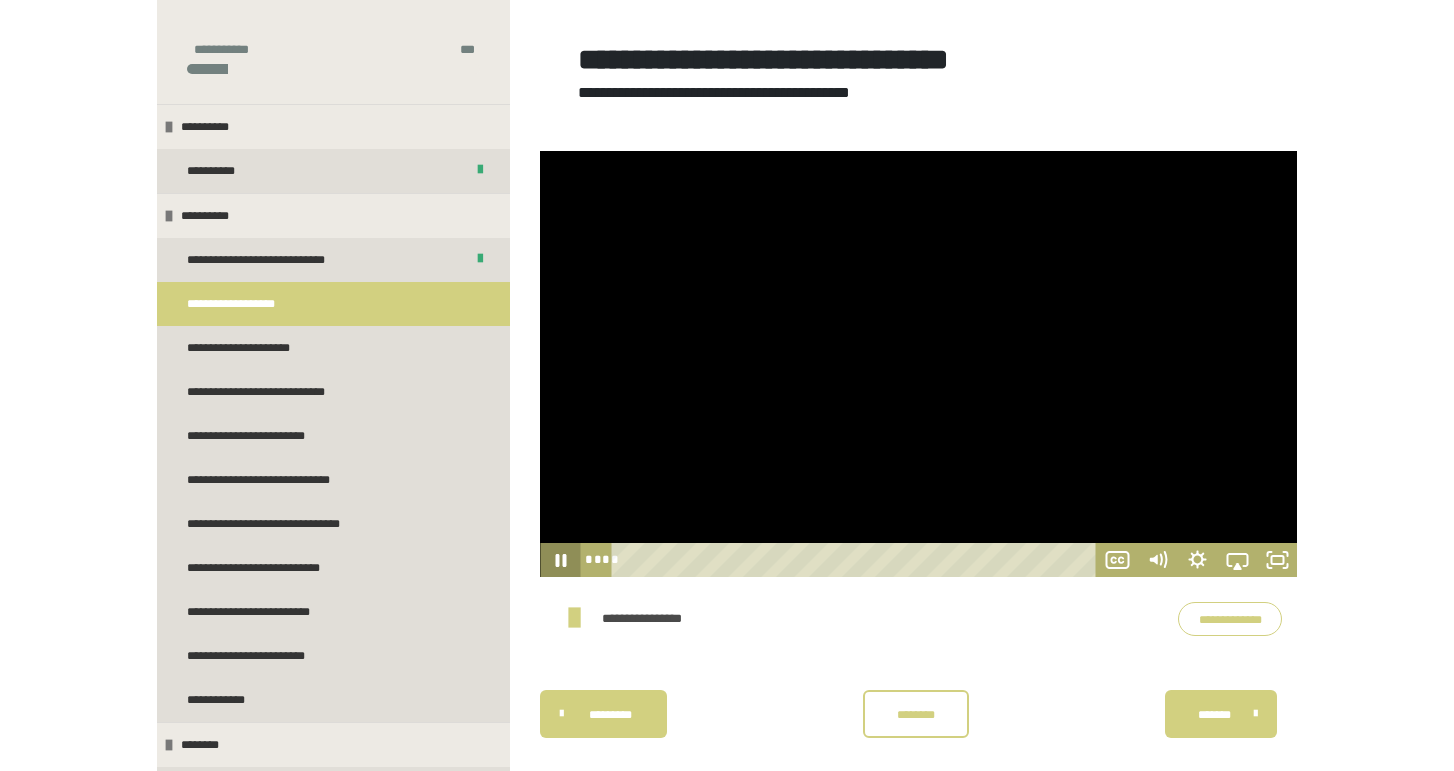 click 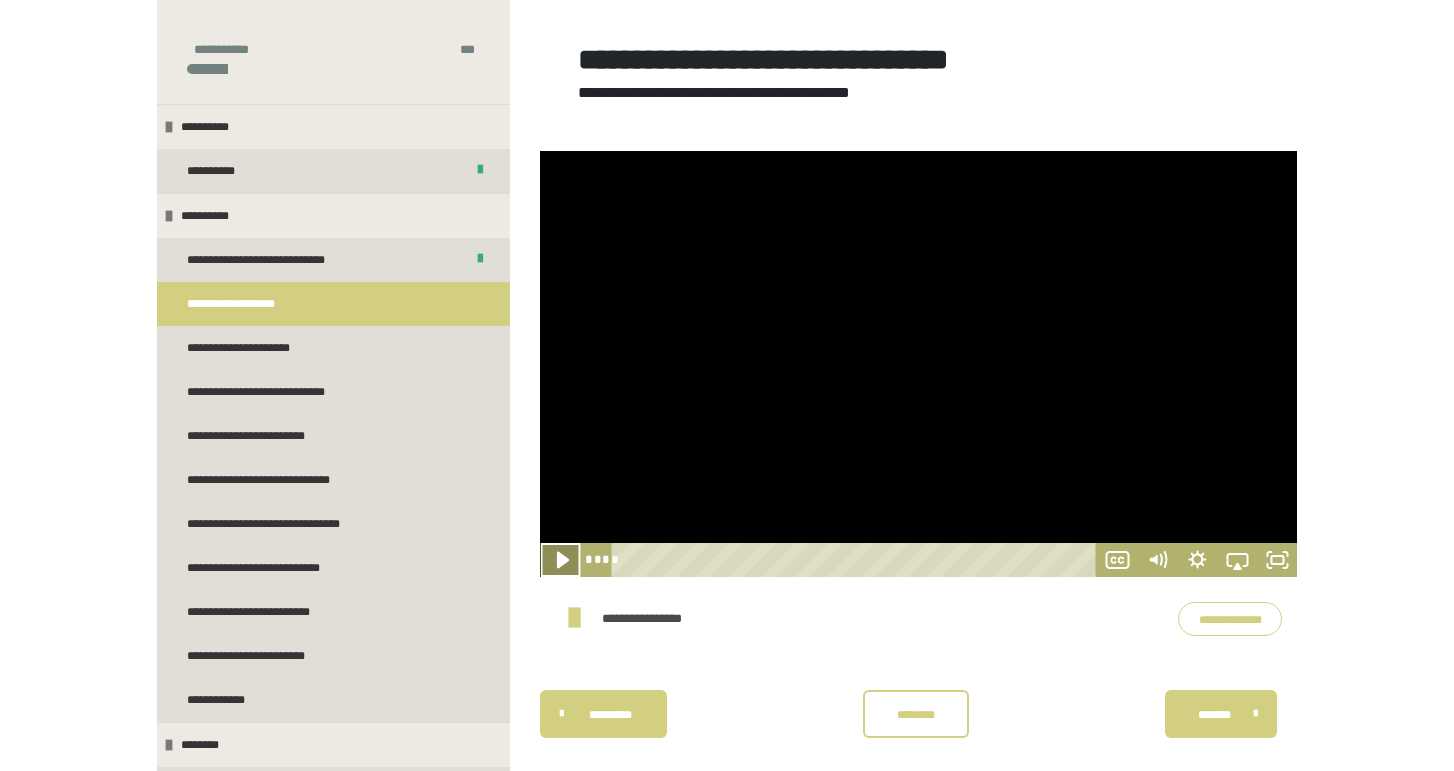click 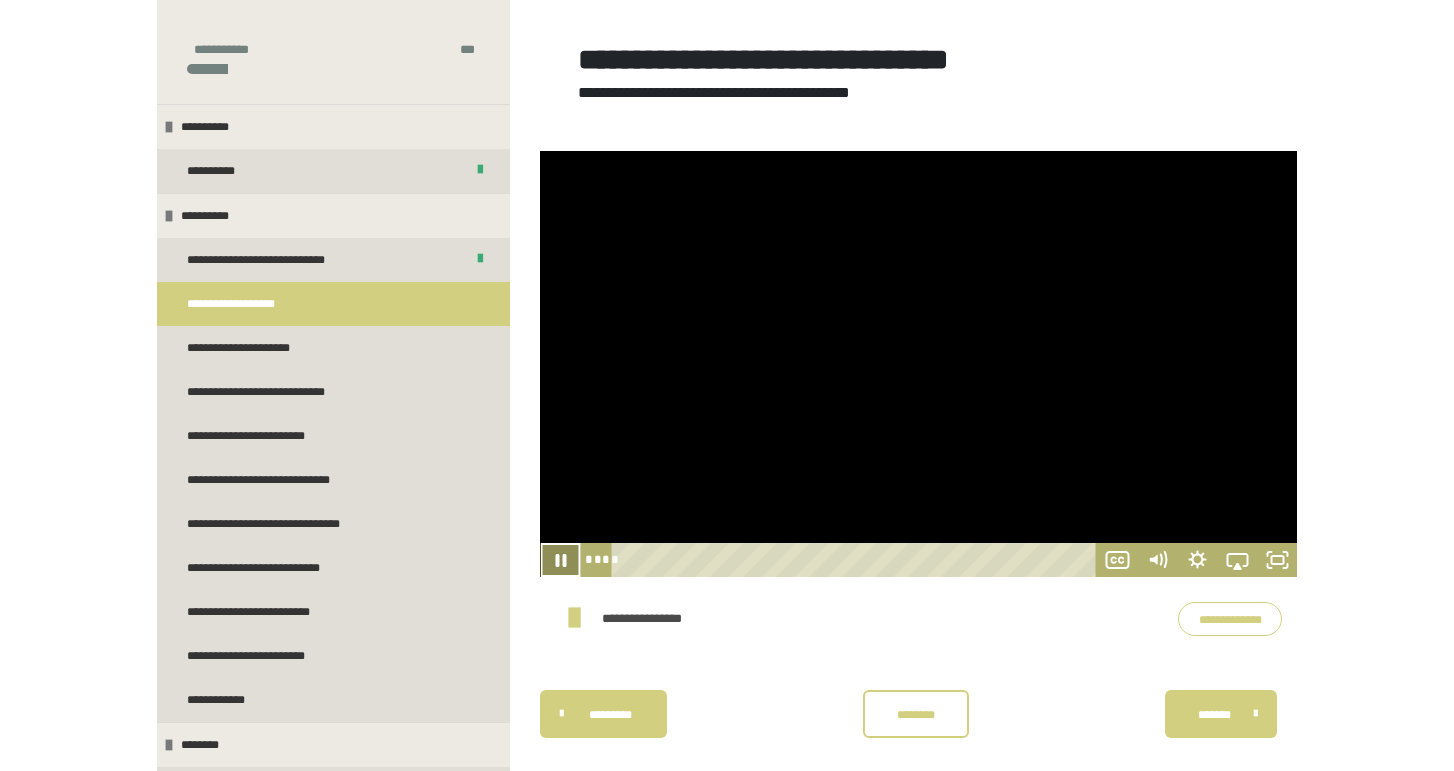 click 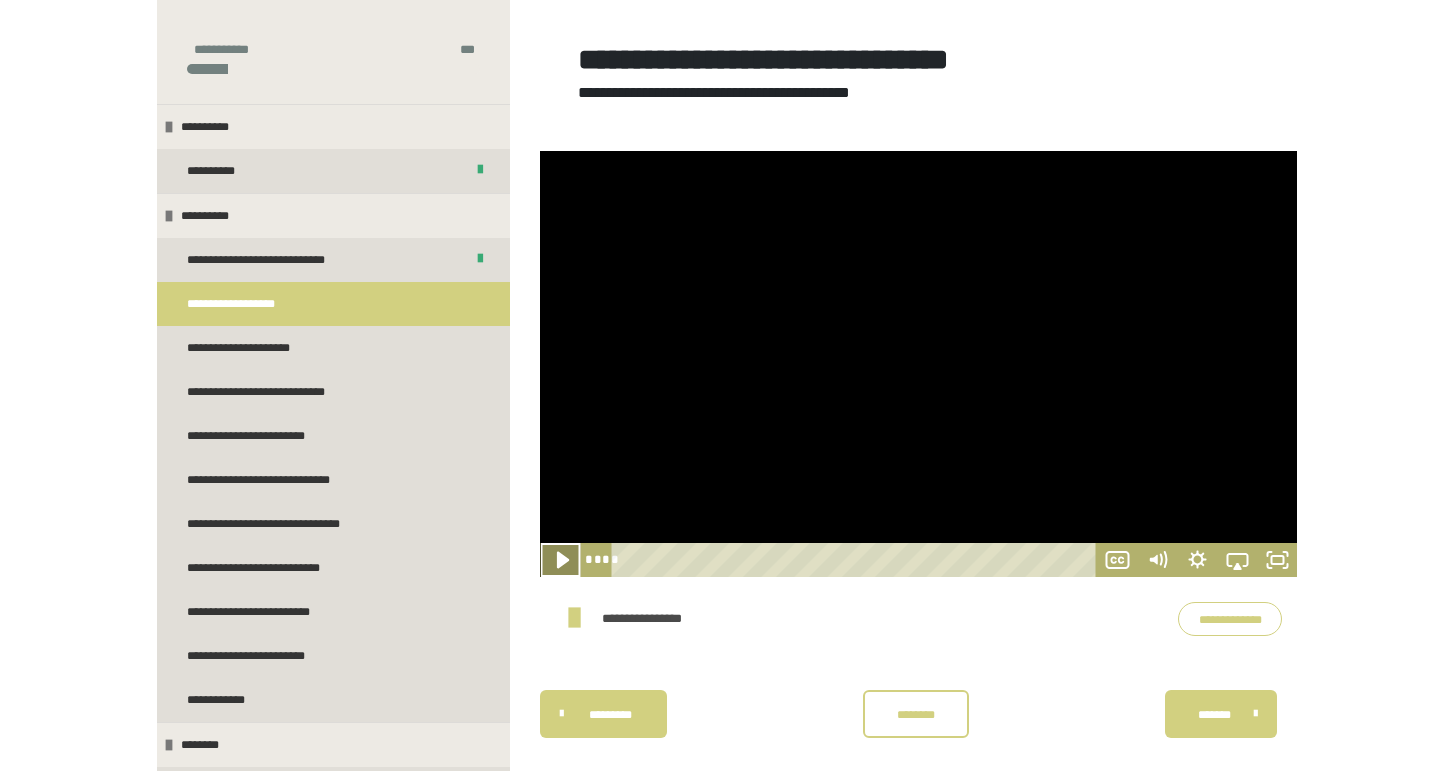 click 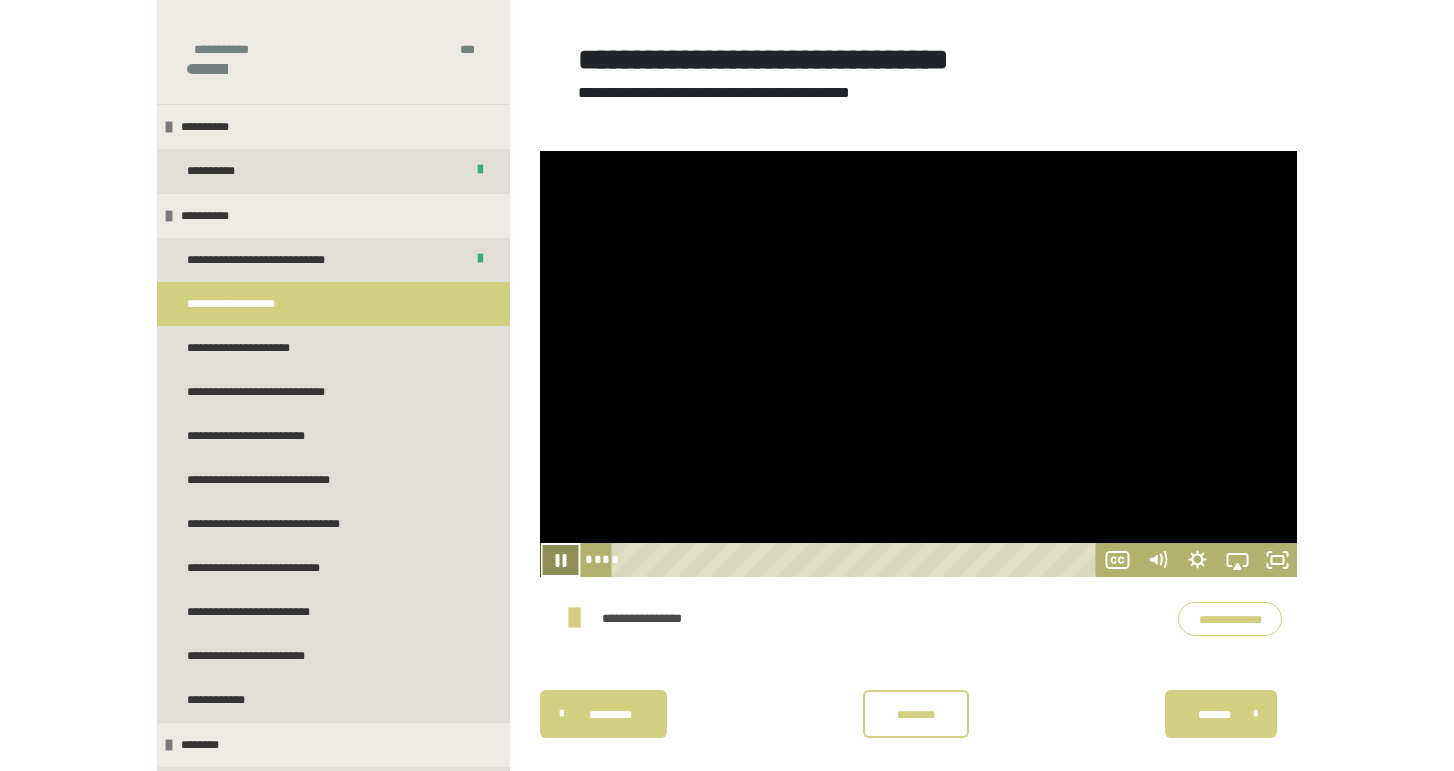 click 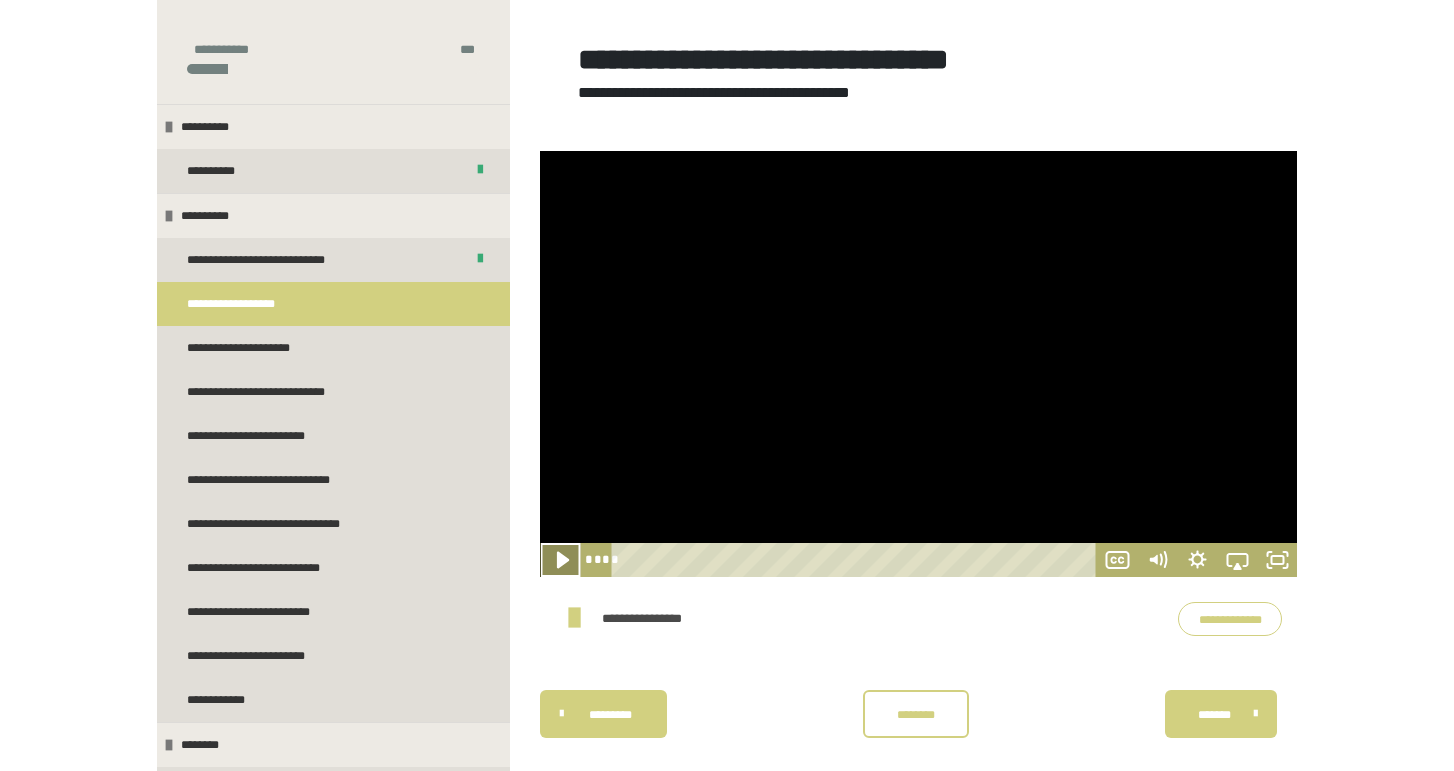 click 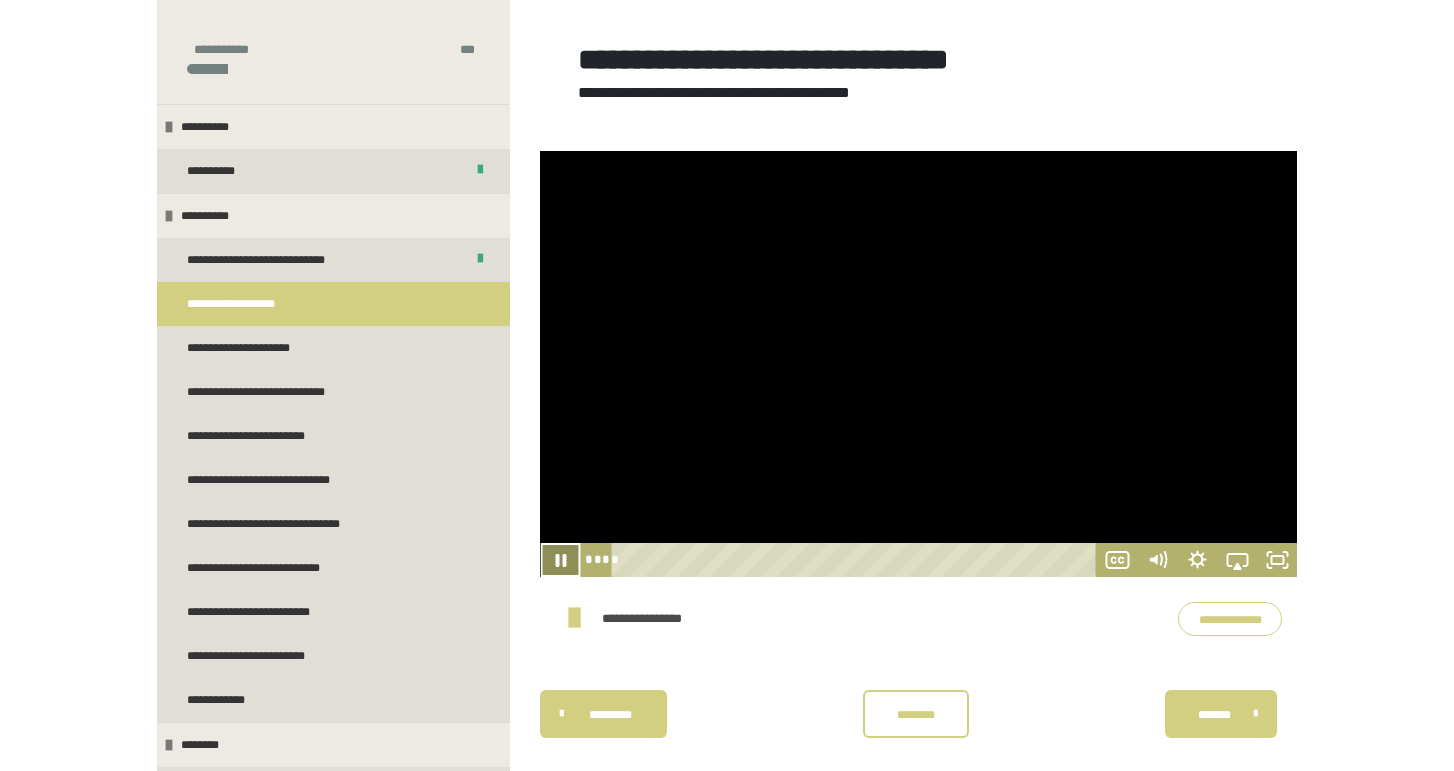 click 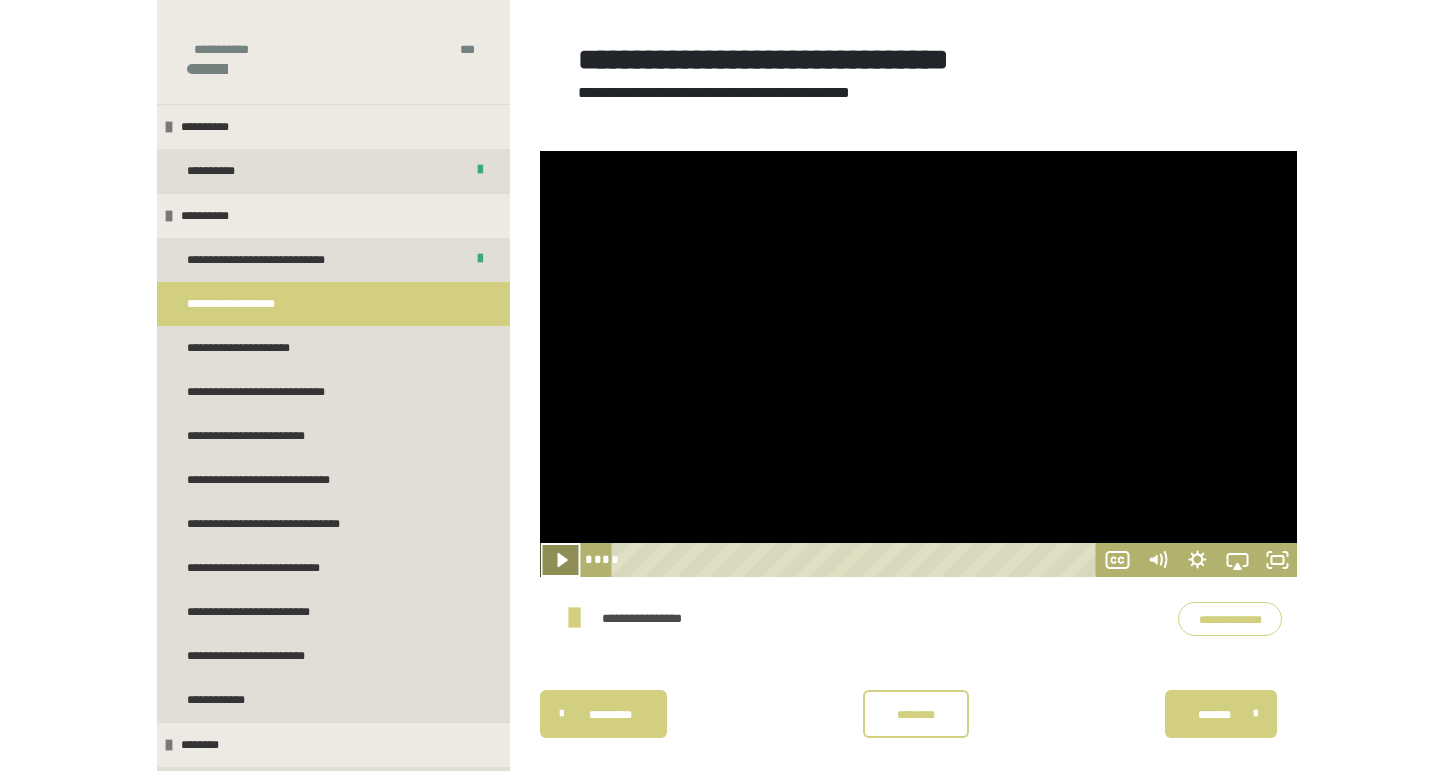 click 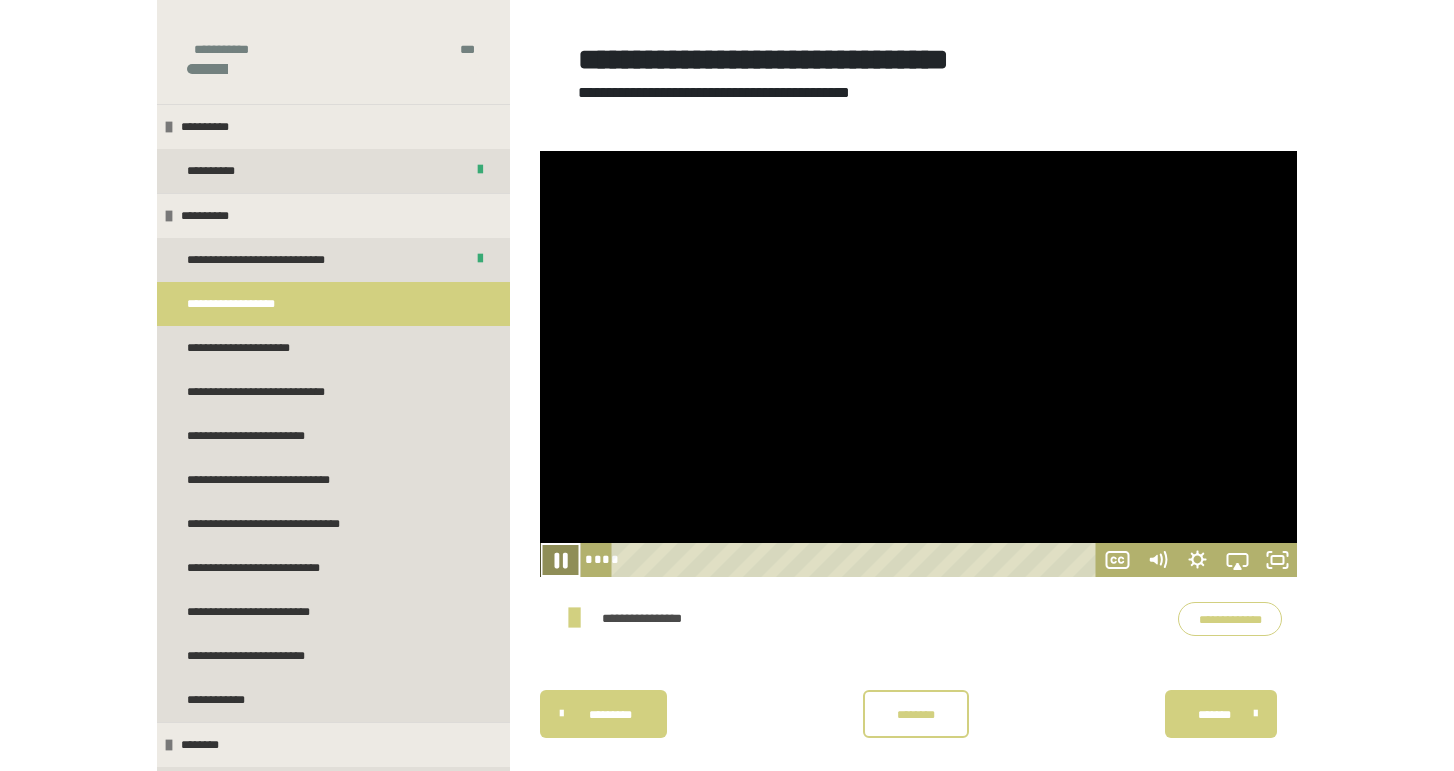click 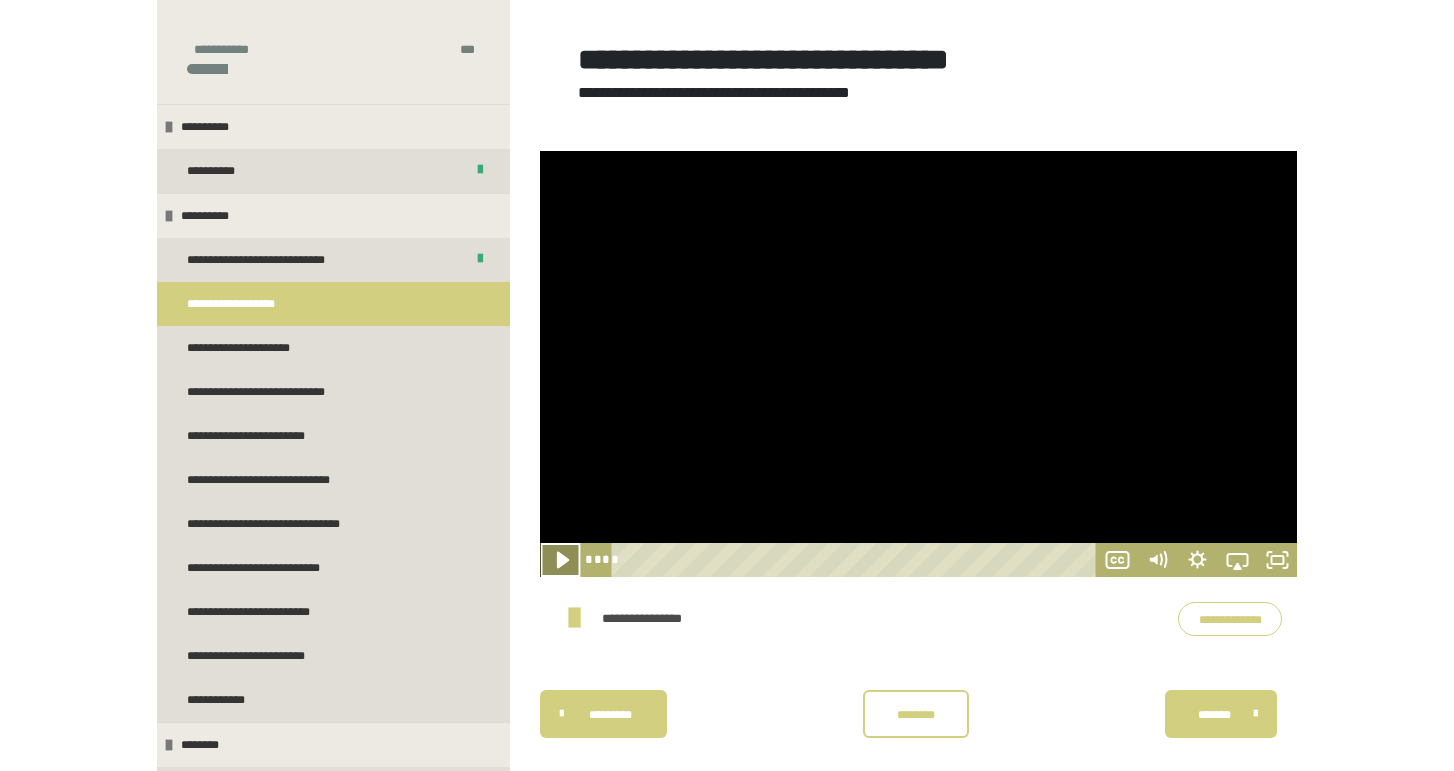click 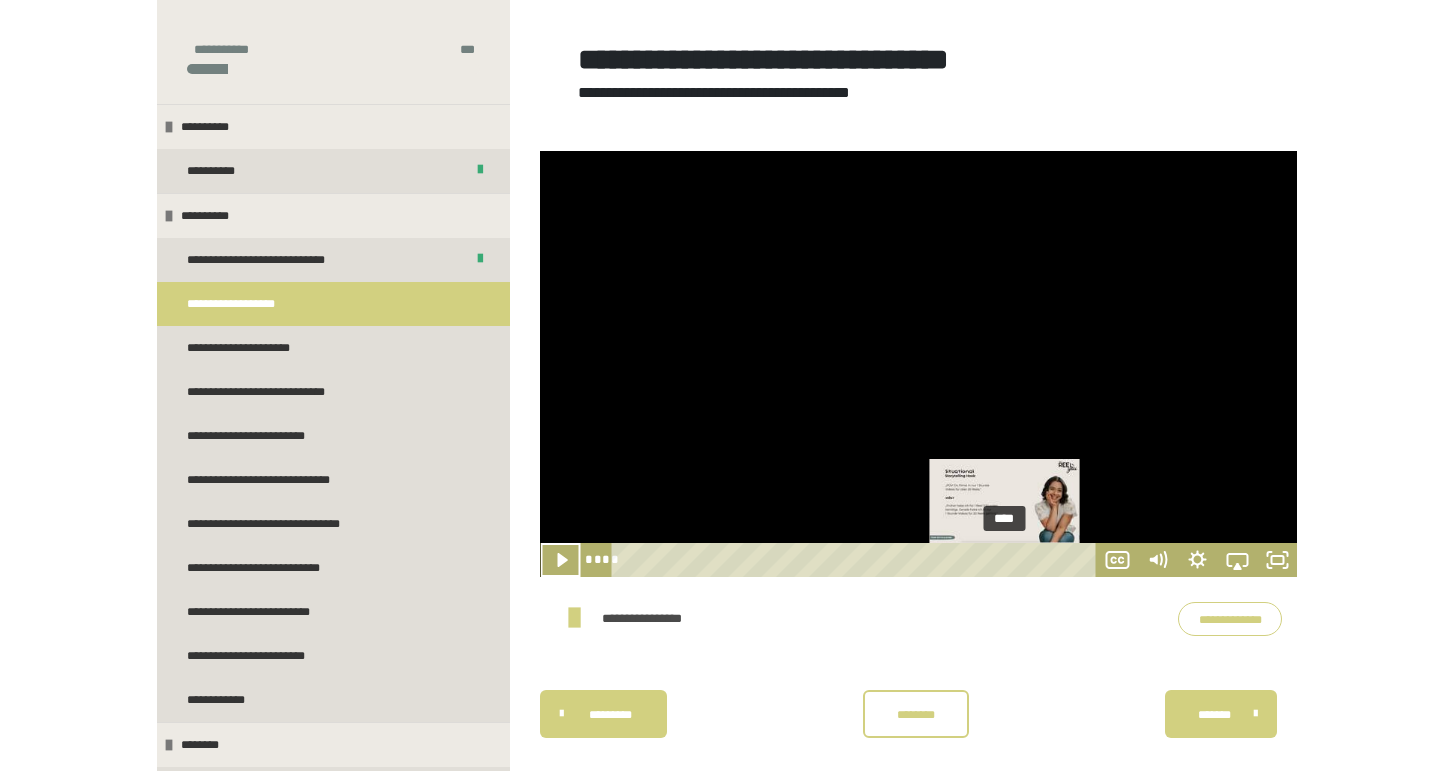 click on "****" at bounding box center [856, 560] 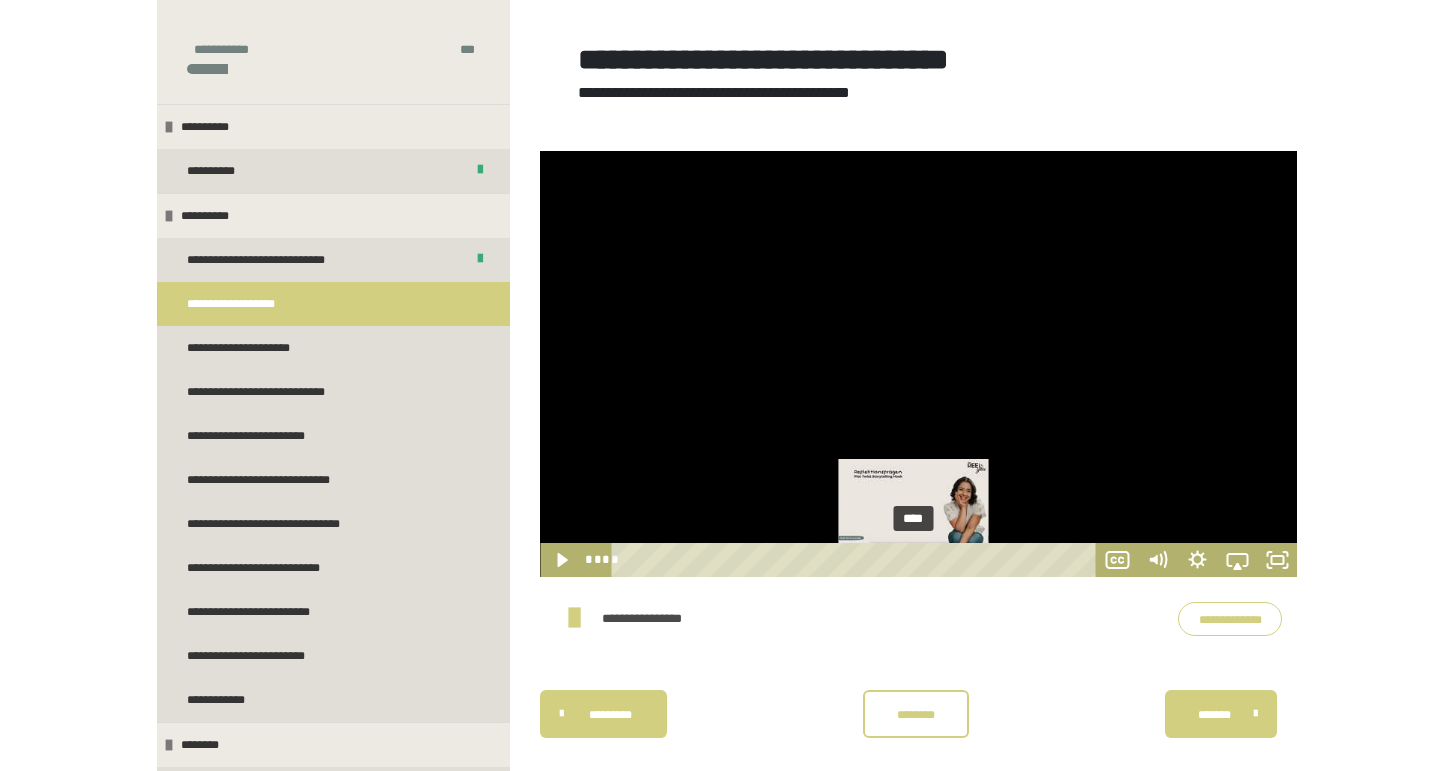 click on "****" at bounding box center [856, 560] 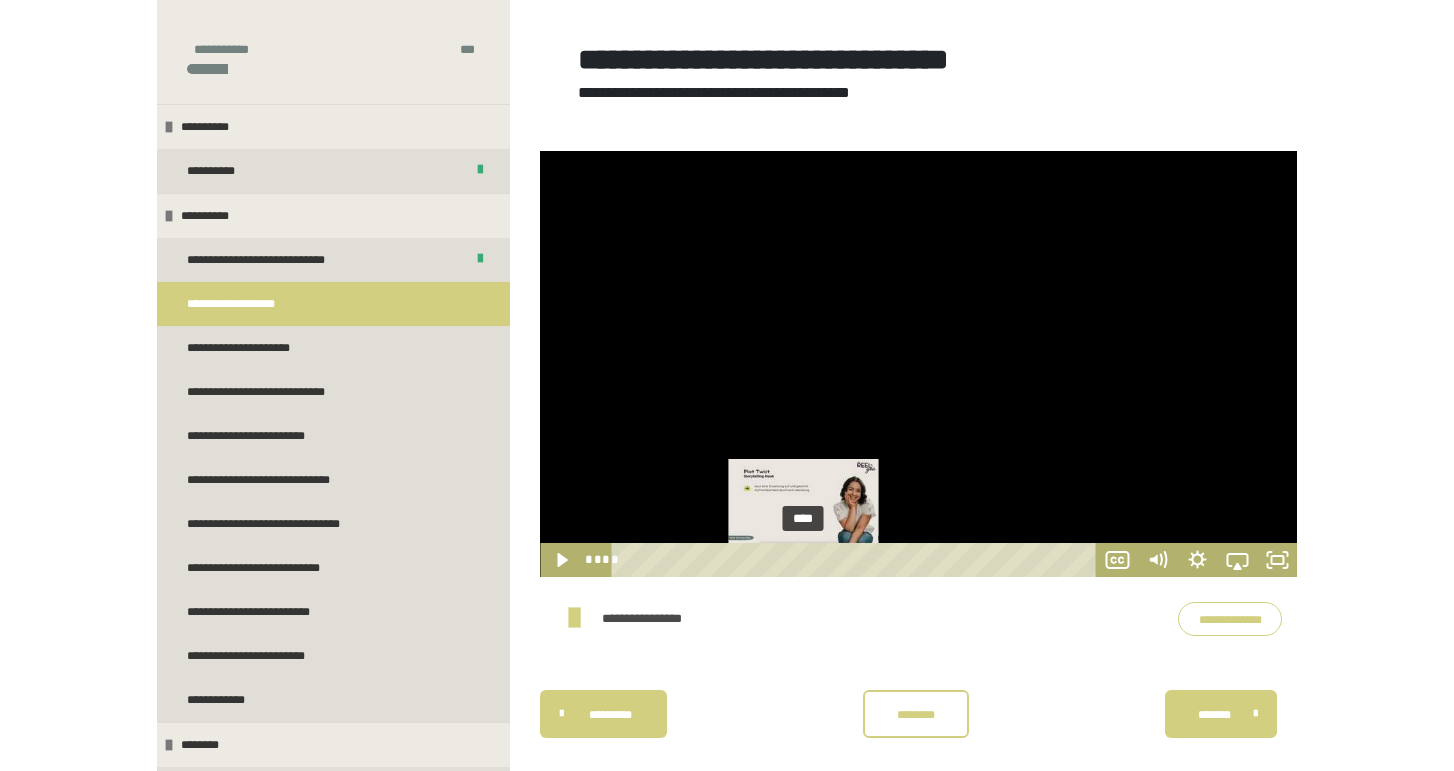 click on "****" at bounding box center [856, 560] 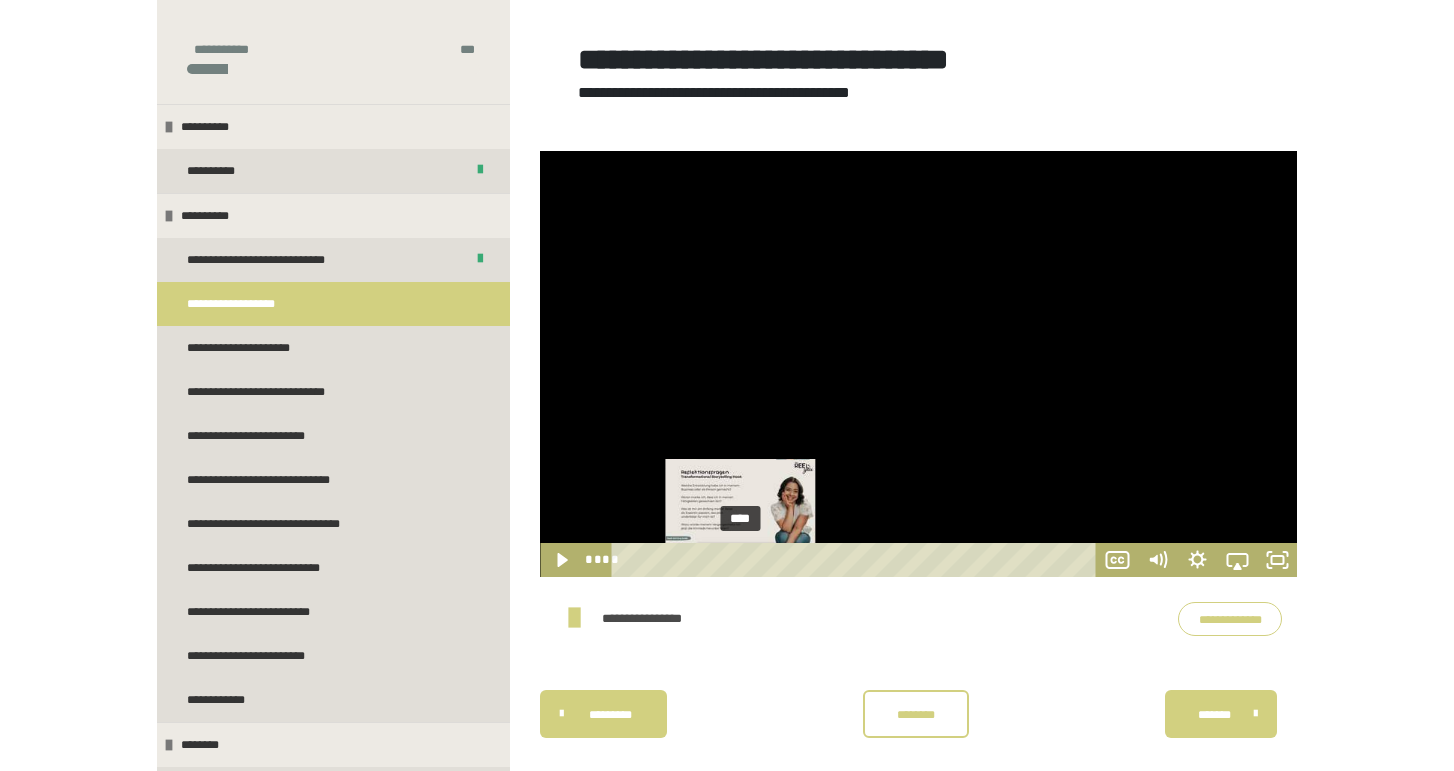 click on "****" at bounding box center [856, 560] 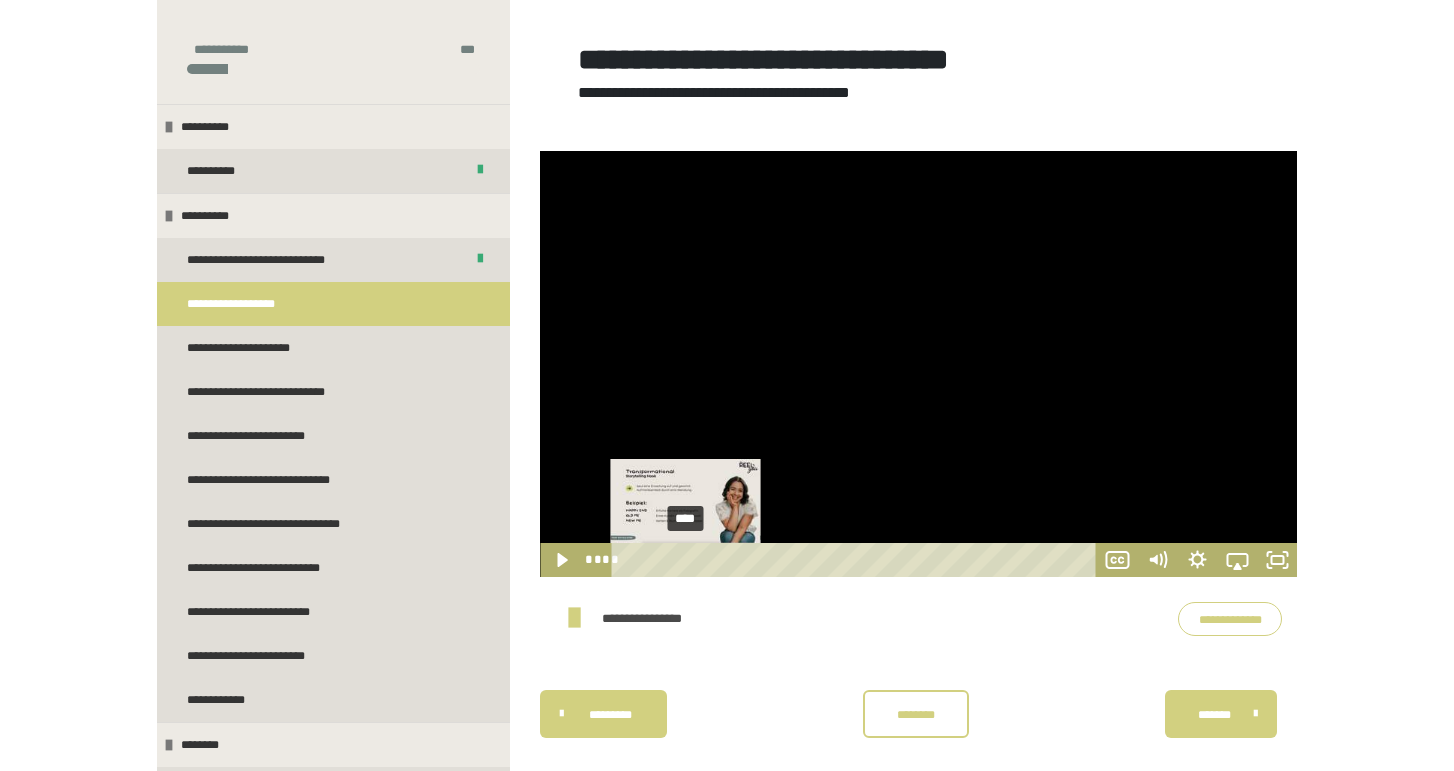 click on "****" at bounding box center (856, 560) 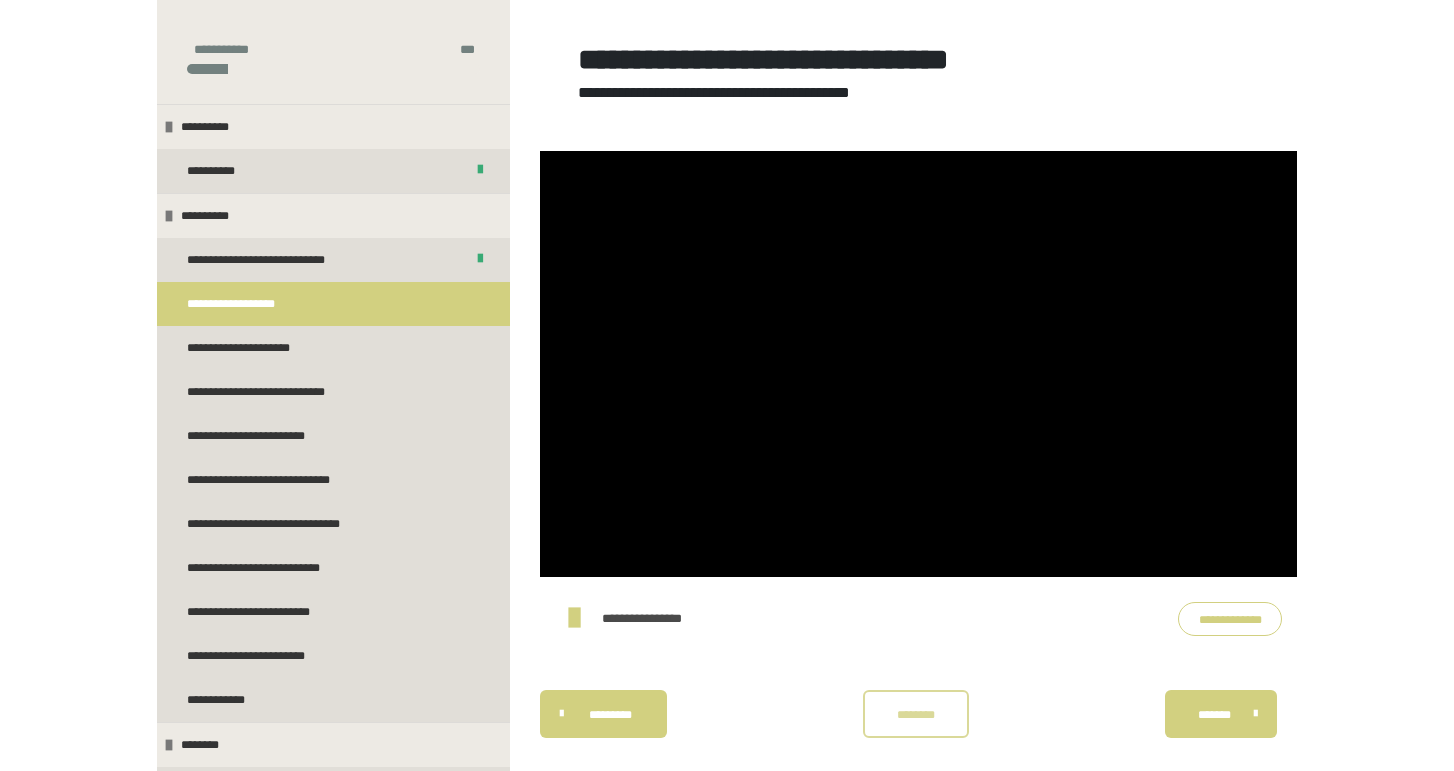click on "********" at bounding box center (916, 714) 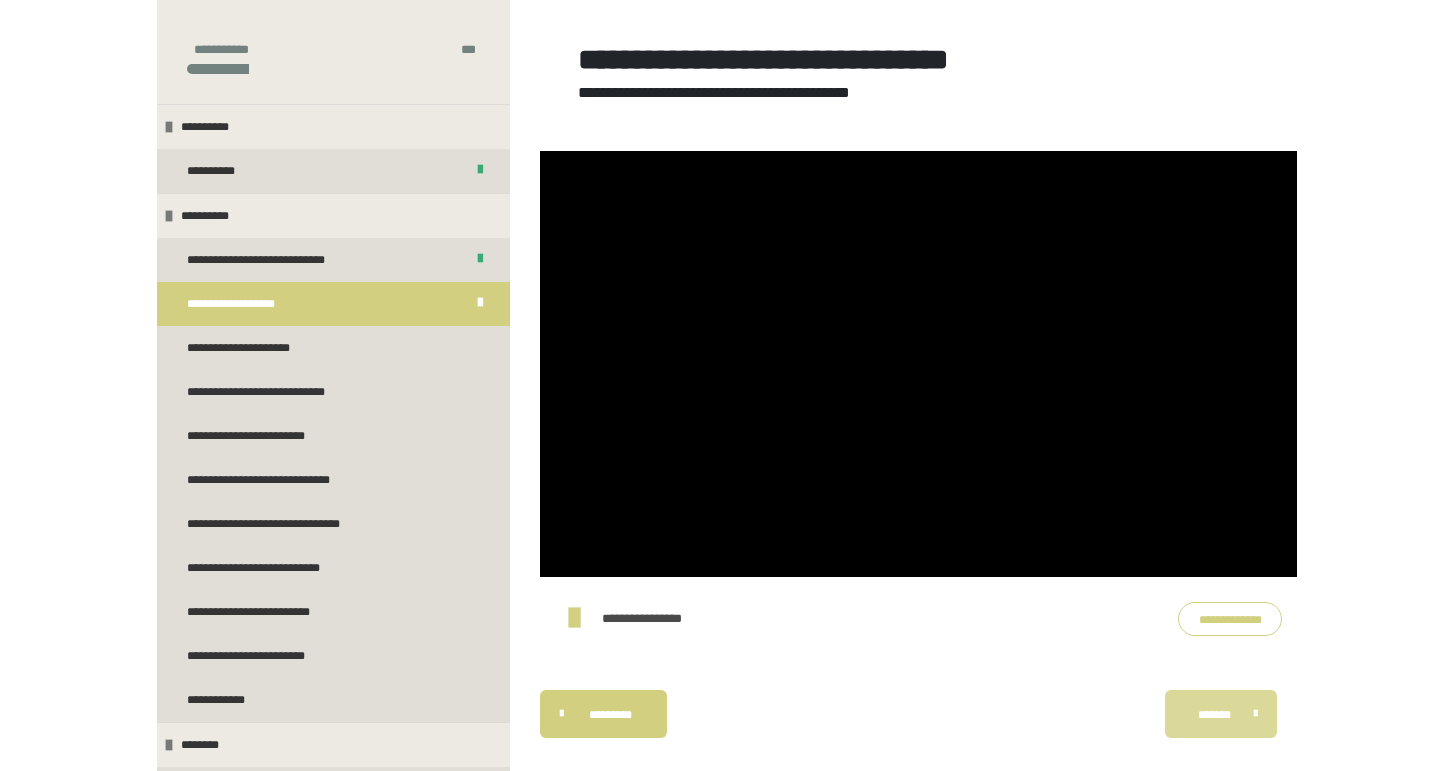 click on "*******" at bounding box center (1214, 715) 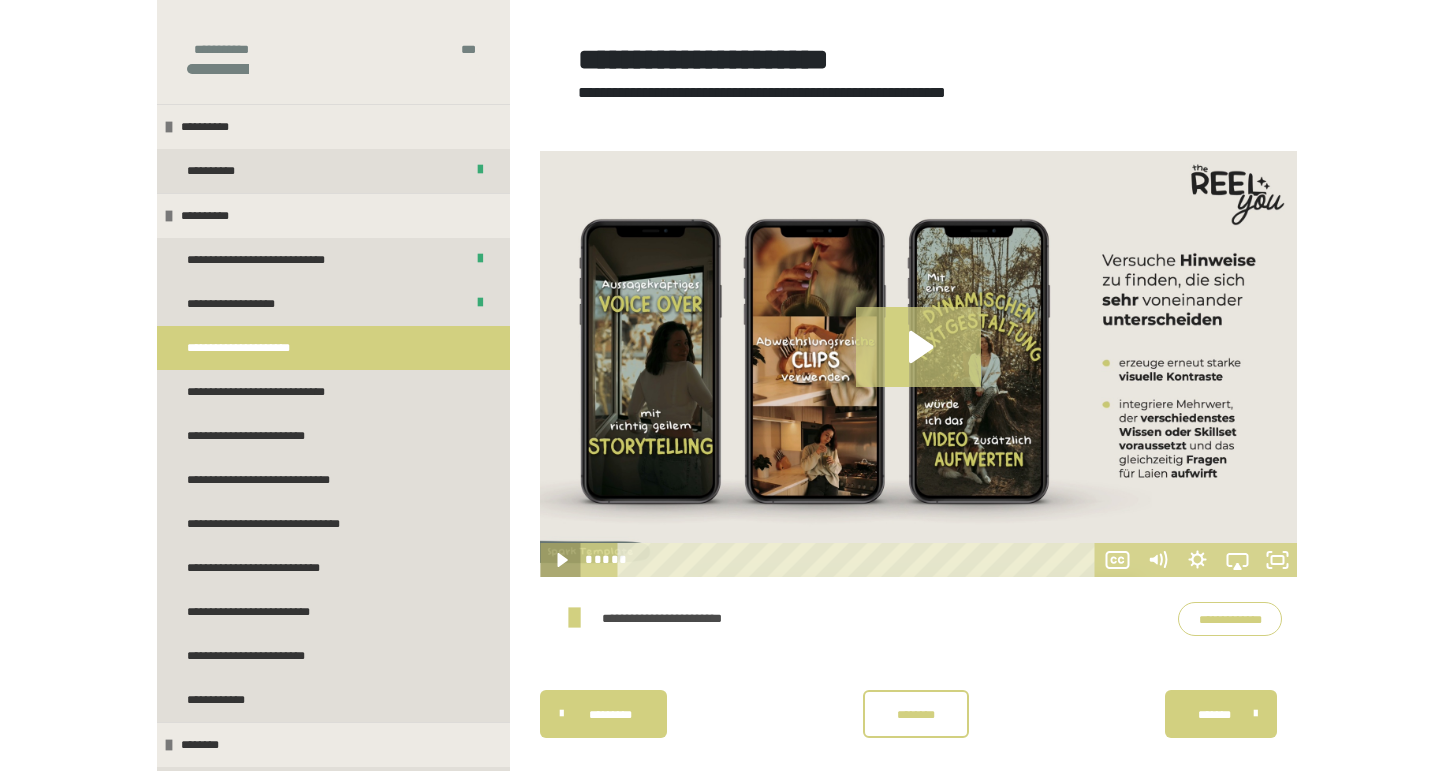 click 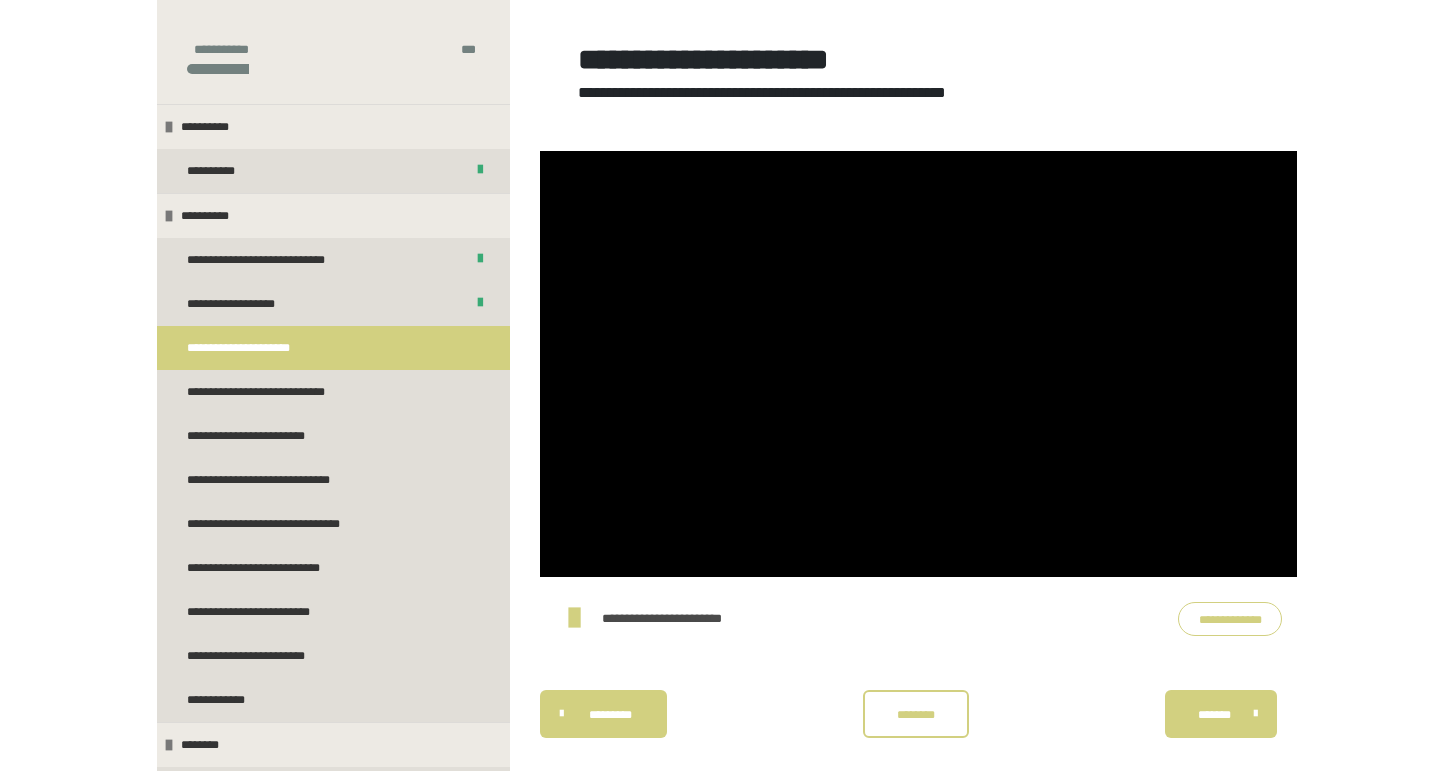 scroll, scrollTop: 273, scrollLeft: 0, axis: vertical 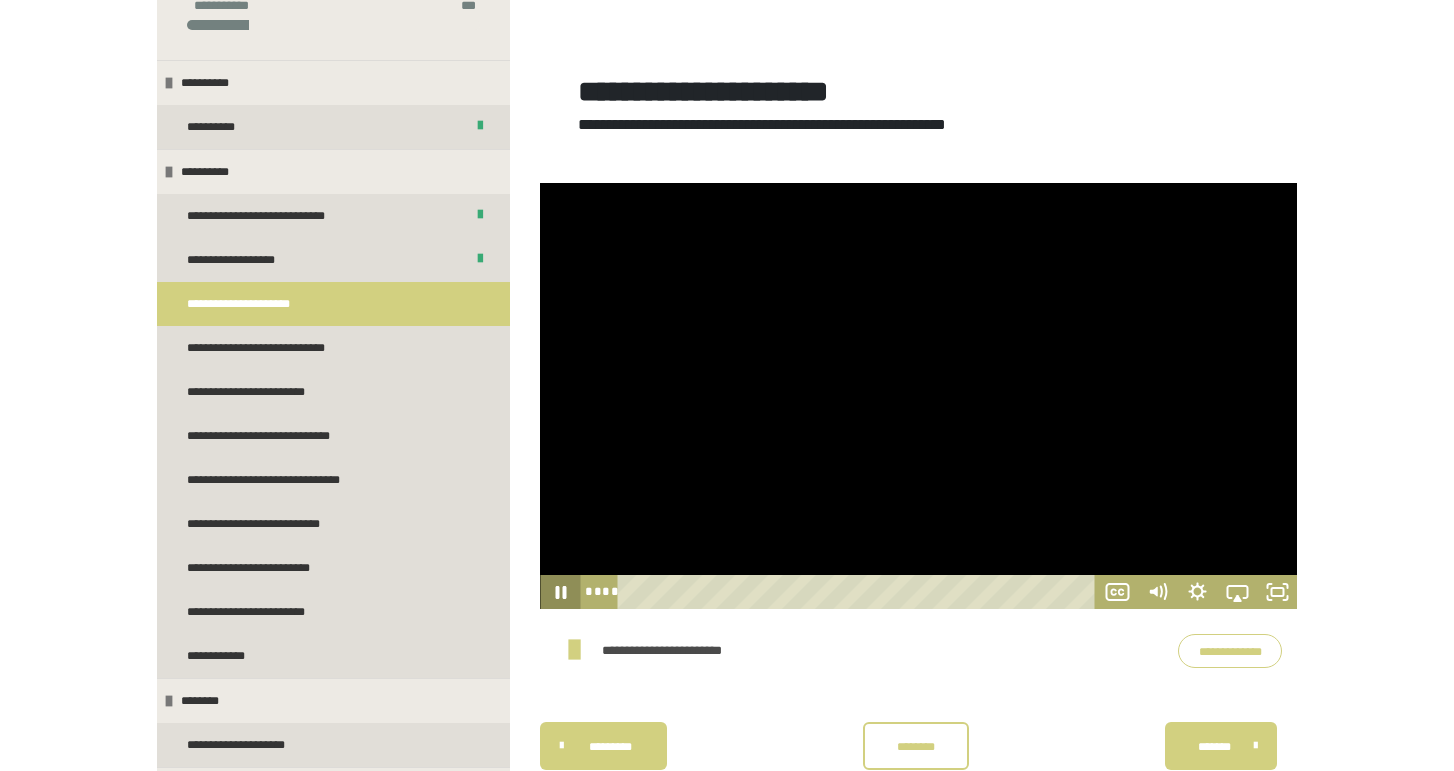 click 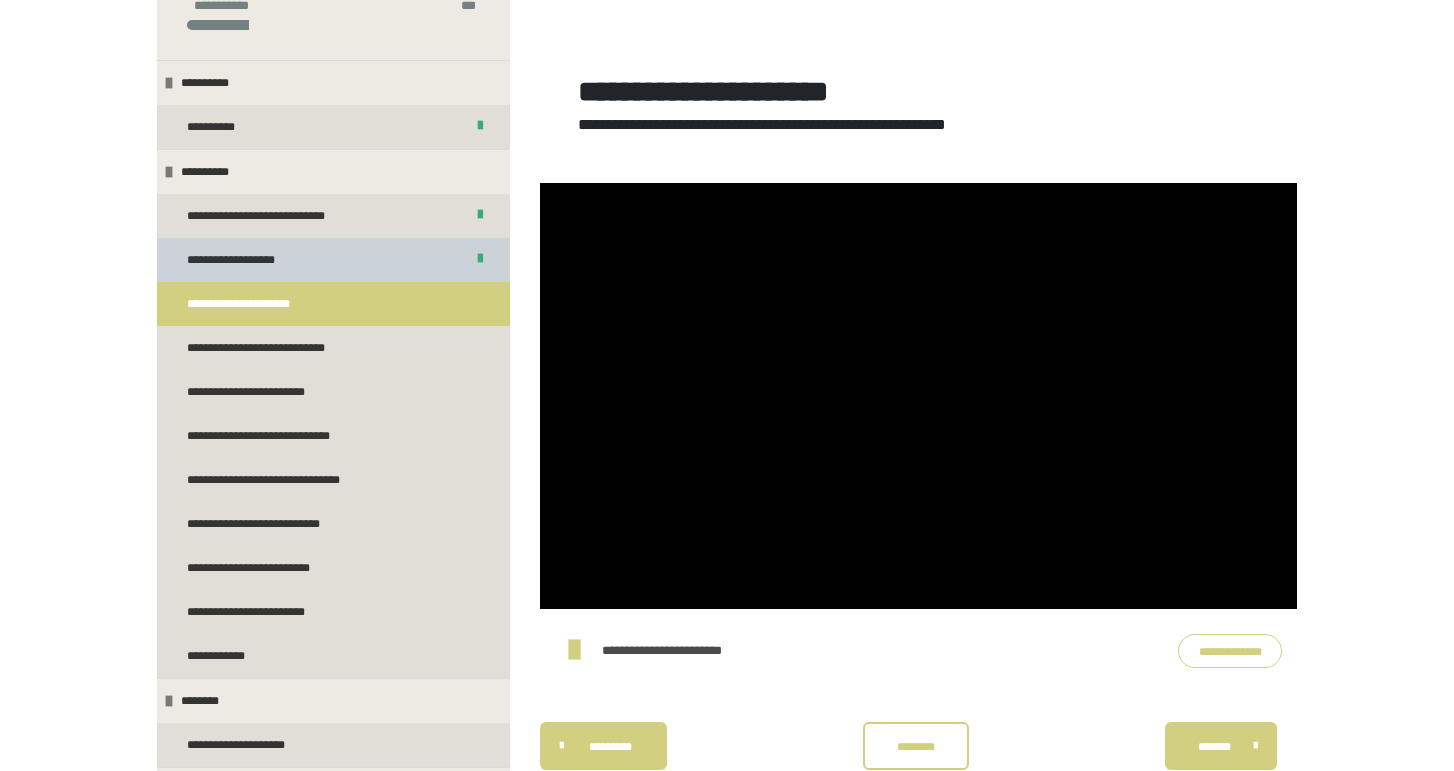 click on "**********" at bounding box center (333, 260) 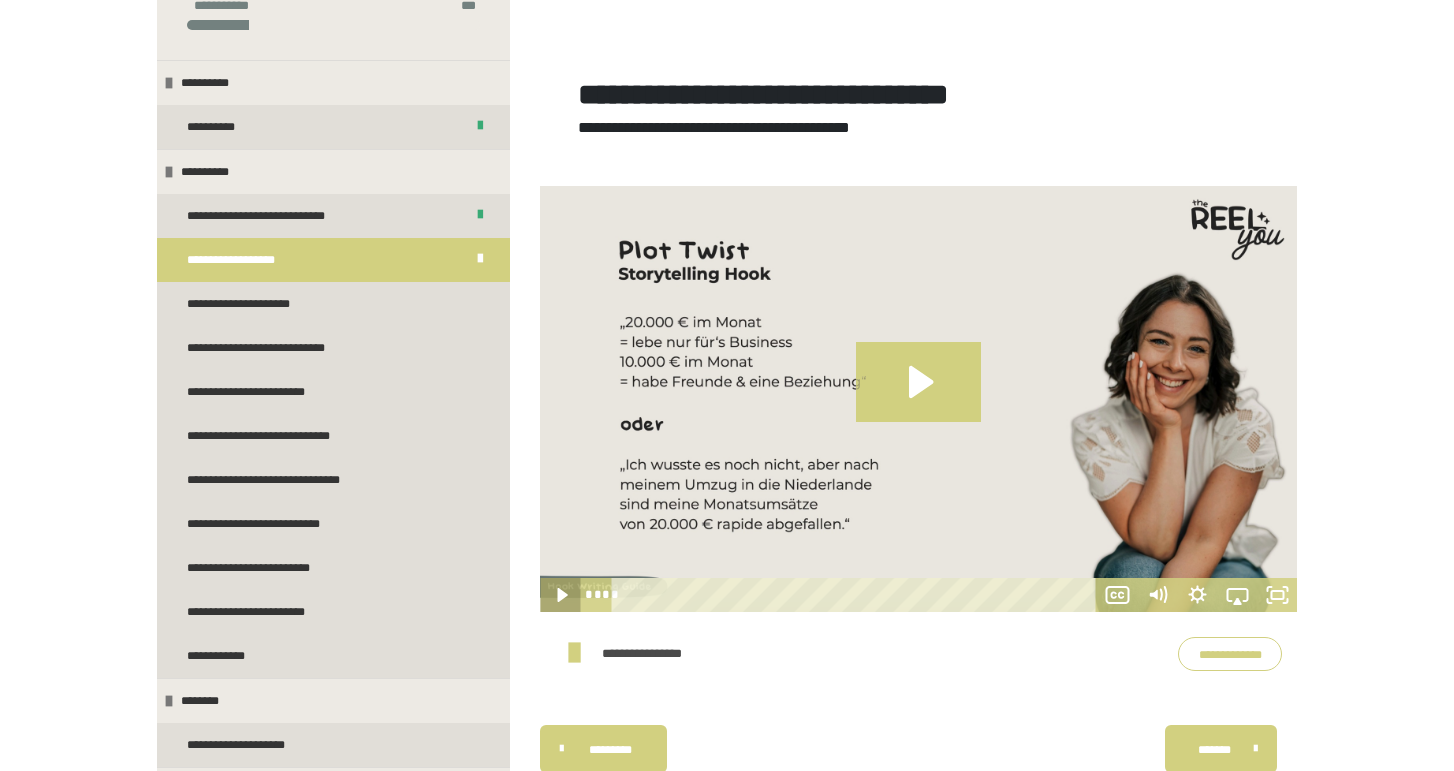 click 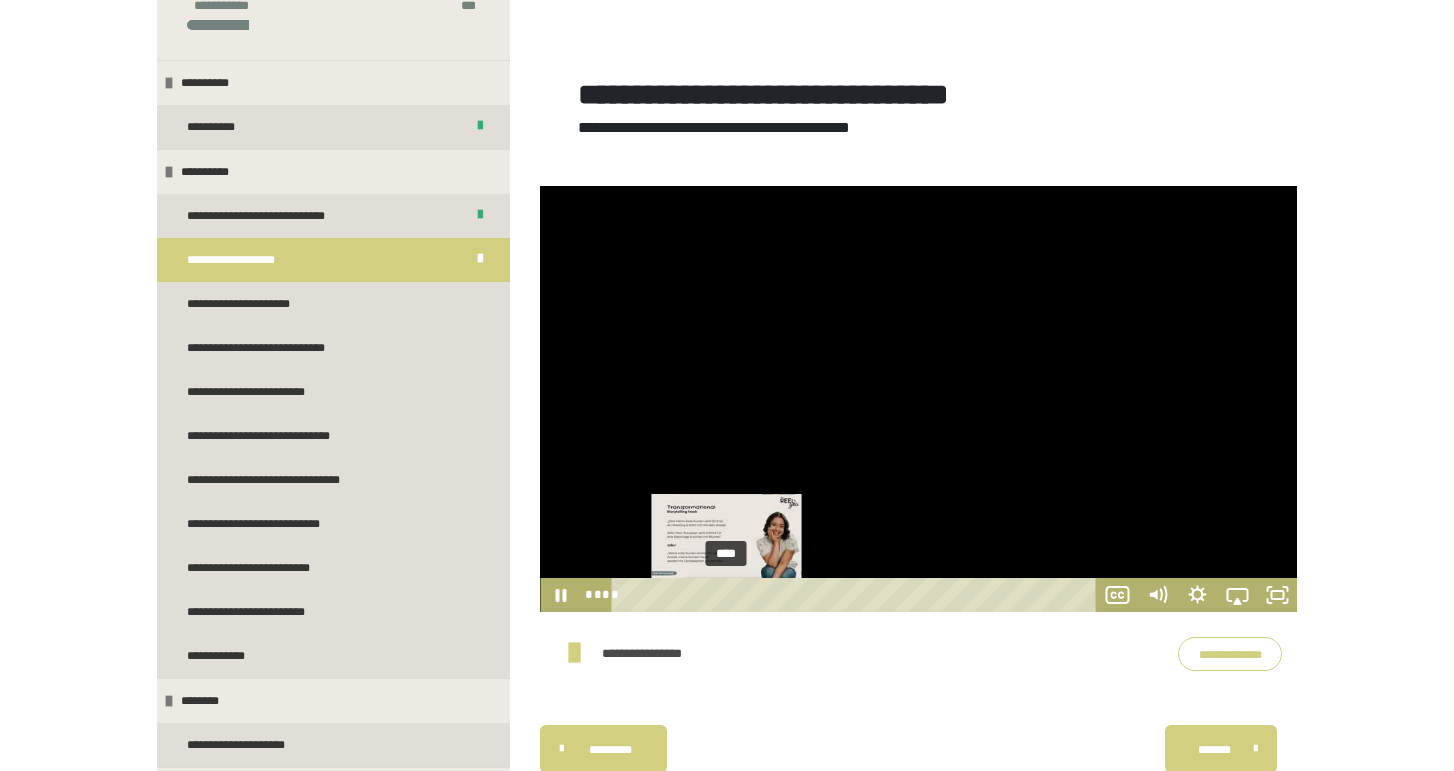 click on "****" at bounding box center (856, 595) 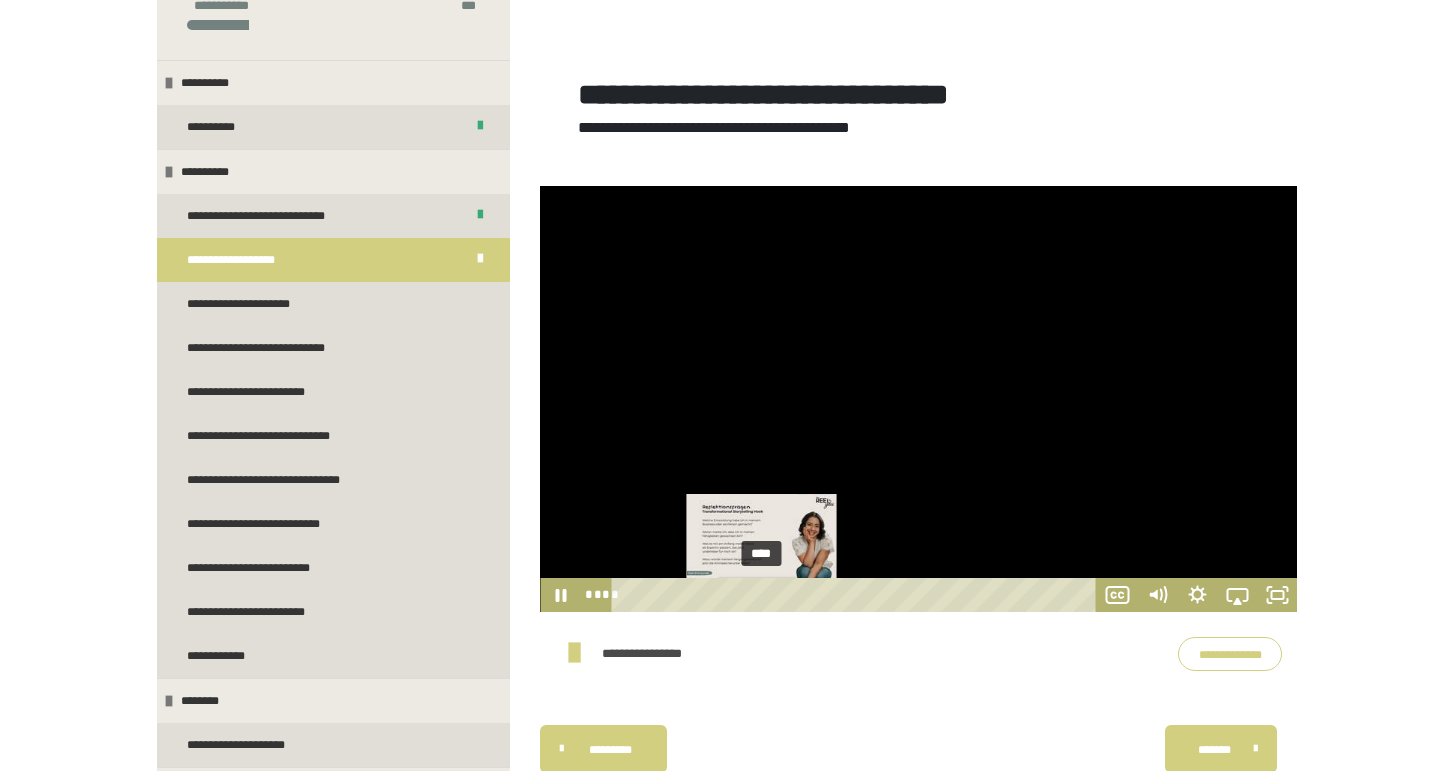 click on "****" at bounding box center (856, 595) 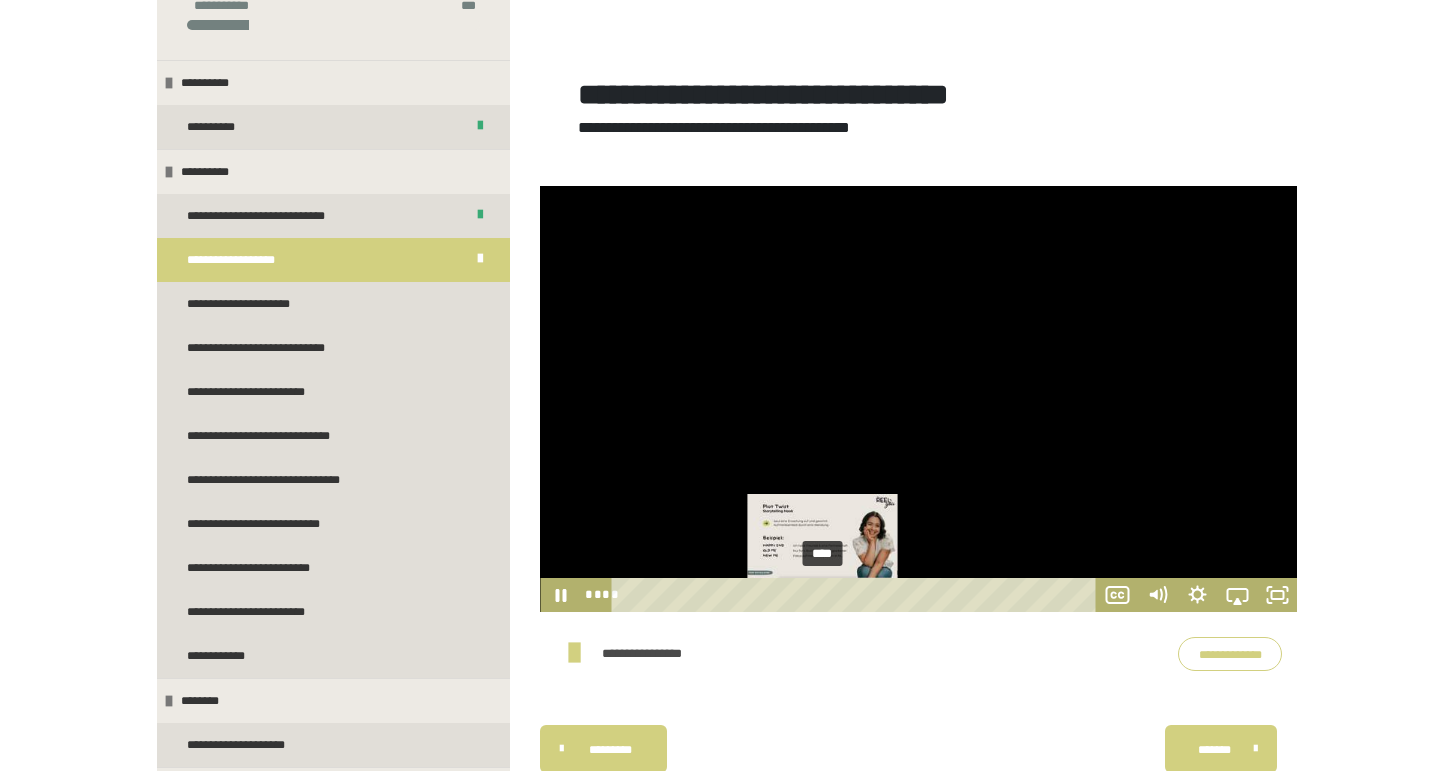 click on "****" at bounding box center (856, 595) 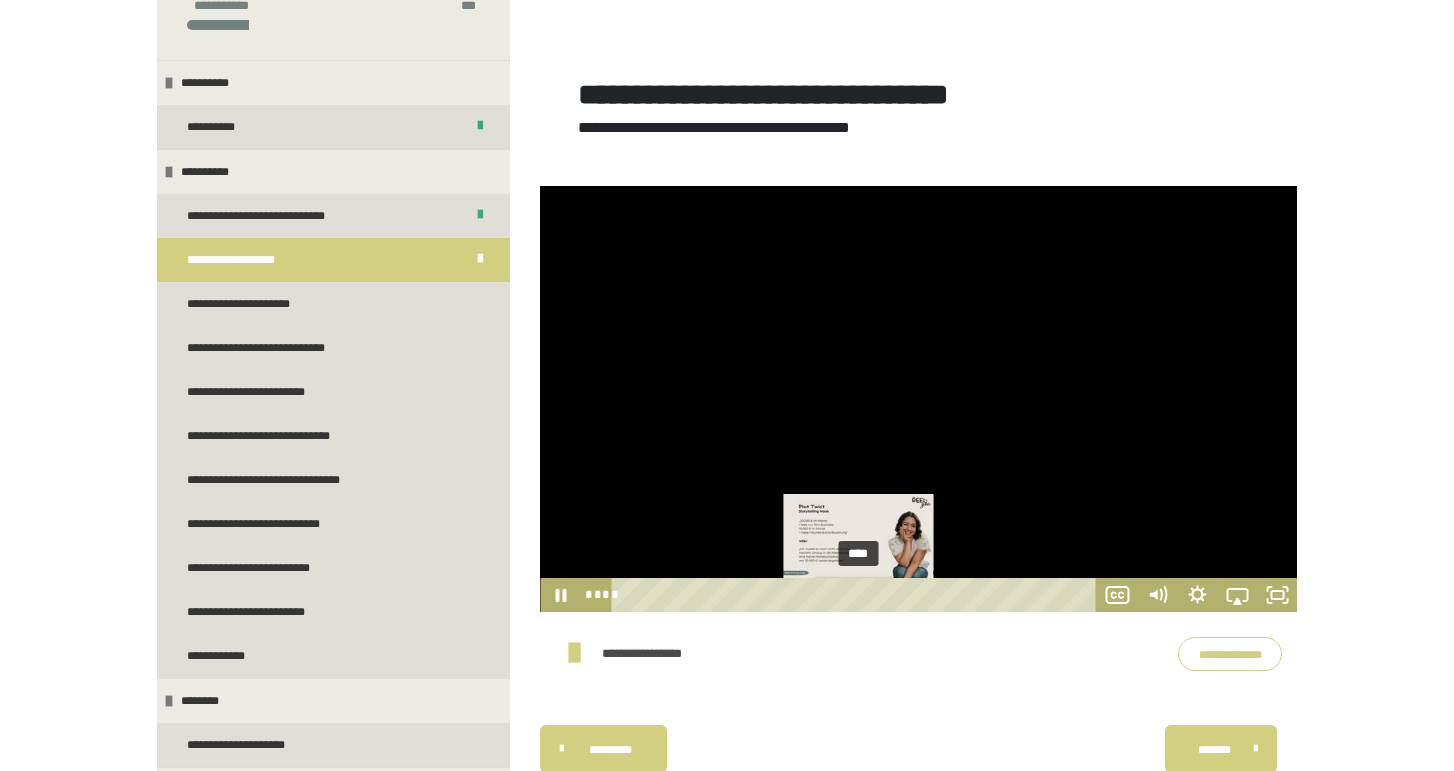 click on "****" at bounding box center [856, 595] 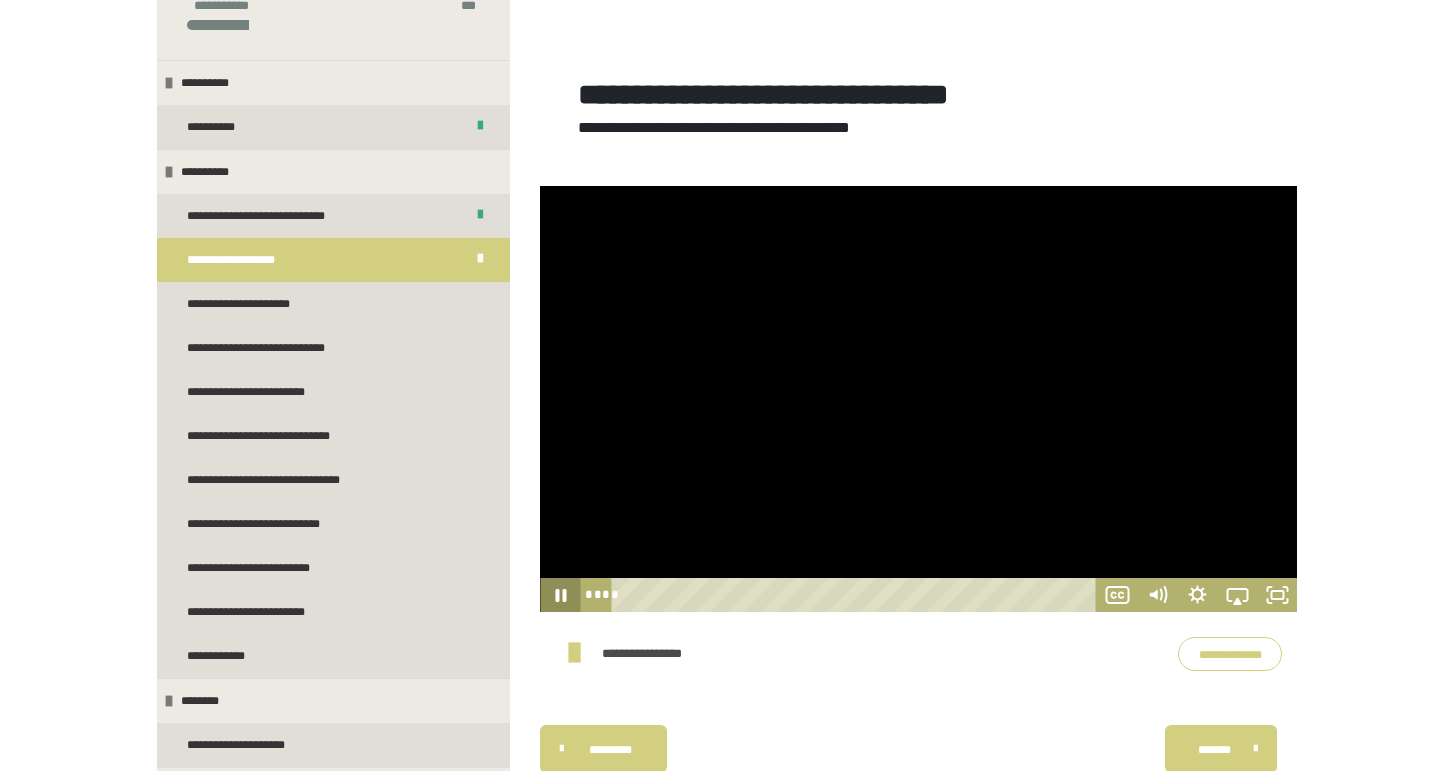 click 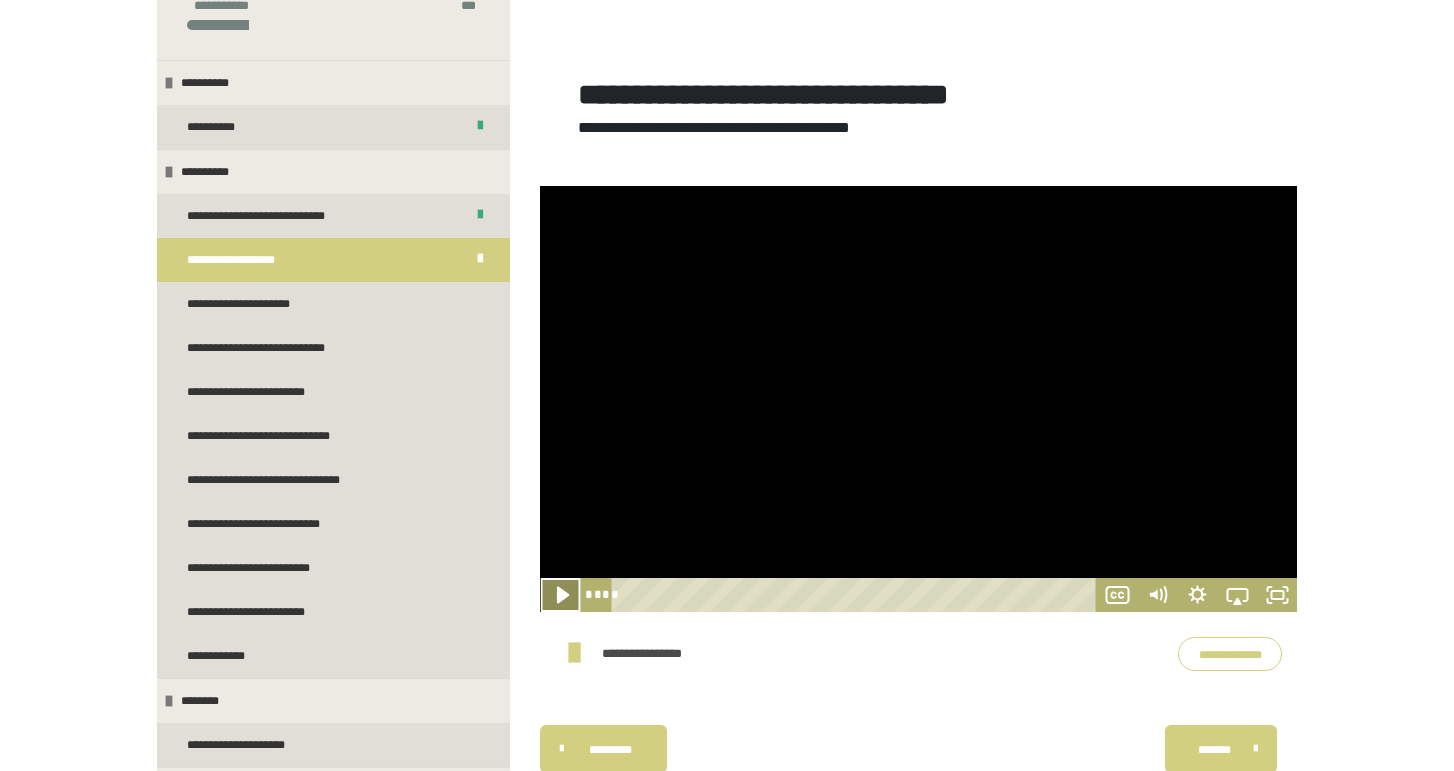 click 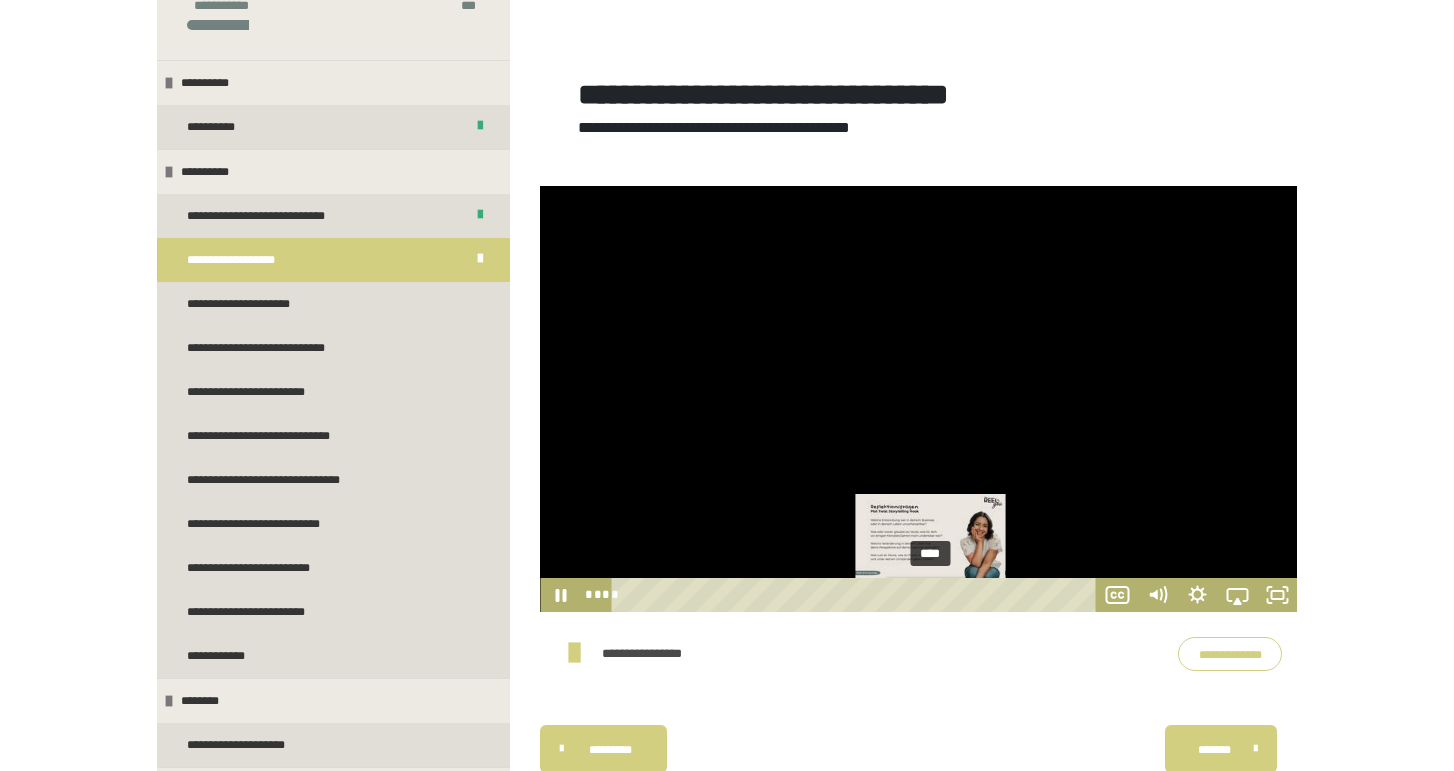 click on "****" at bounding box center [856, 595] 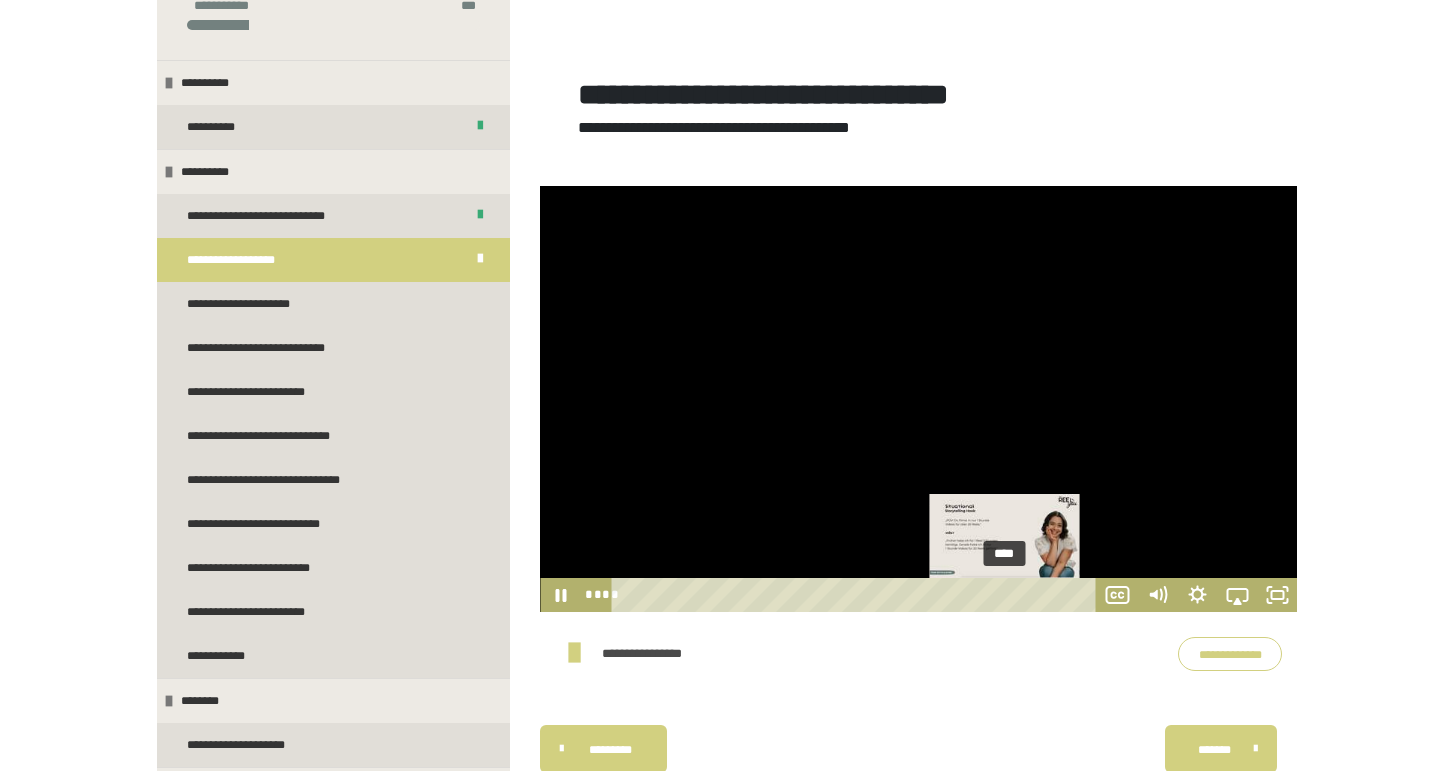 click on "****" at bounding box center (856, 595) 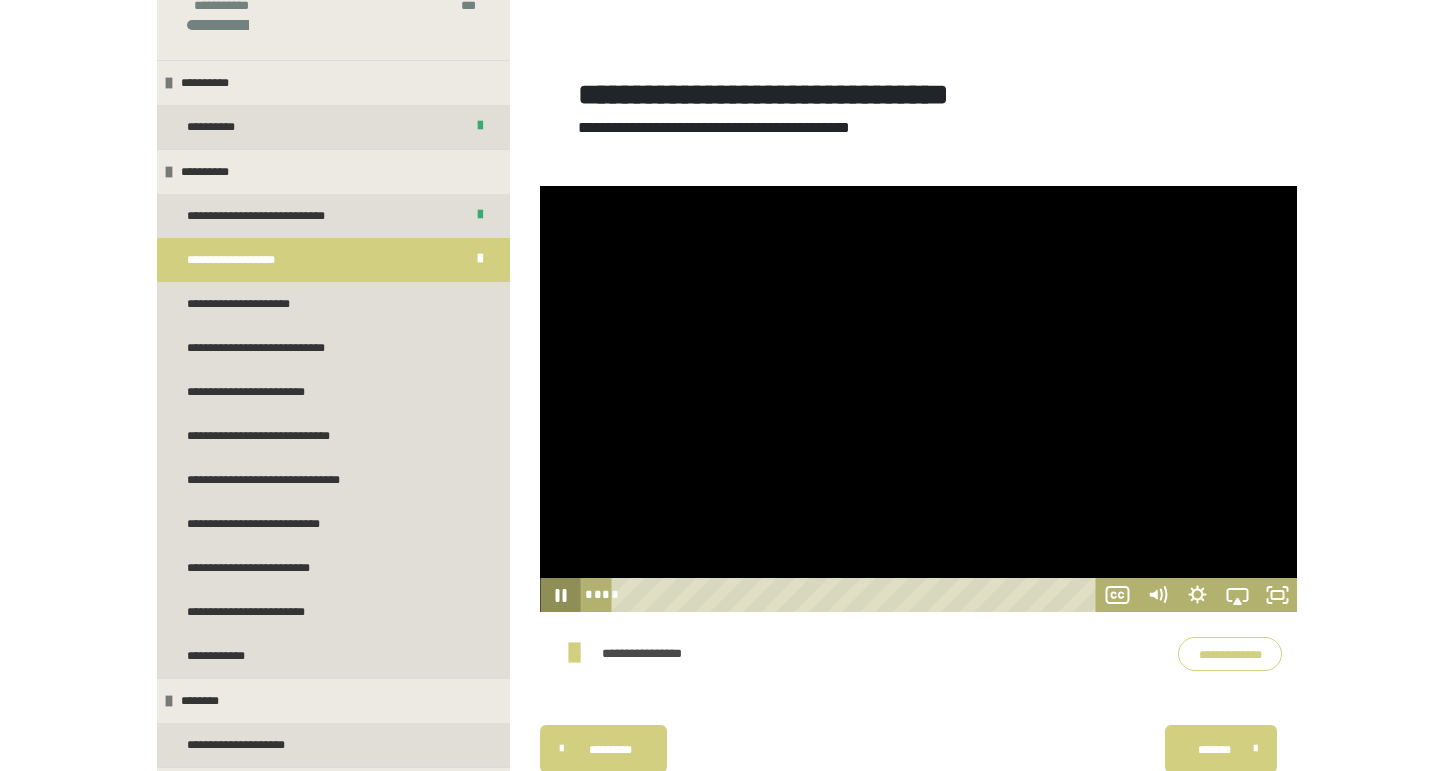 click 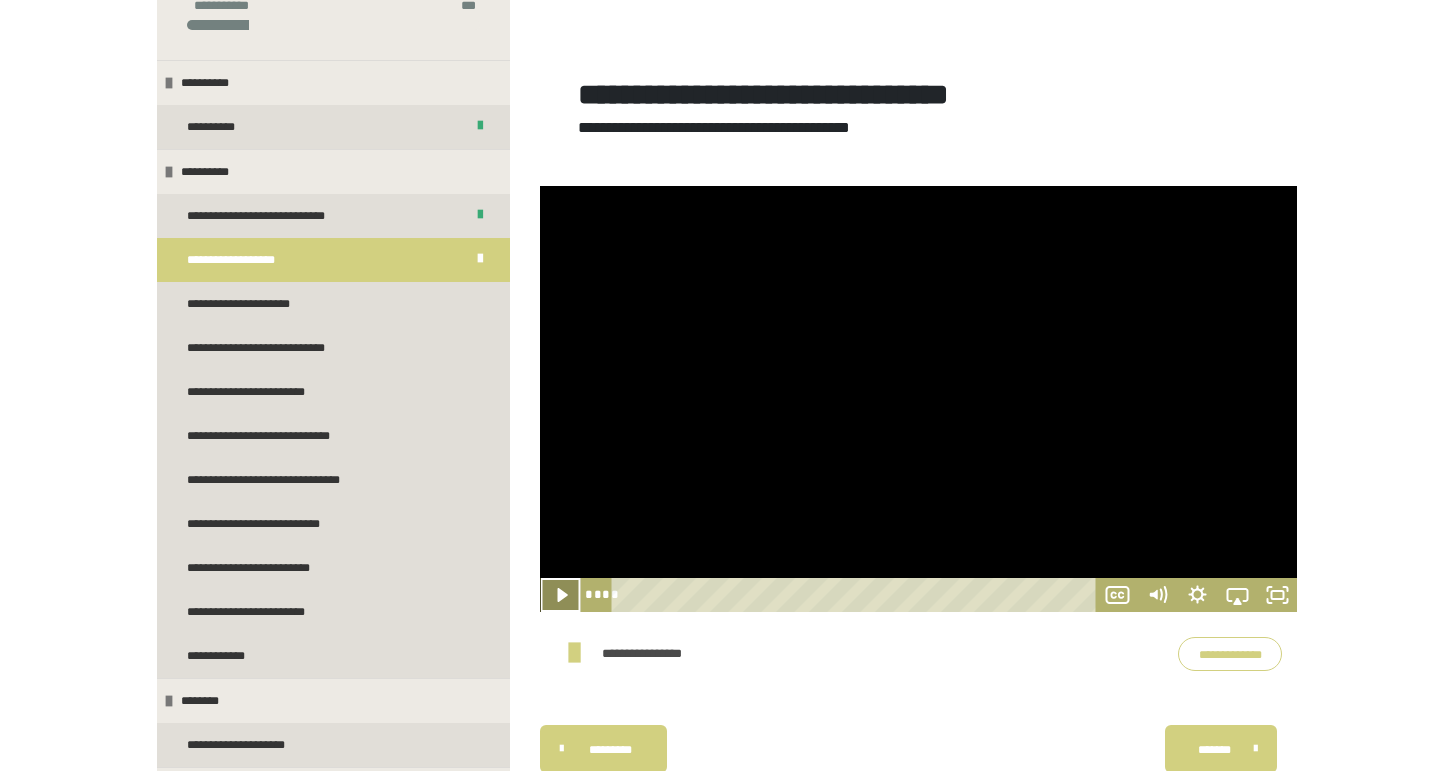 click 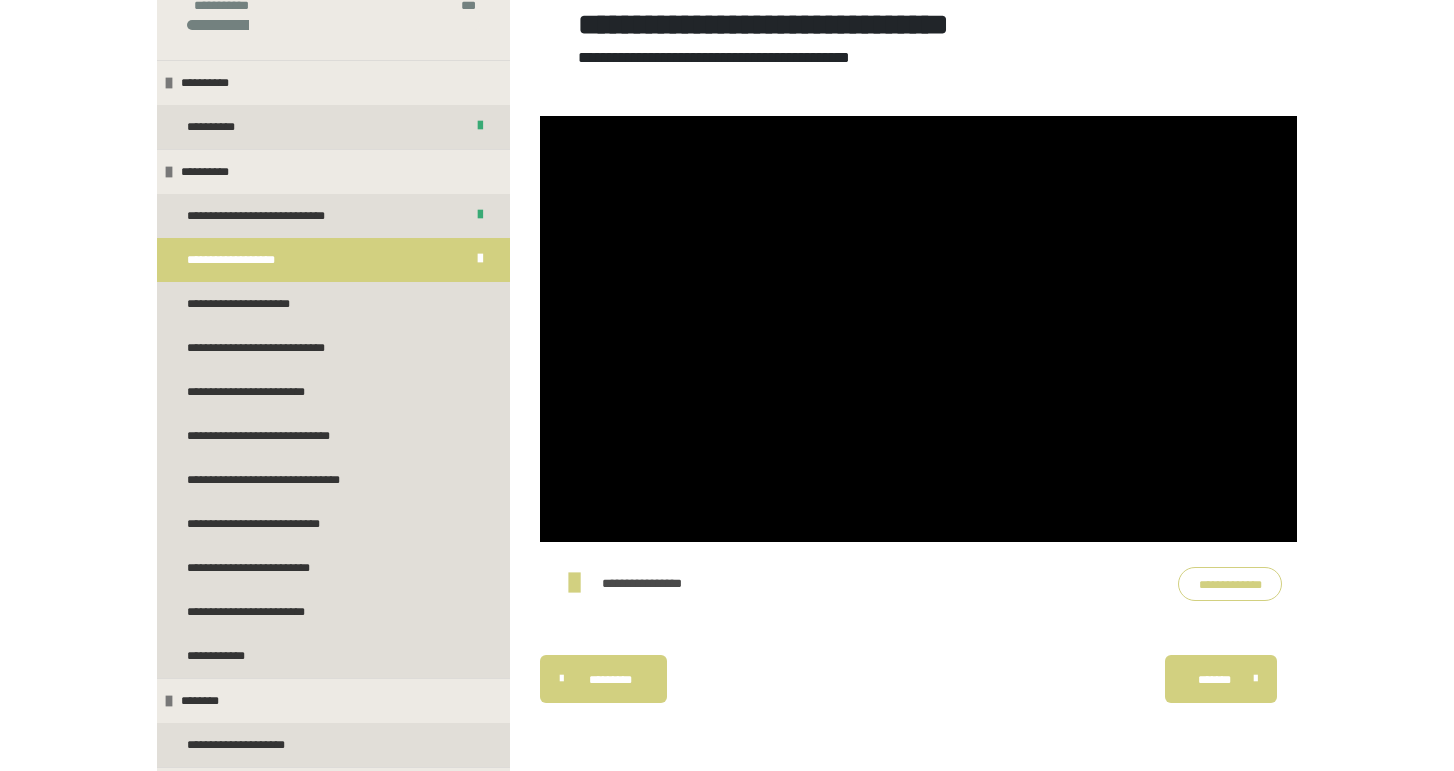 scroll, scrollTop: 340, scrollLeft: 0, axis: vertical 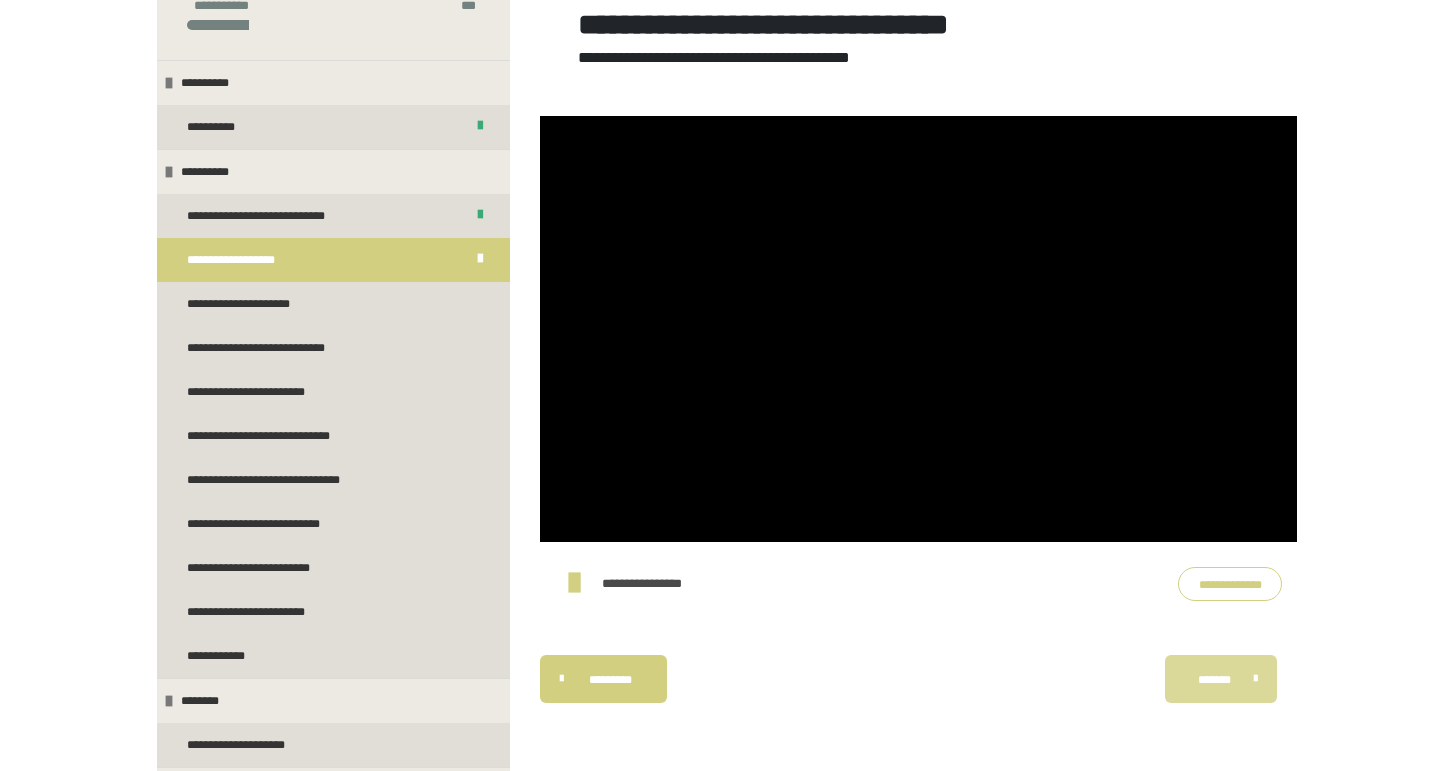 click on "*******" at bounding box center (1214, 680) 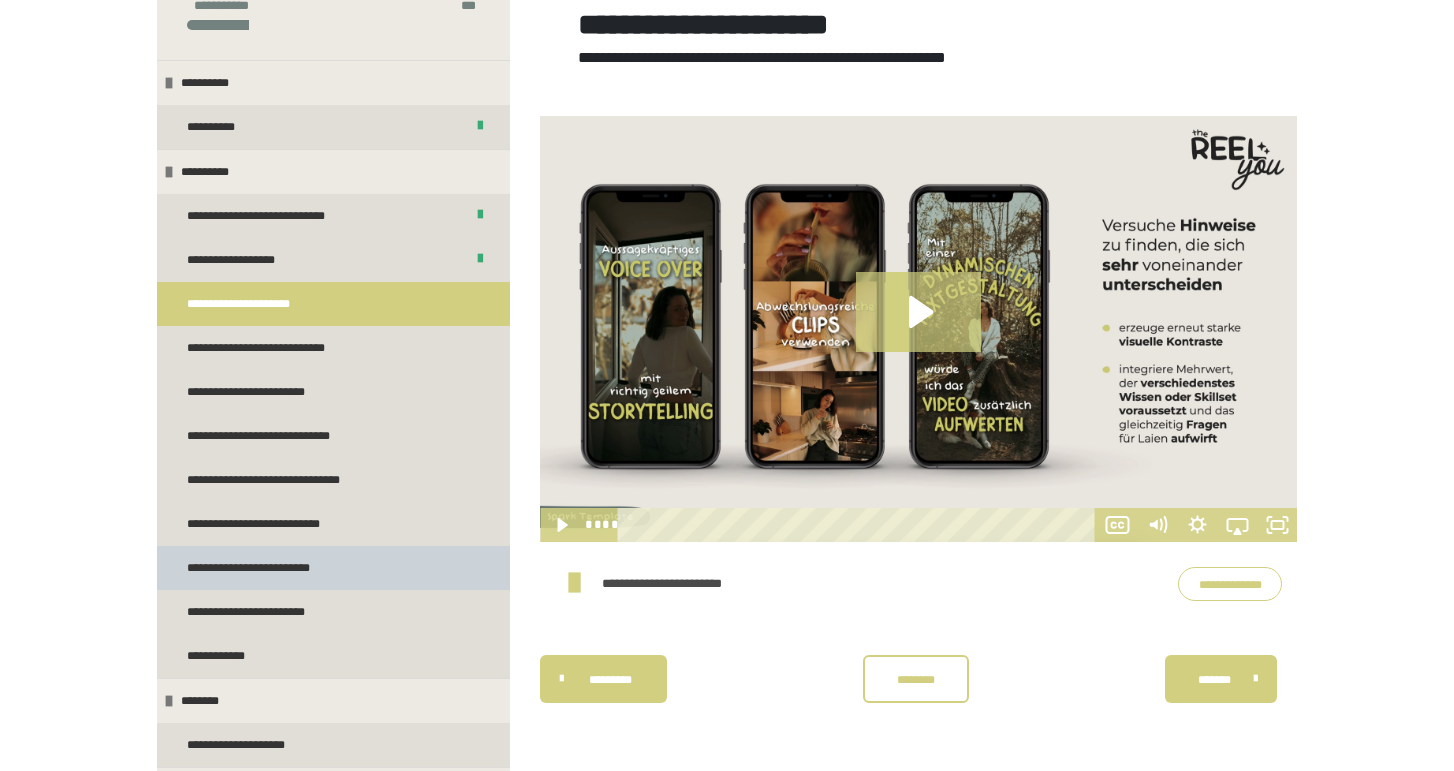 click on "**********" at bounding box center (269, 568) 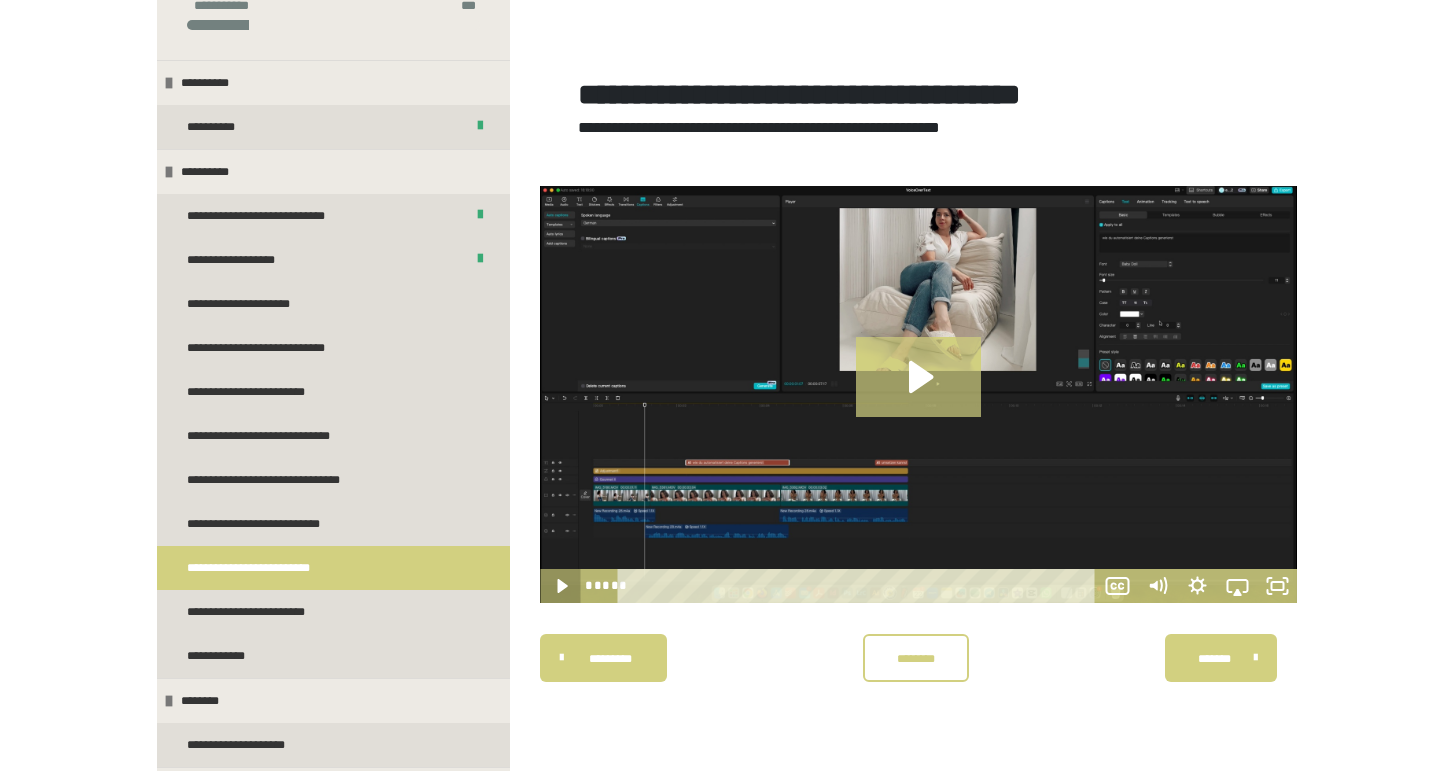 click 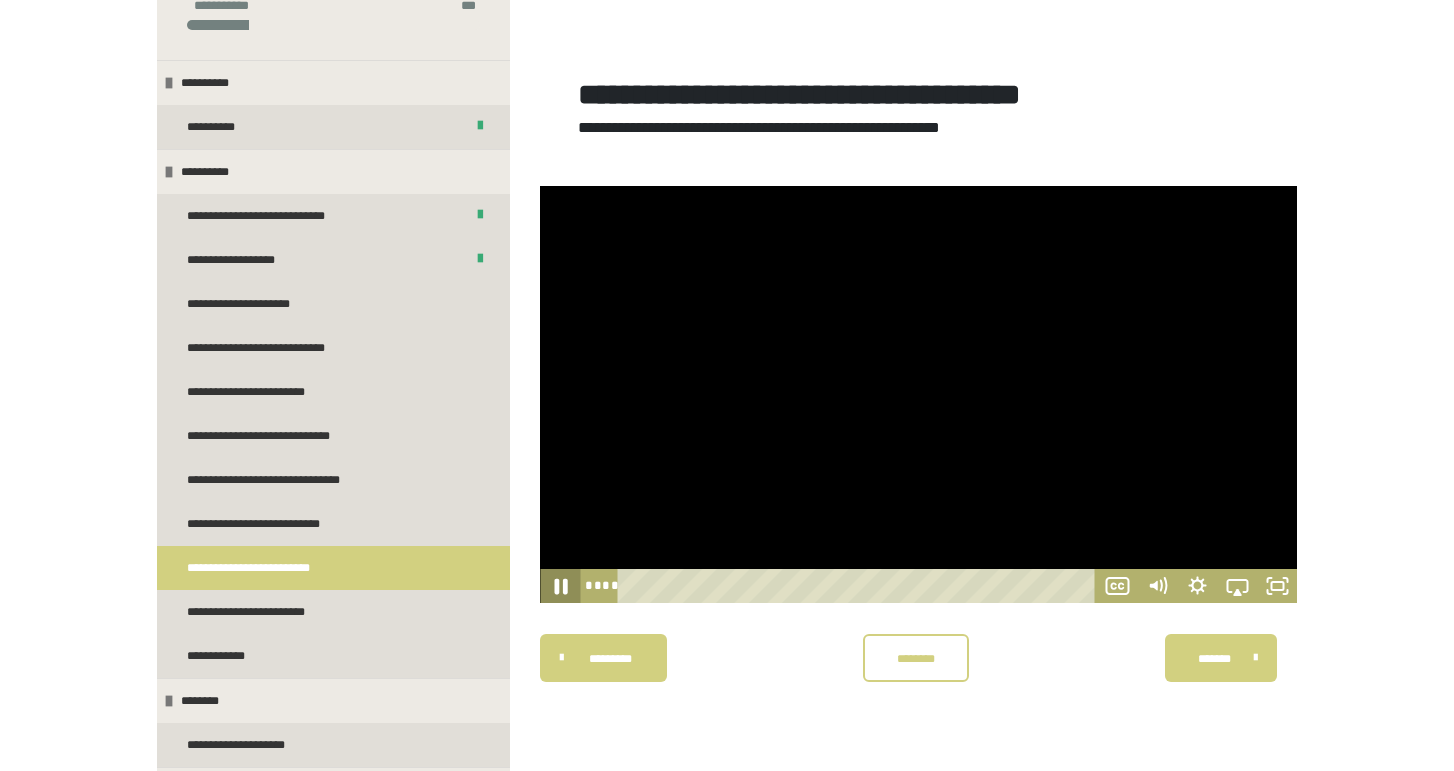 click 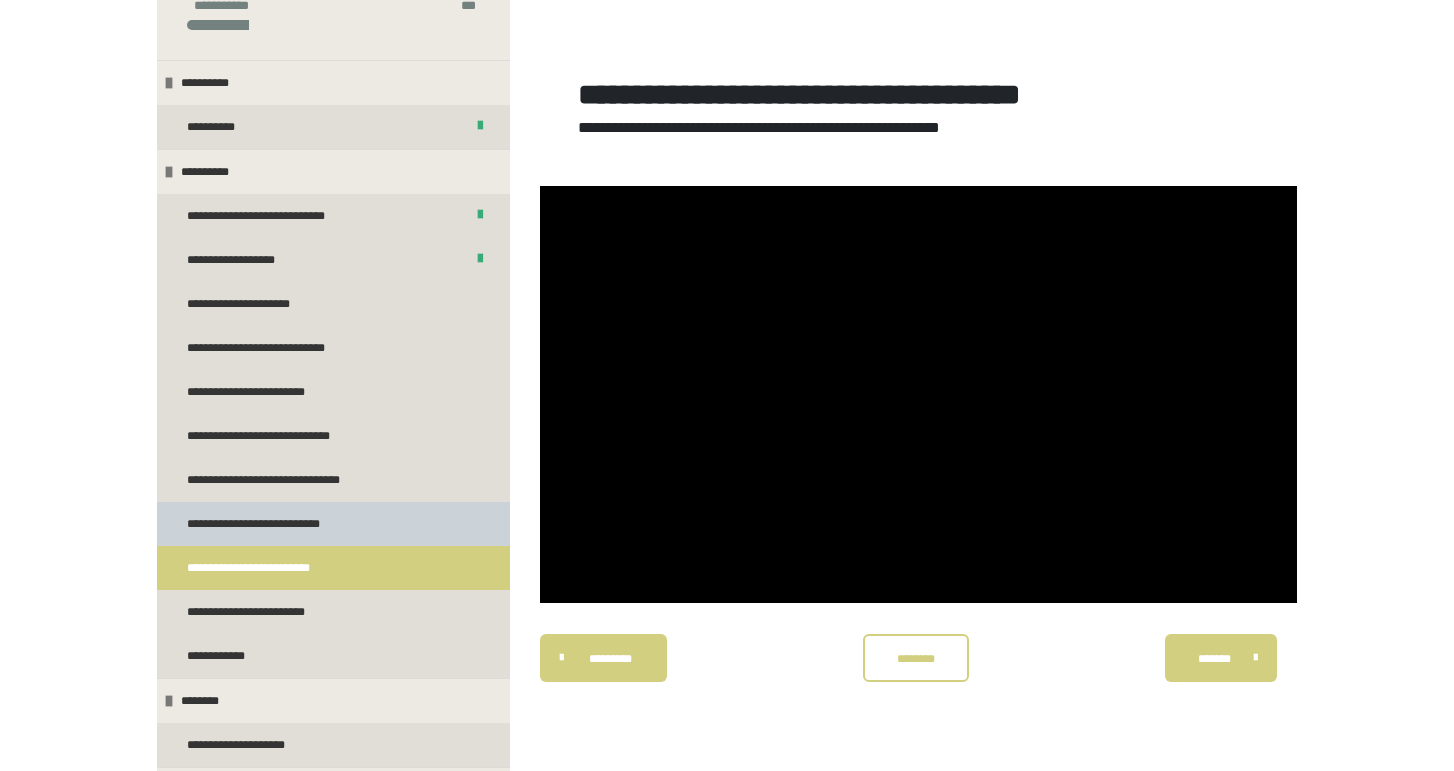 click on "**********" at bounding box center [265, 524] 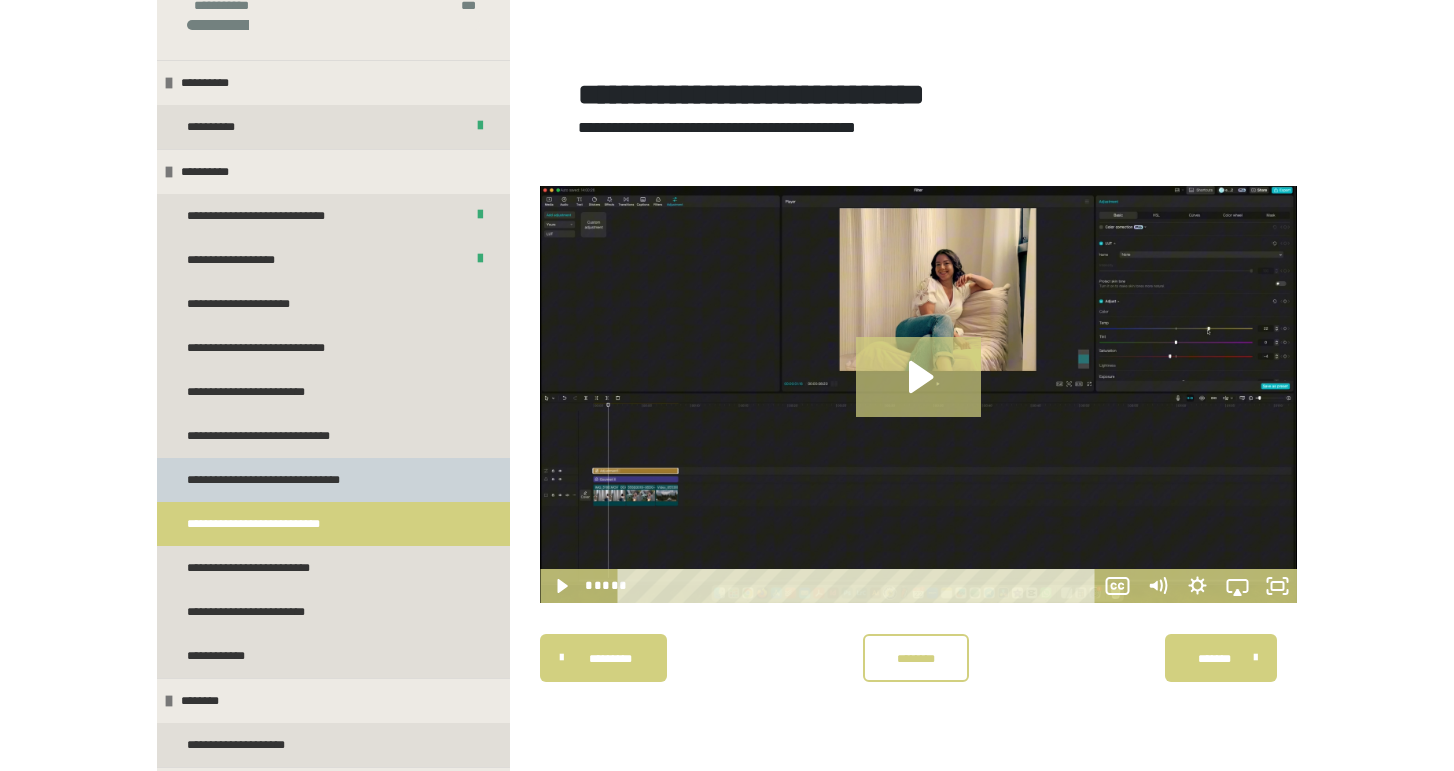click on "**********" at bounding box center [280, 480] 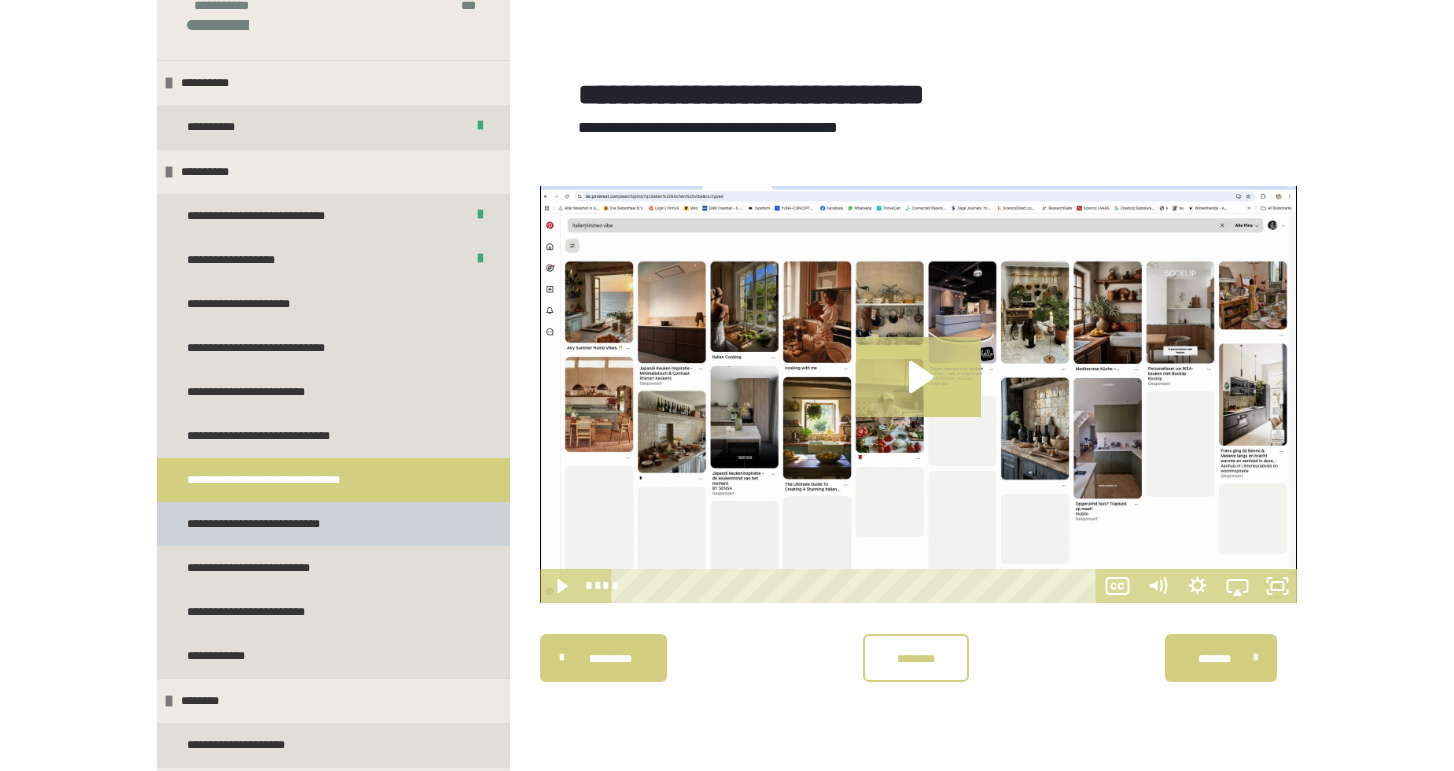 click on "**********" at bounding box center [265, 524] 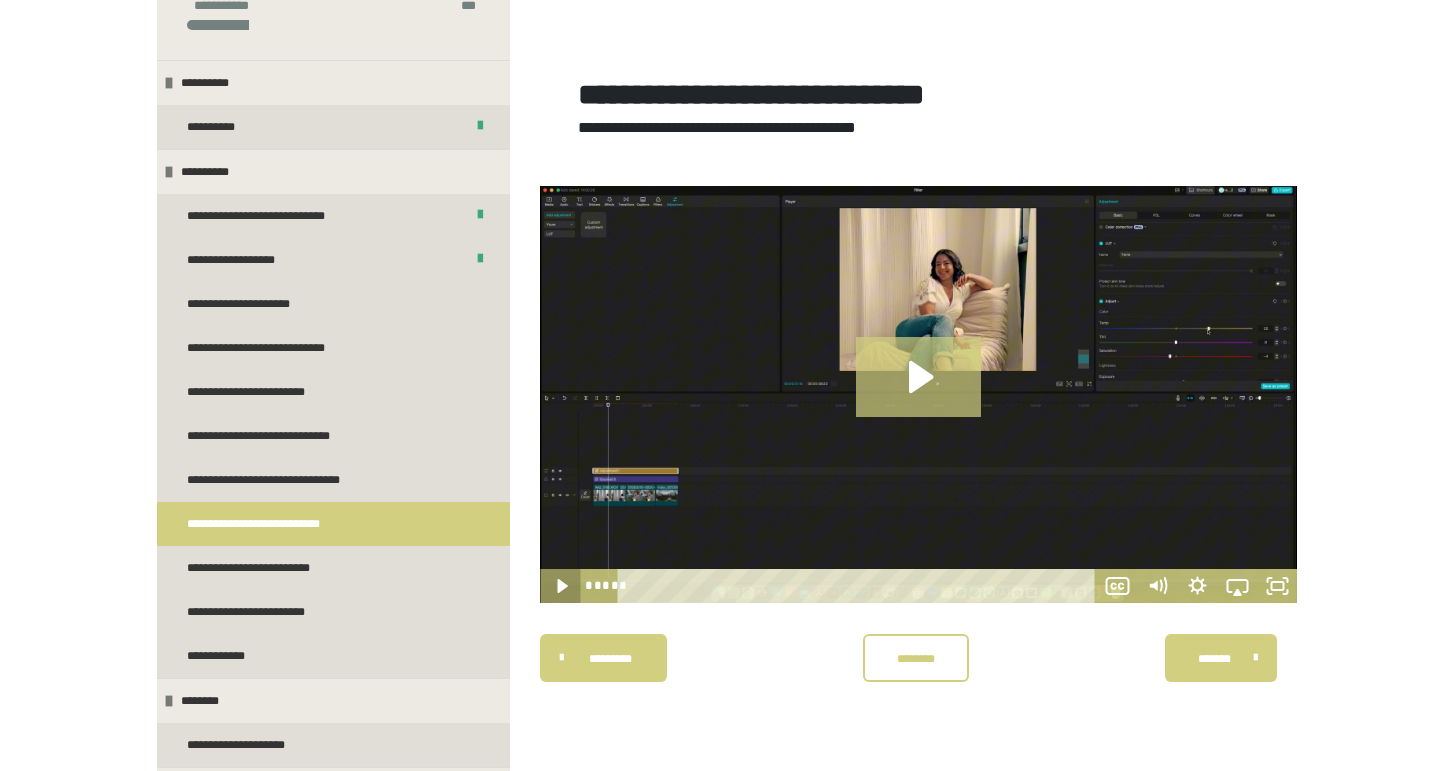 click 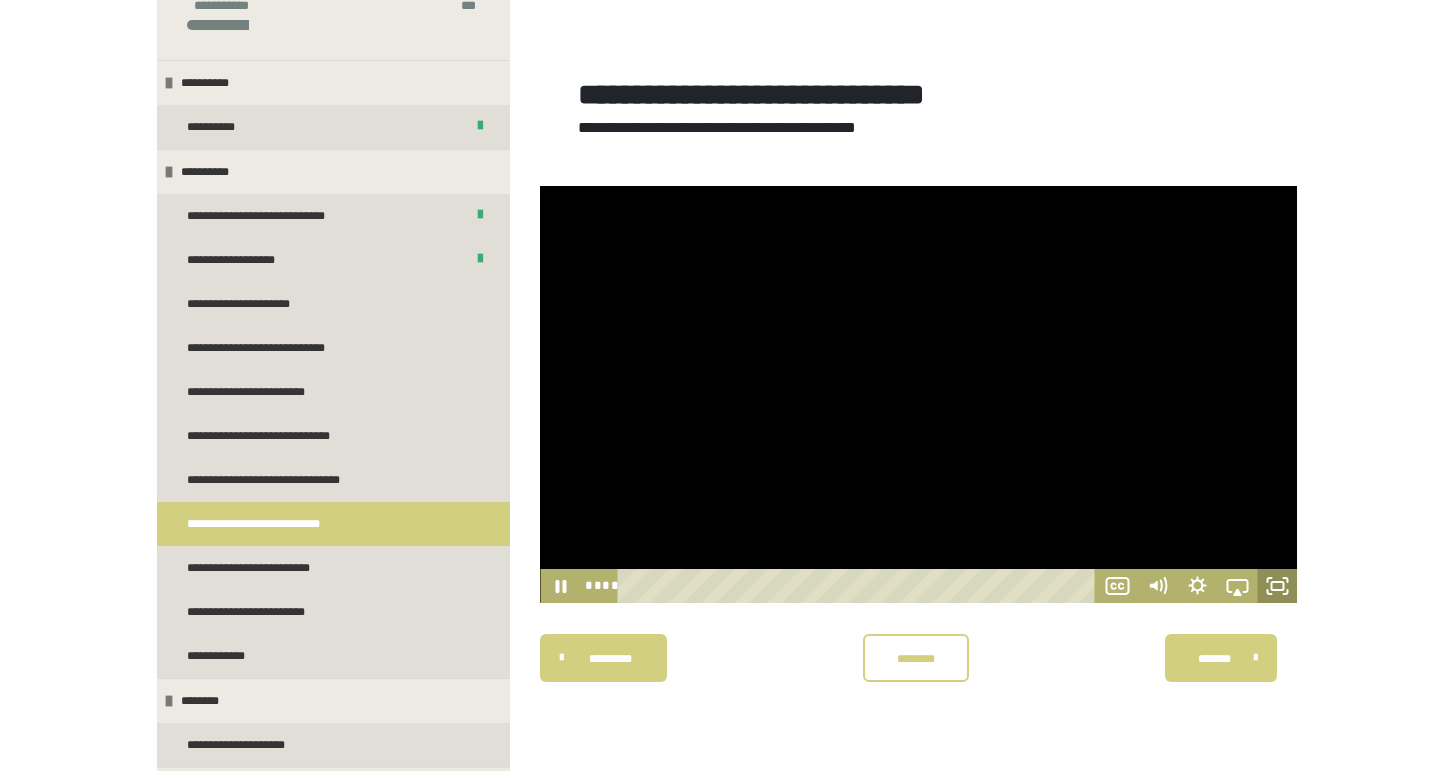 click 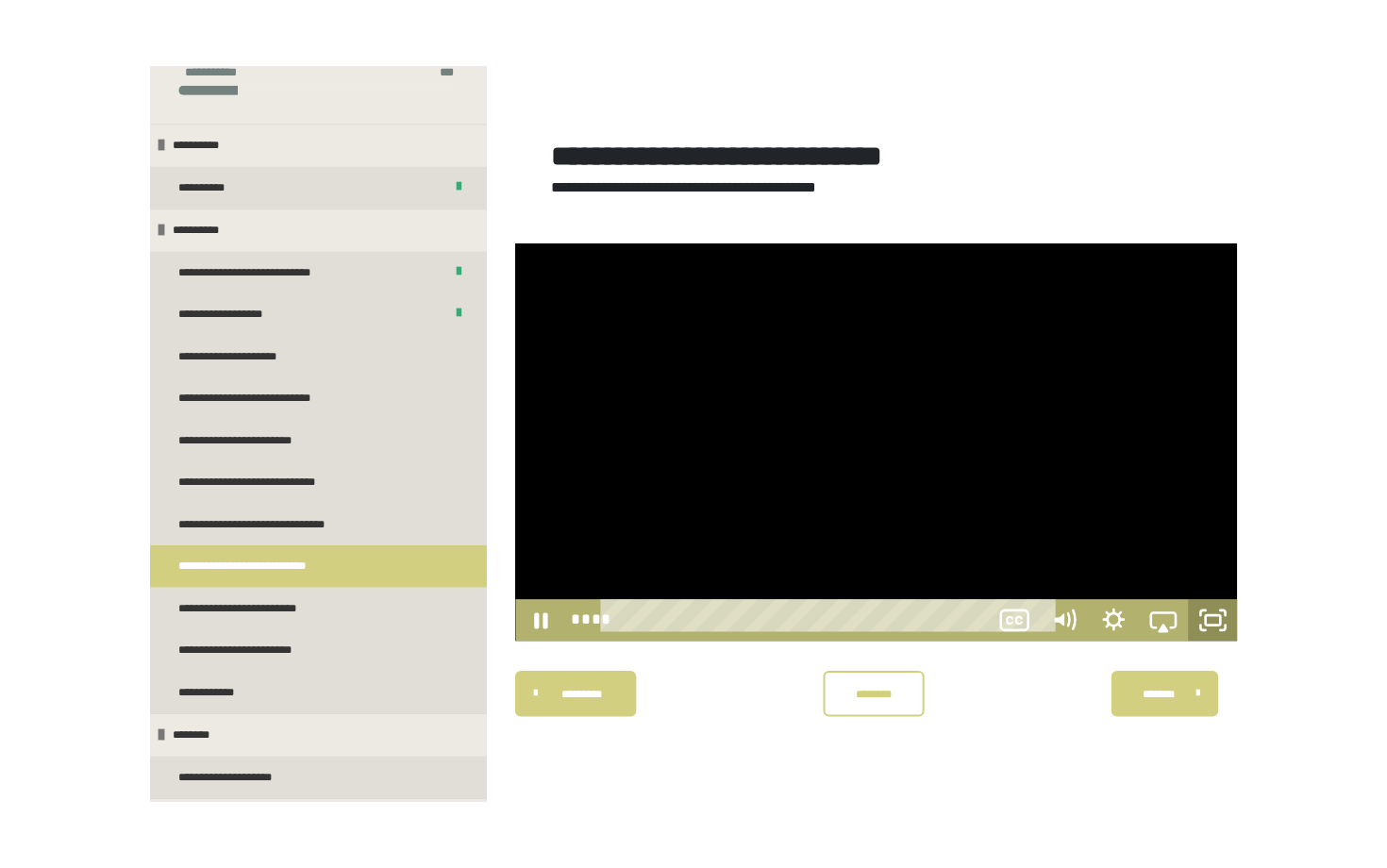 scroll, scrollTop: 176, scrollLeft: 0, axis: vertical 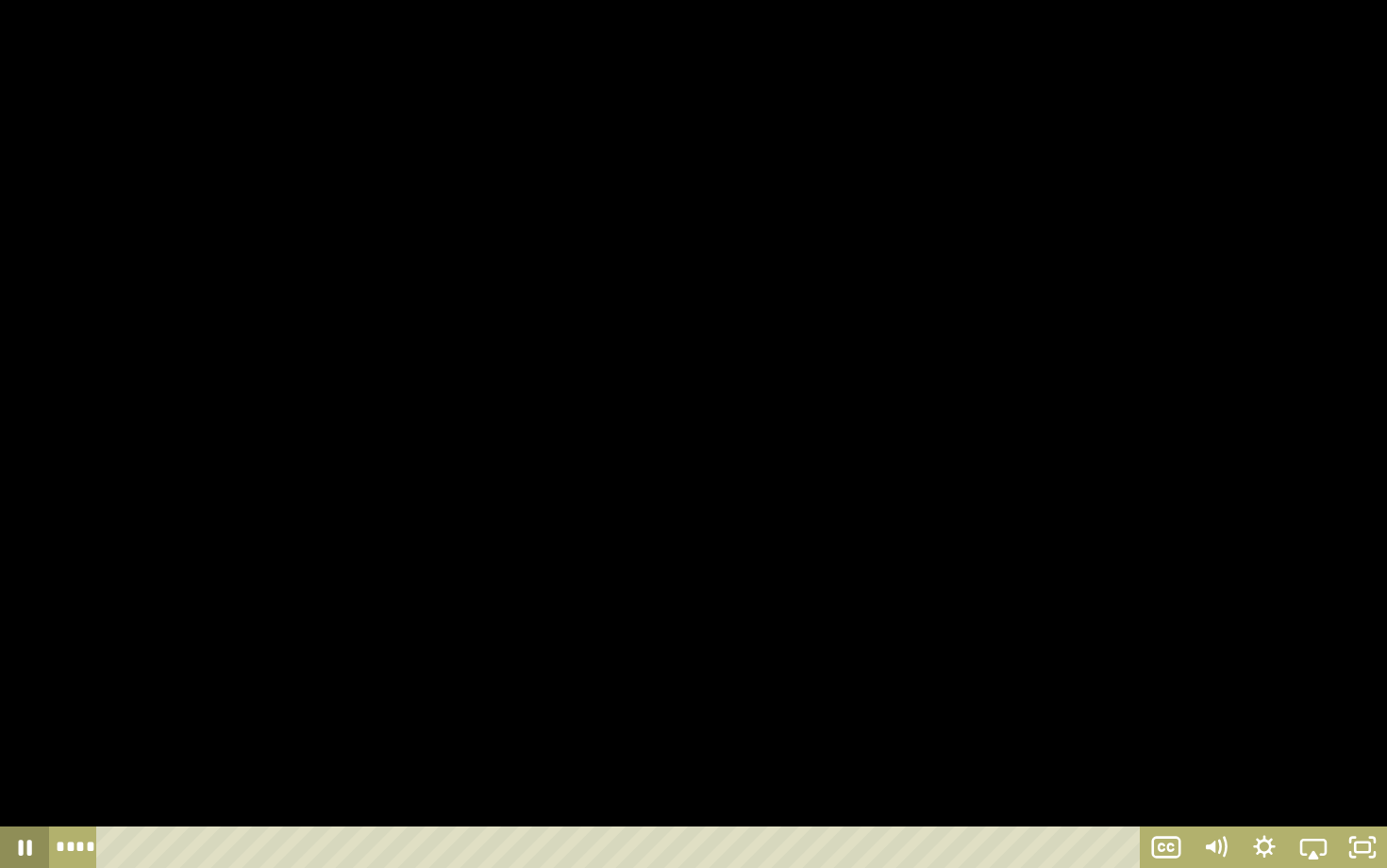 type 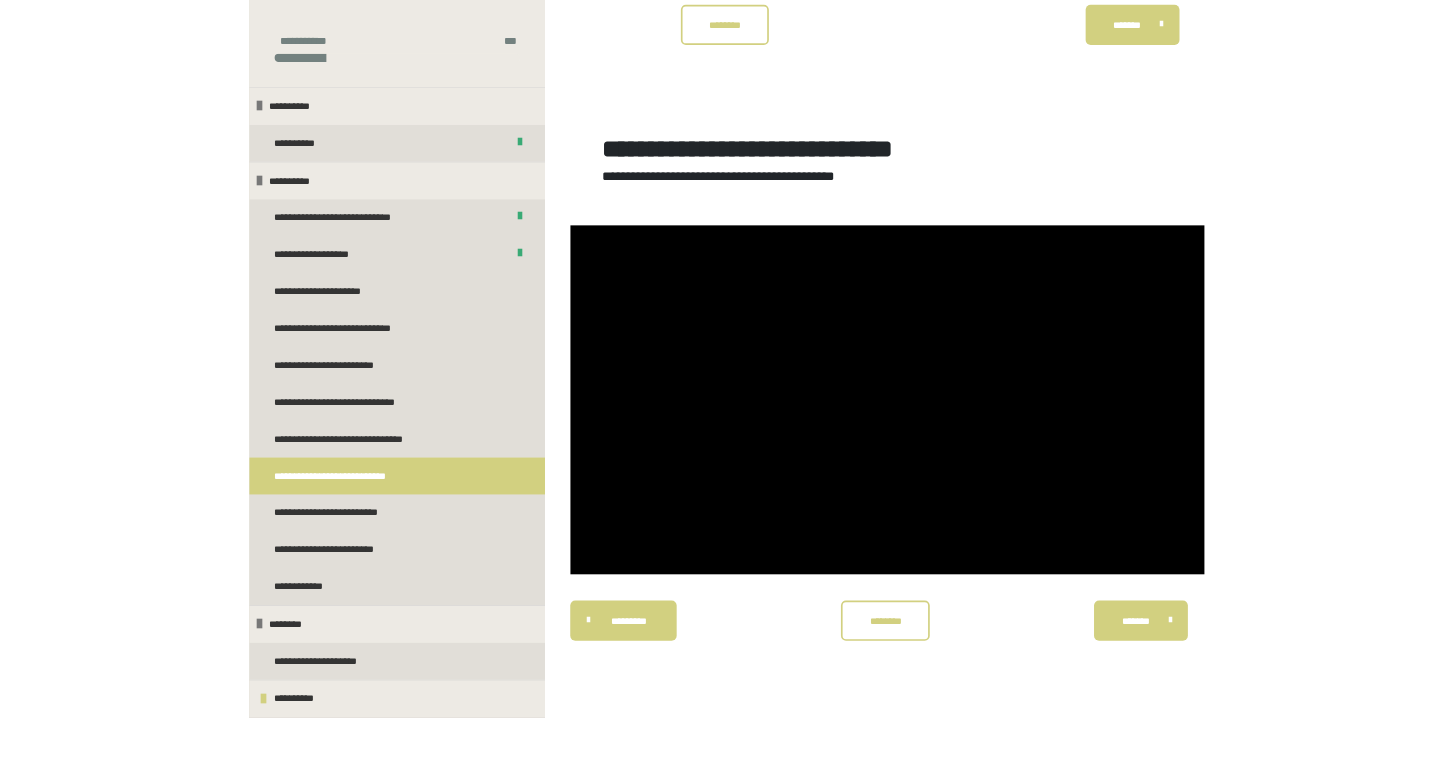 scroll, scrollTop: 270, scrollLeft: 0, axis: vertical 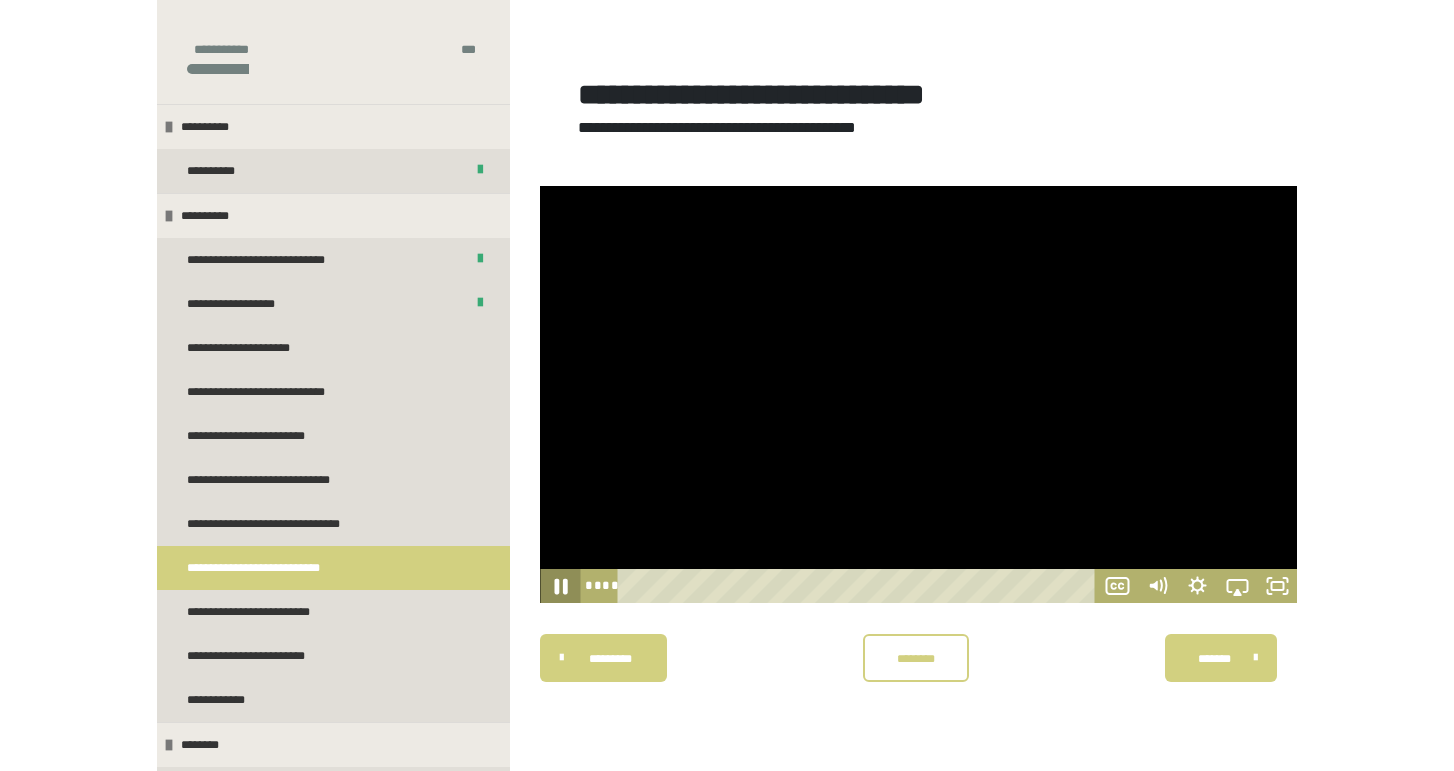 click 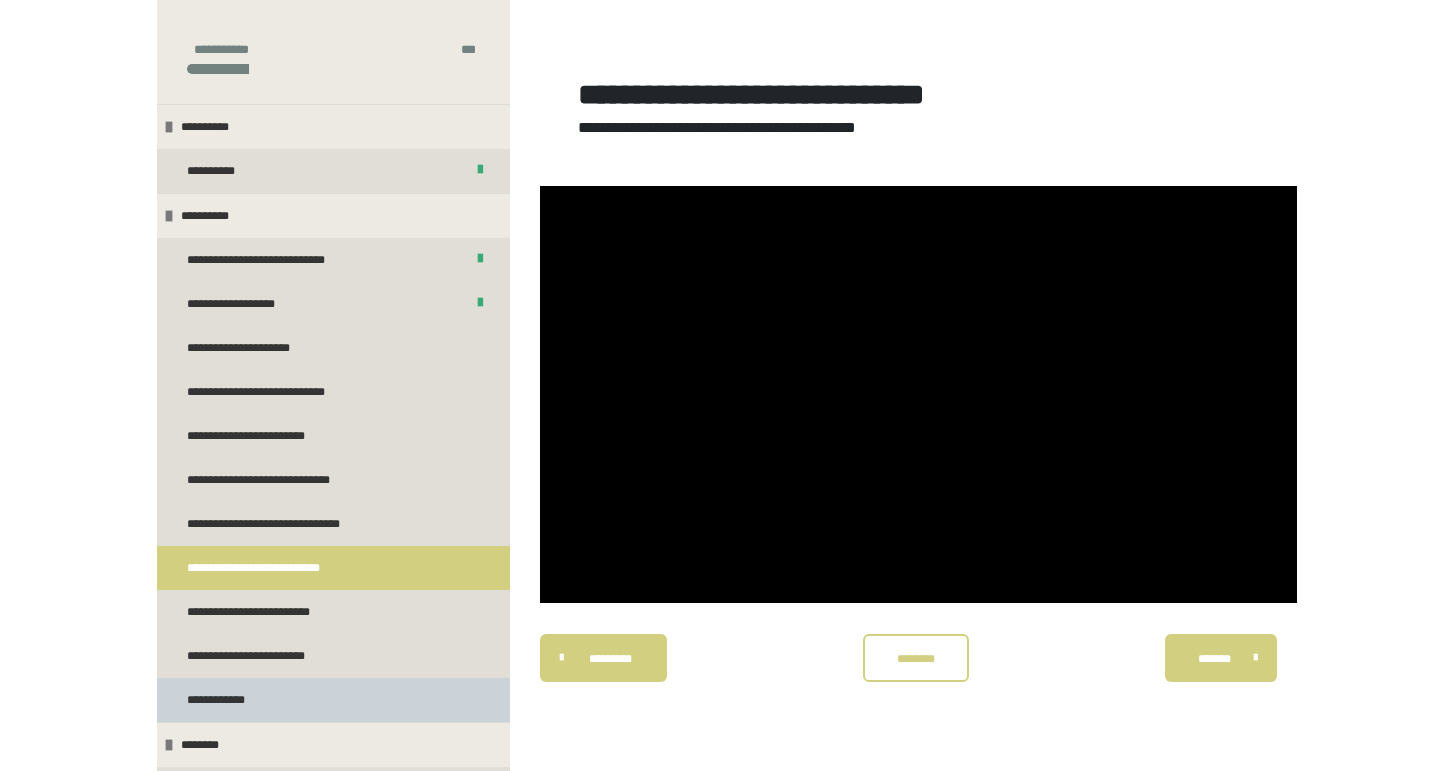 click on "**********" at bounding box center [227, 700] 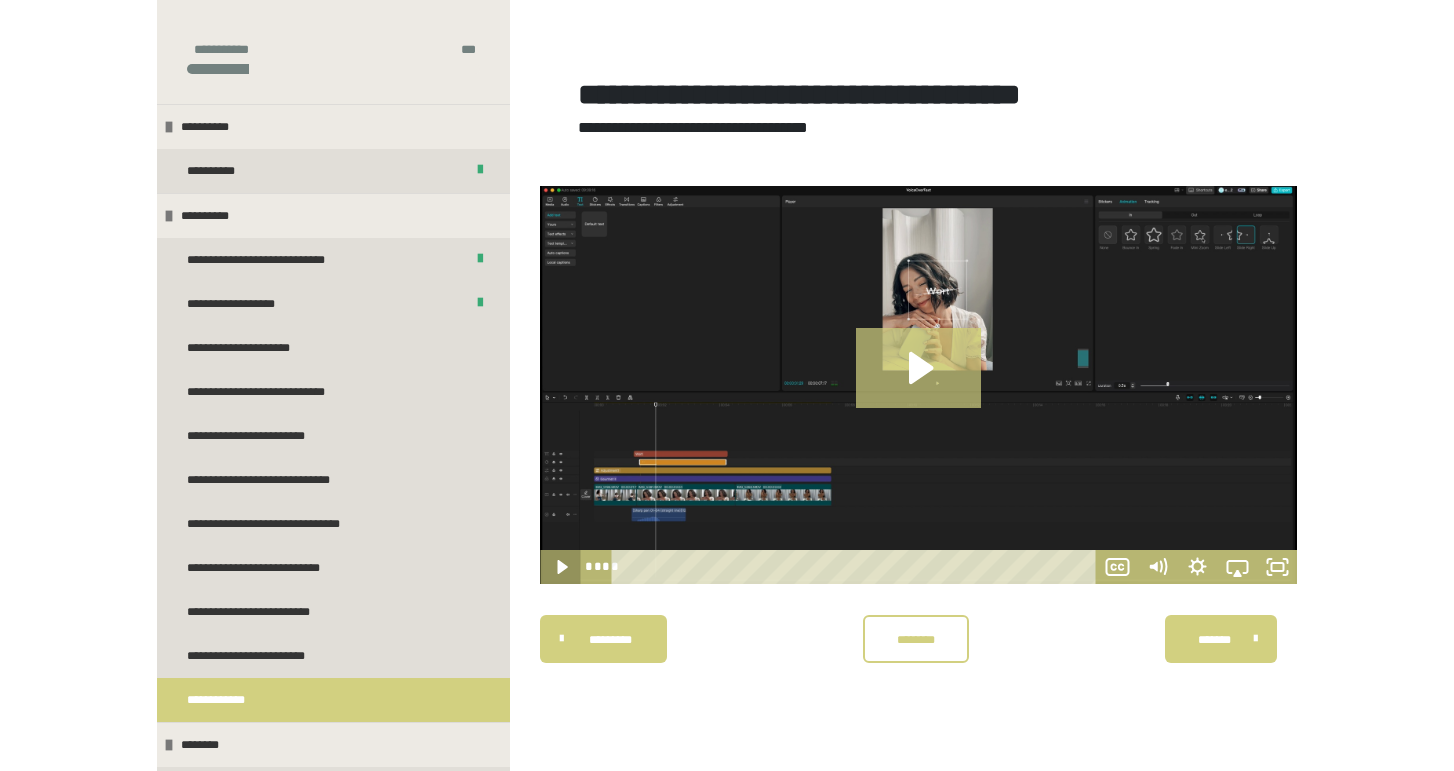 click 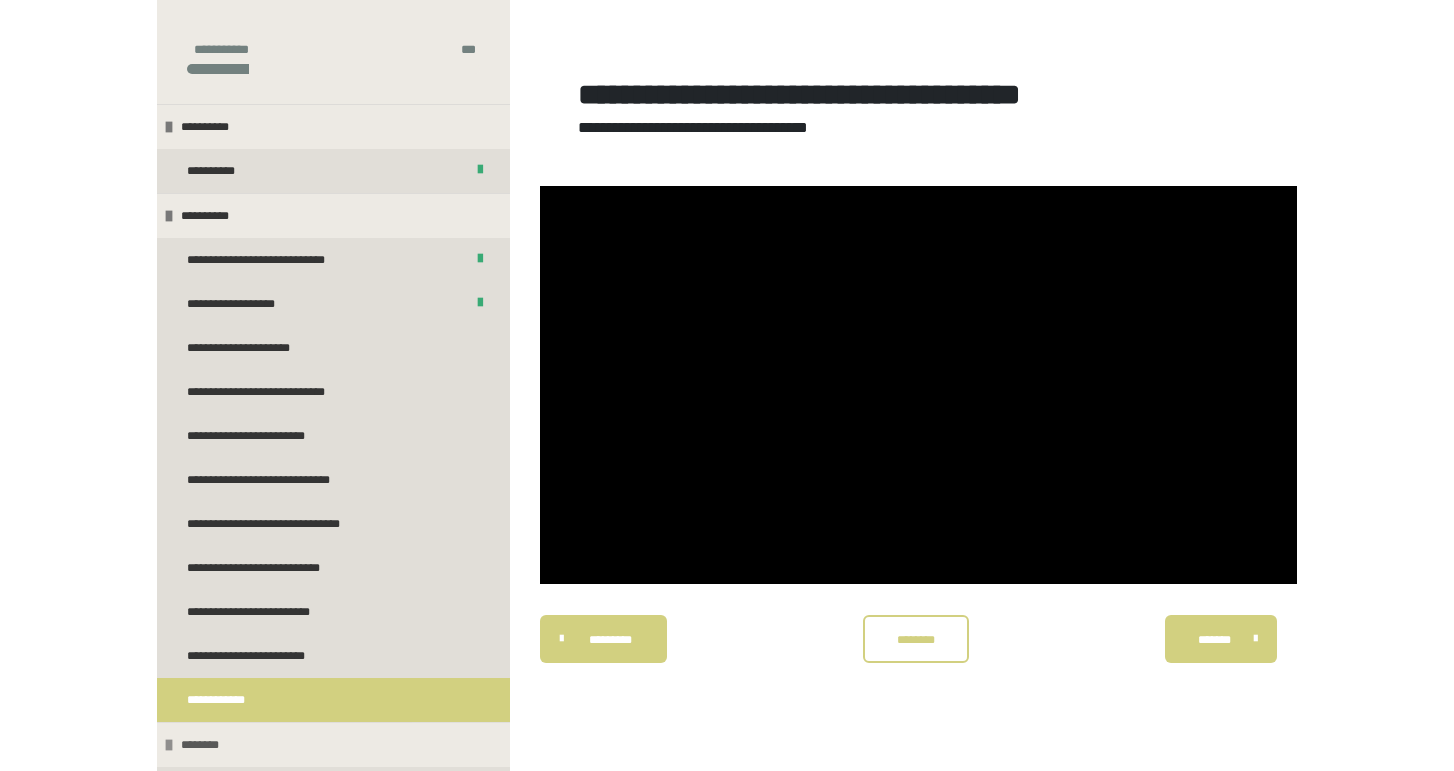 click on "********" at bounding box center (209, 745) 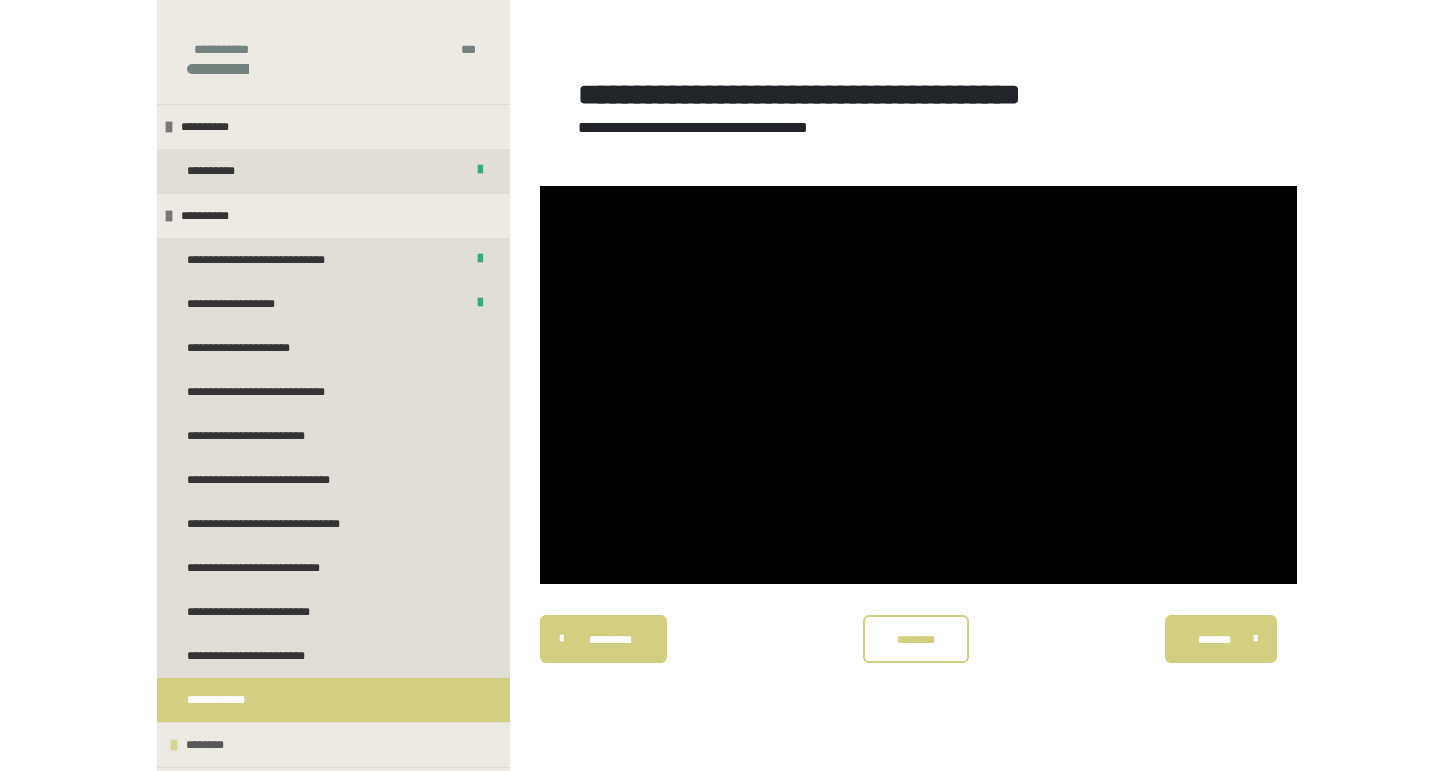click on "********" at bounding box center [214, 745] 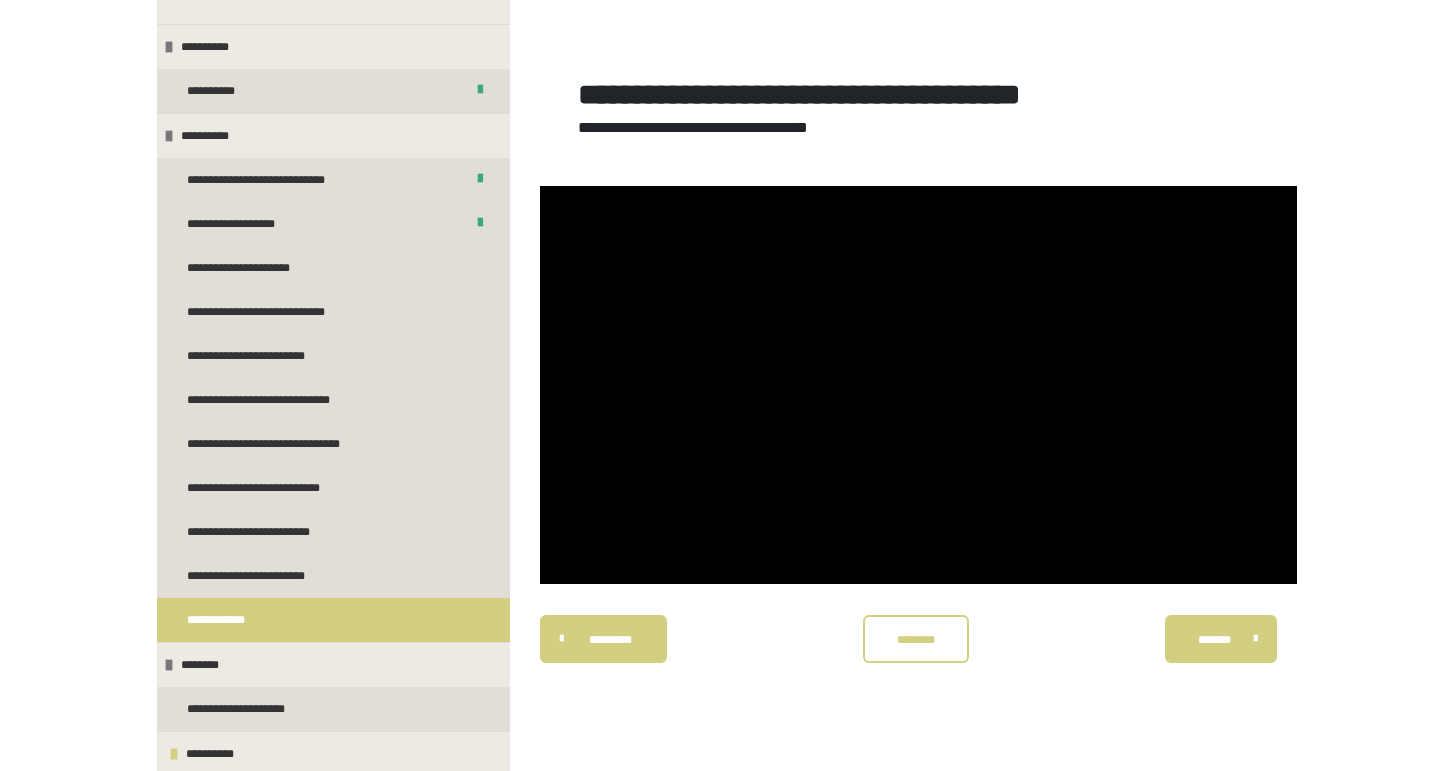scroll, scrollTop: 80, scrollLeft: 0, axis: vertical 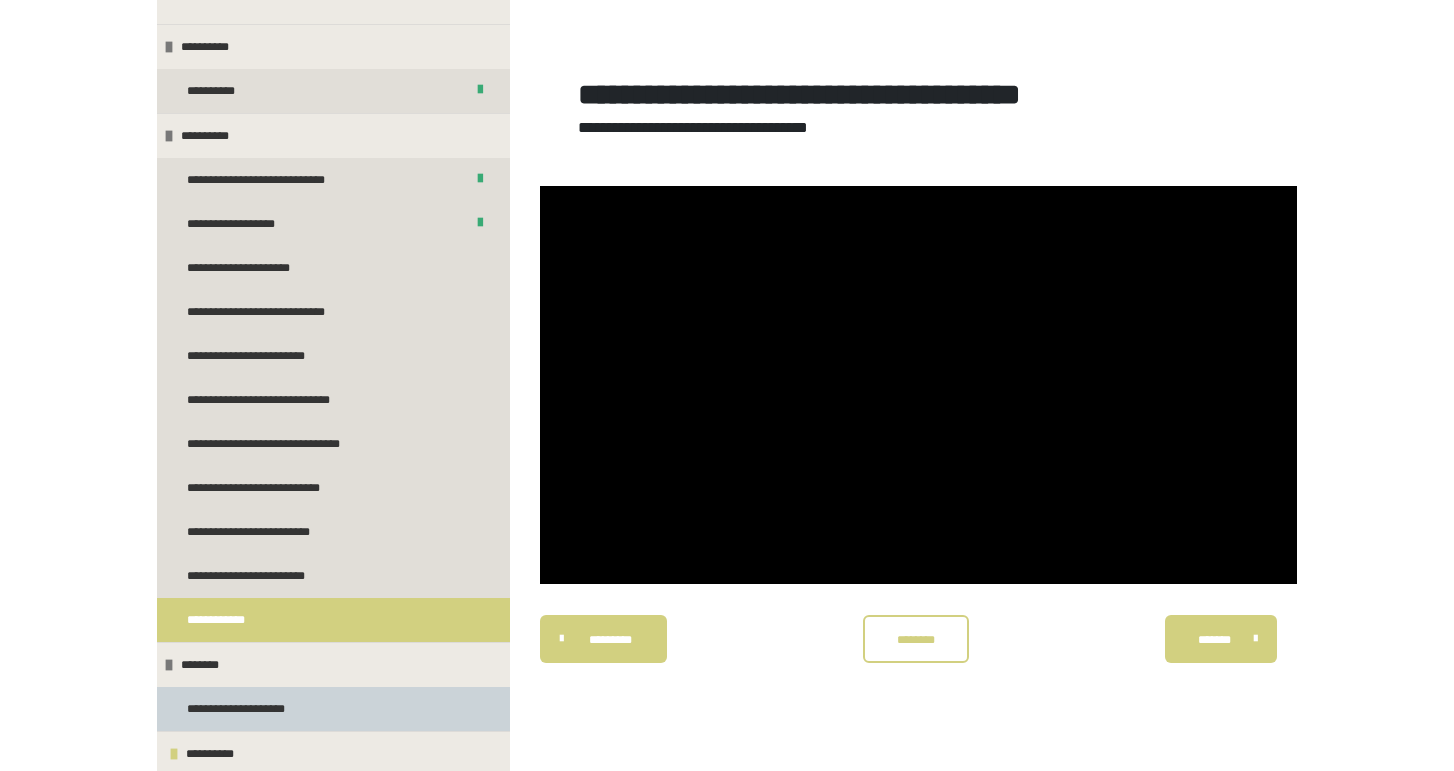 click on "**********" at bounding box center [250, 709] 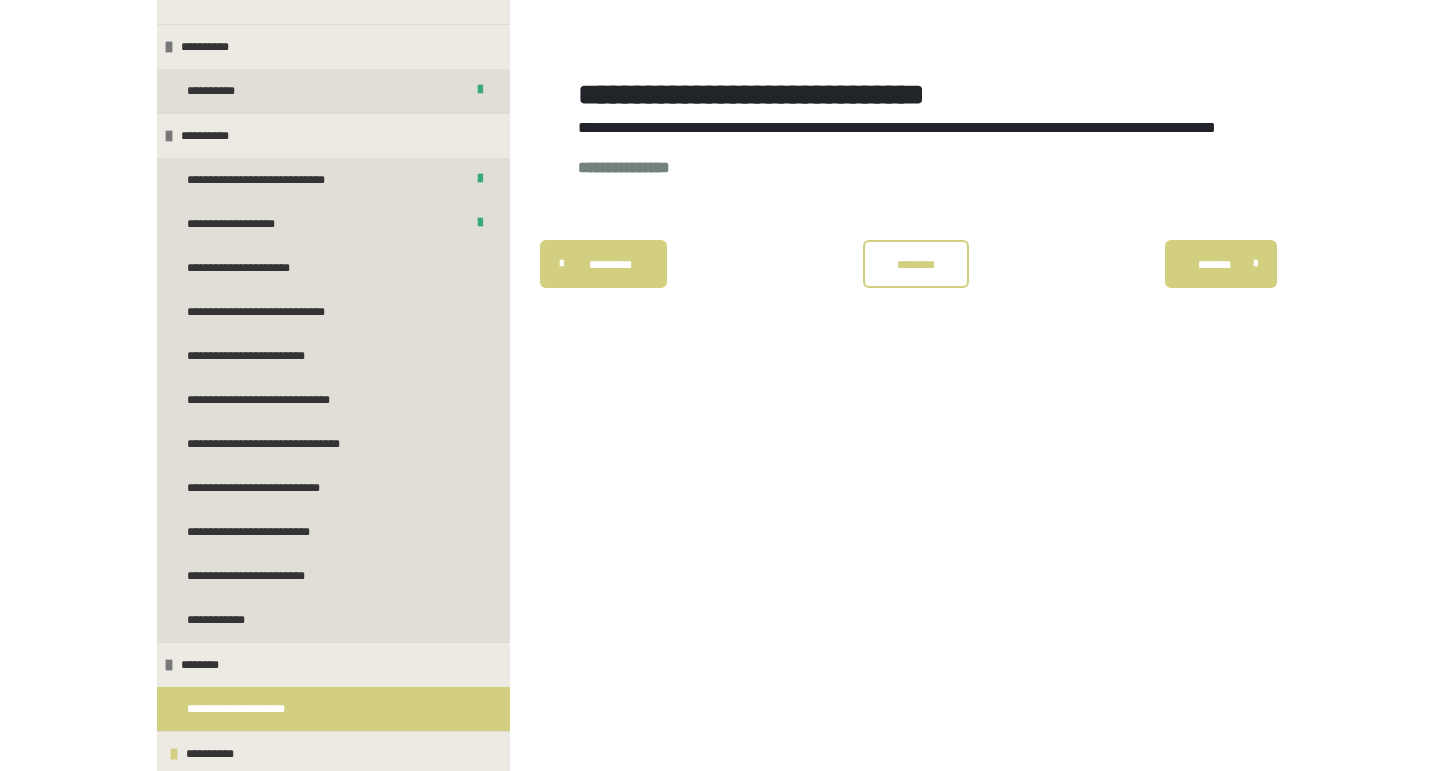 click on "**********" at bounding box center [624, 167] 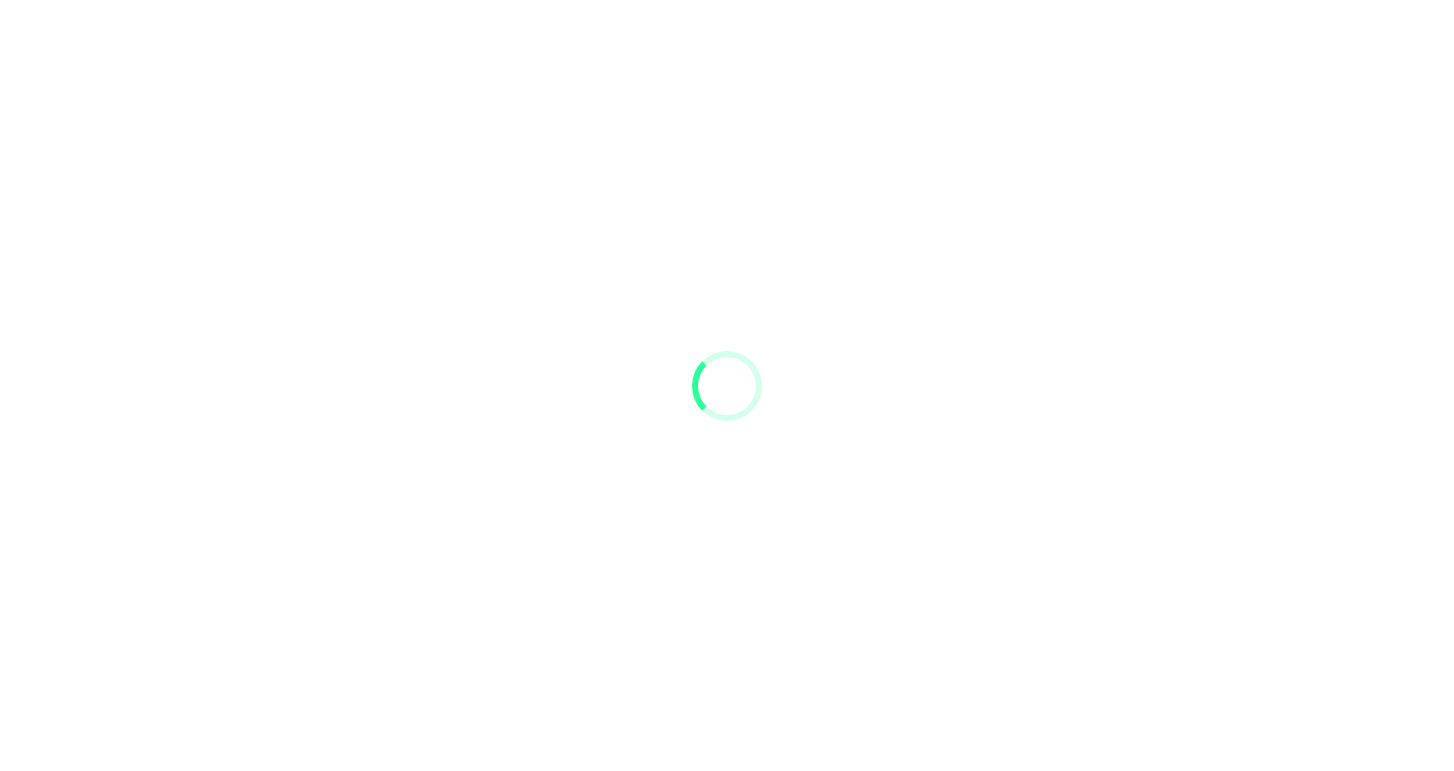 scroll, scrollTop: 0, scrollLeft: 0, axis: both 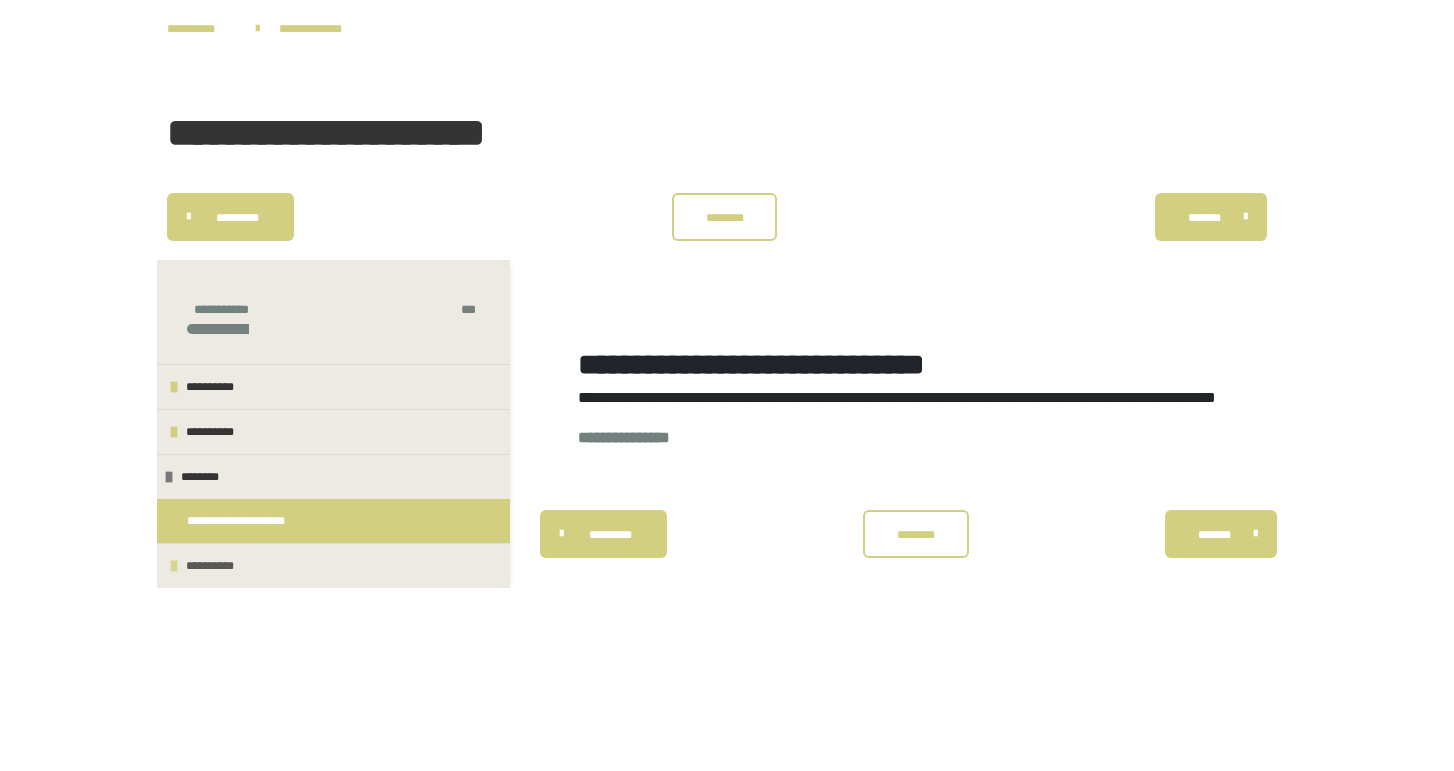 click on "**********" at bounding box center [213, 566] 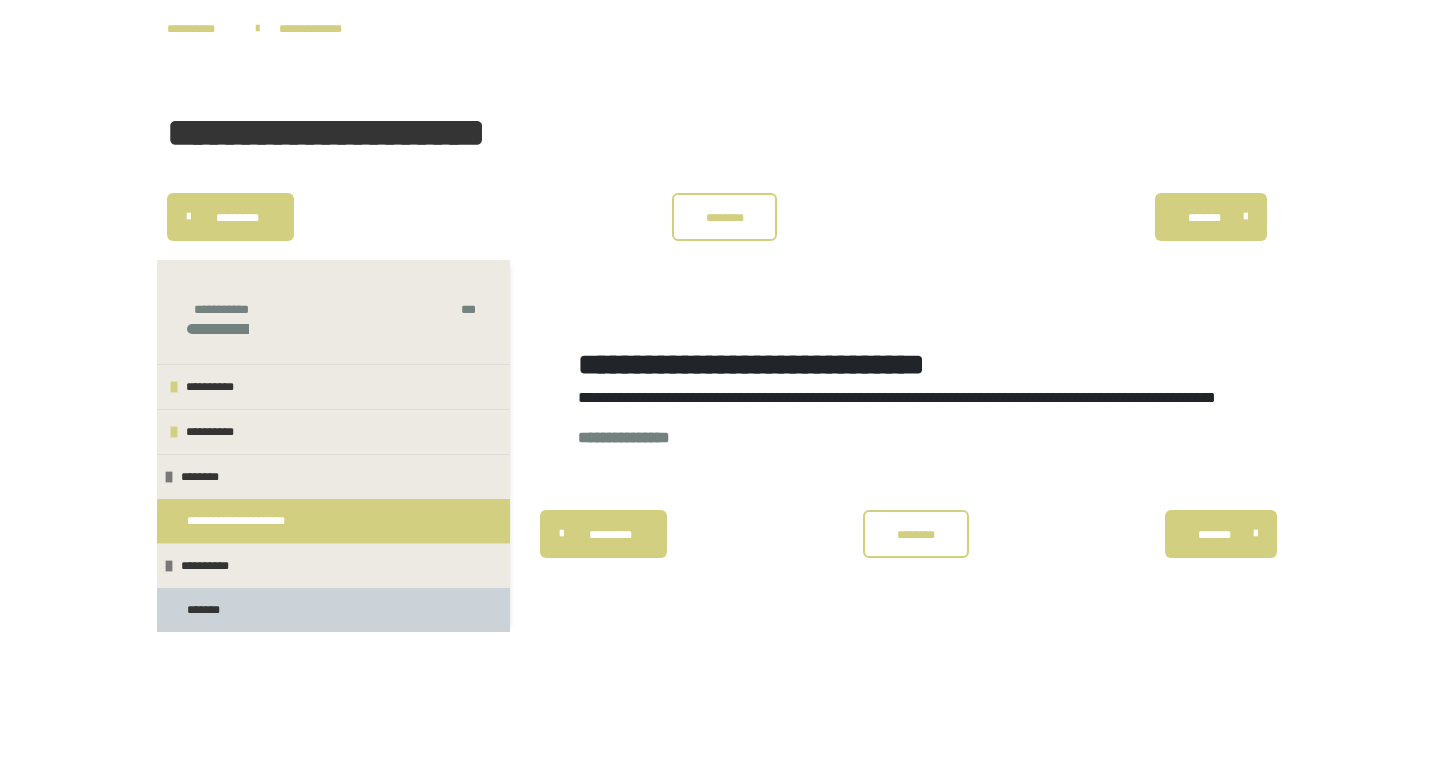 click on "*******" at bounding box center [212, 610] 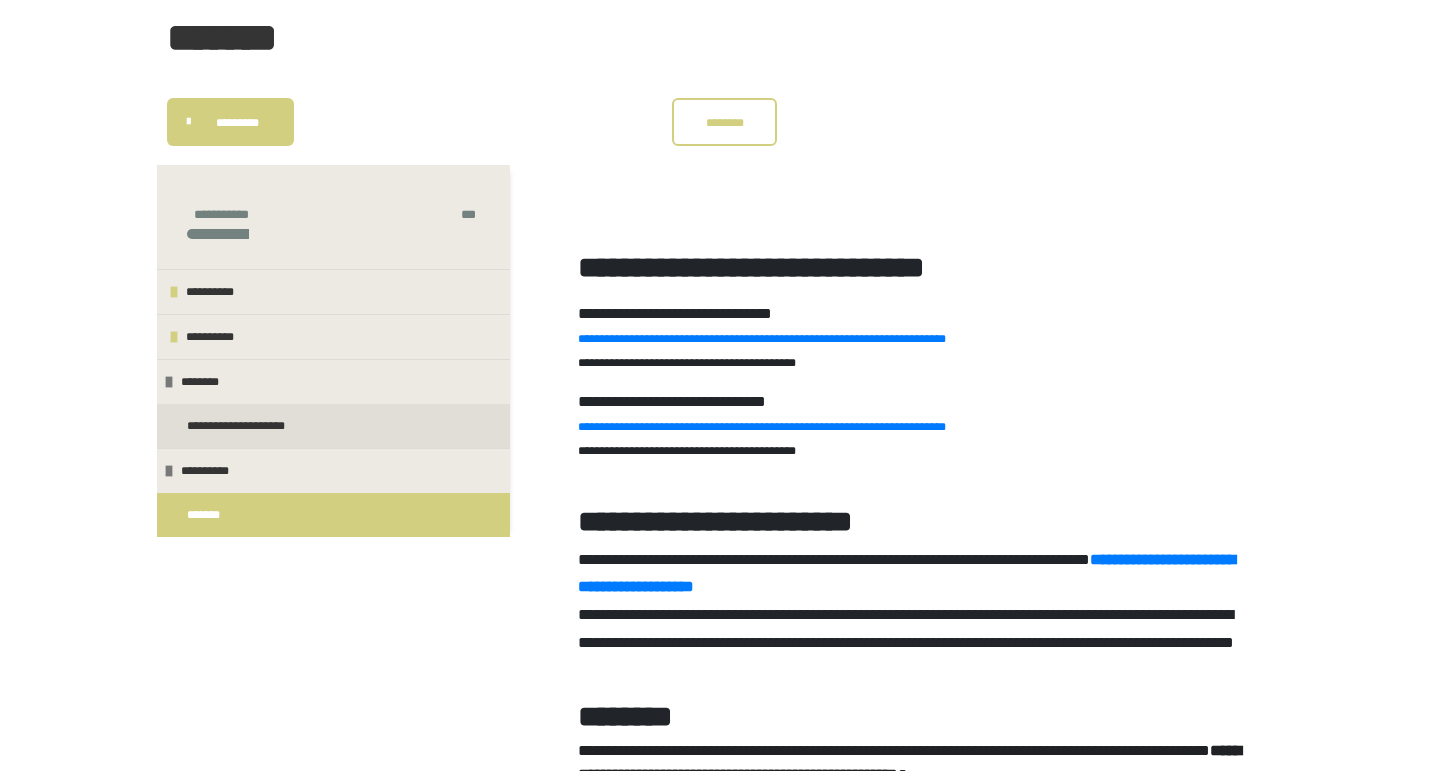 scroll, scrollTop: 89, scrollLeft: 0, axis: vertical 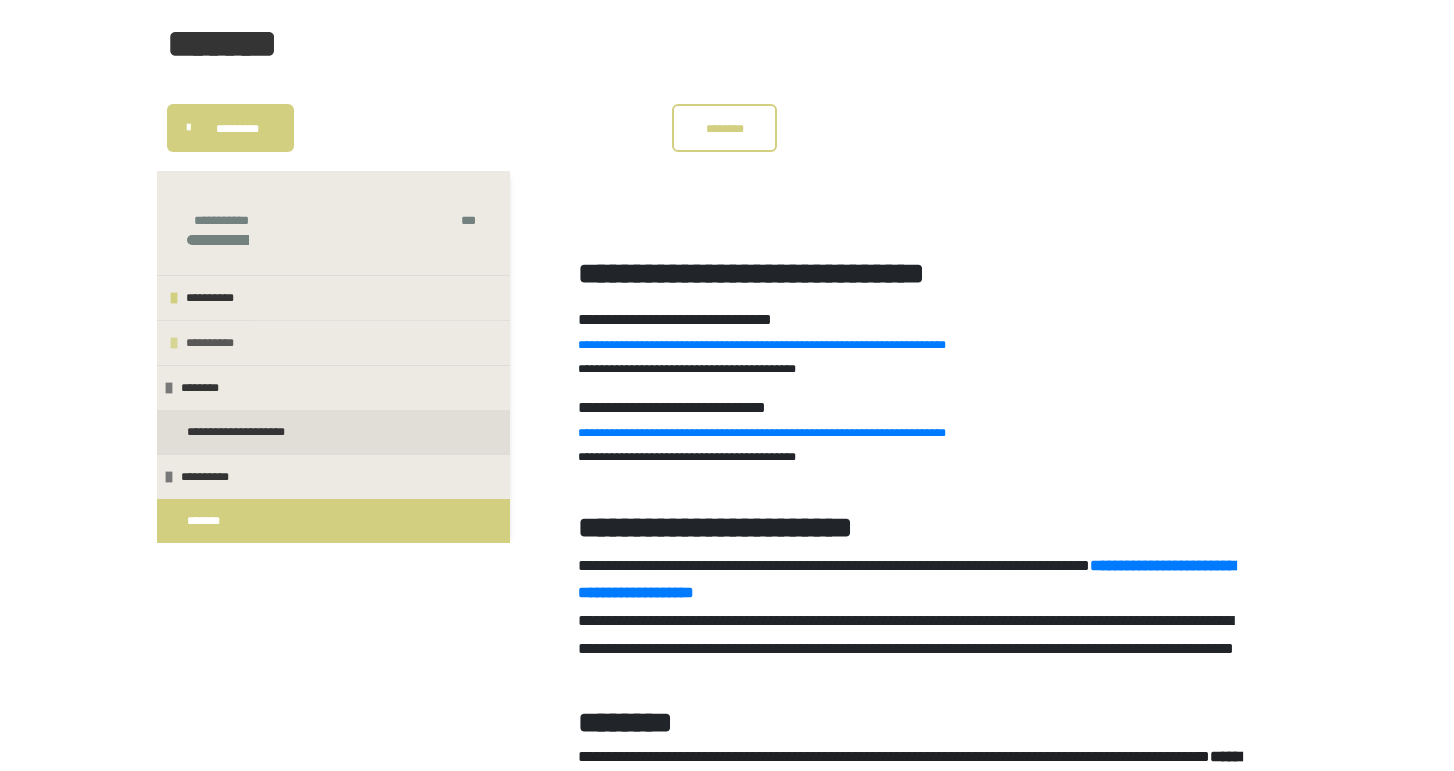 click at bounding box center (174, 343) 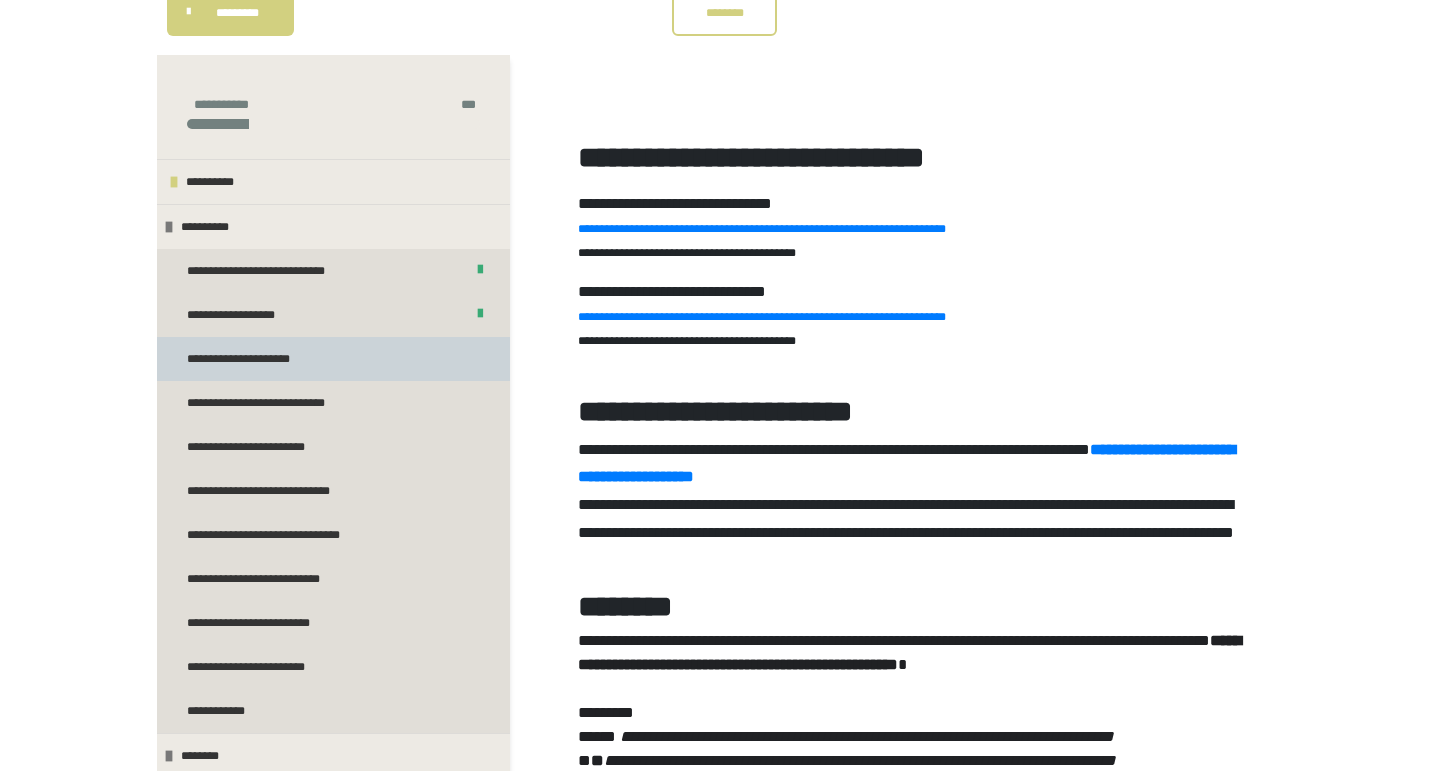 scroll, scrollTop: 219, scrollLeft: 0, axis: vertical 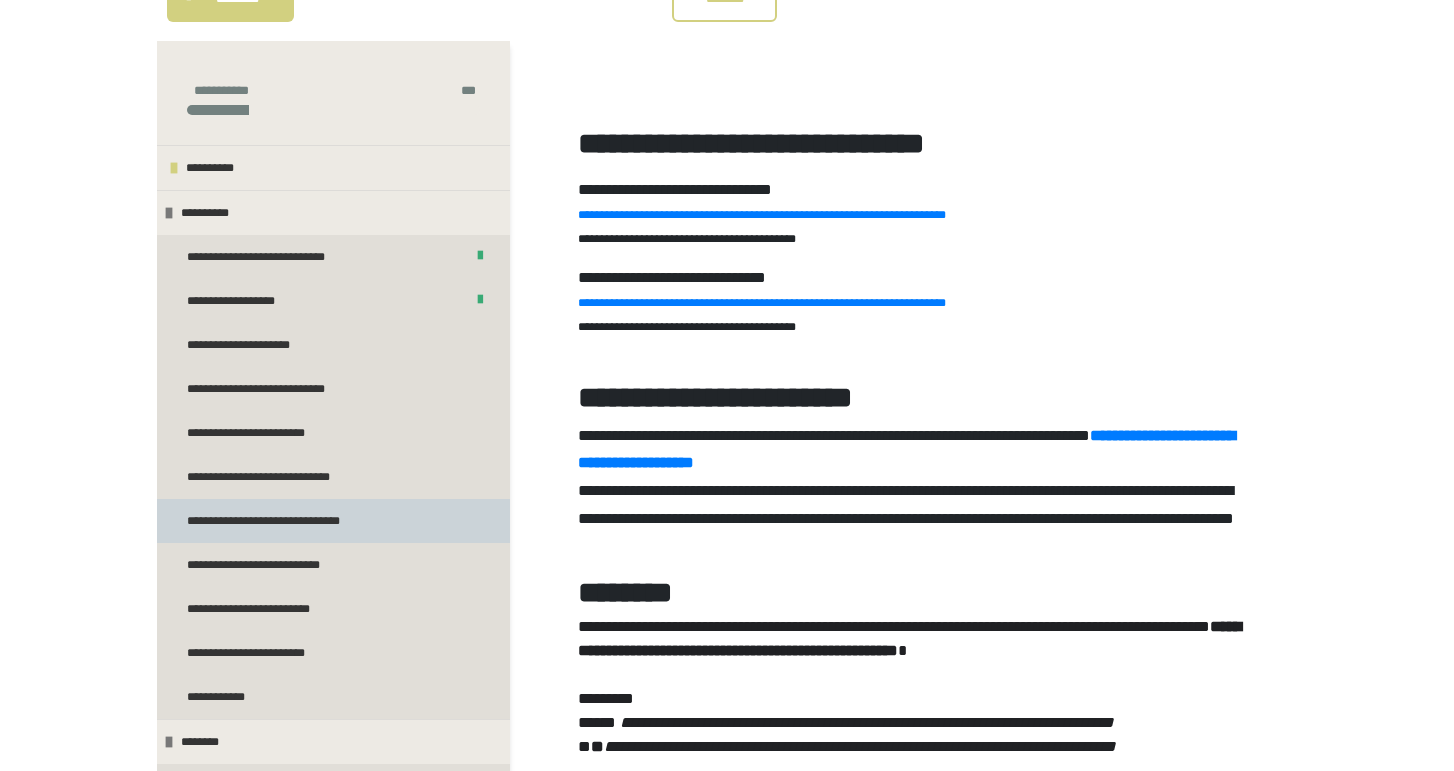 click on "**********" at bounding box center [280, 521] 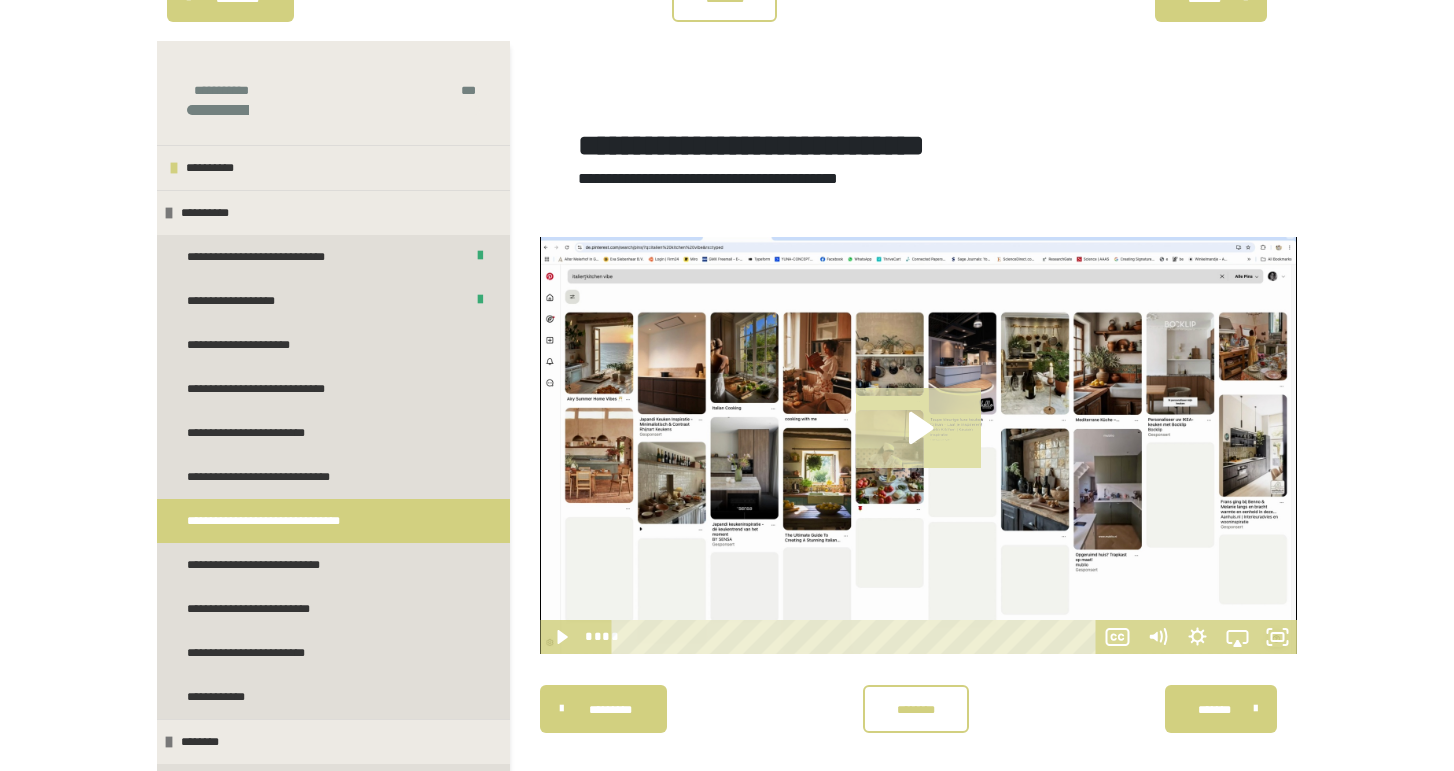 click 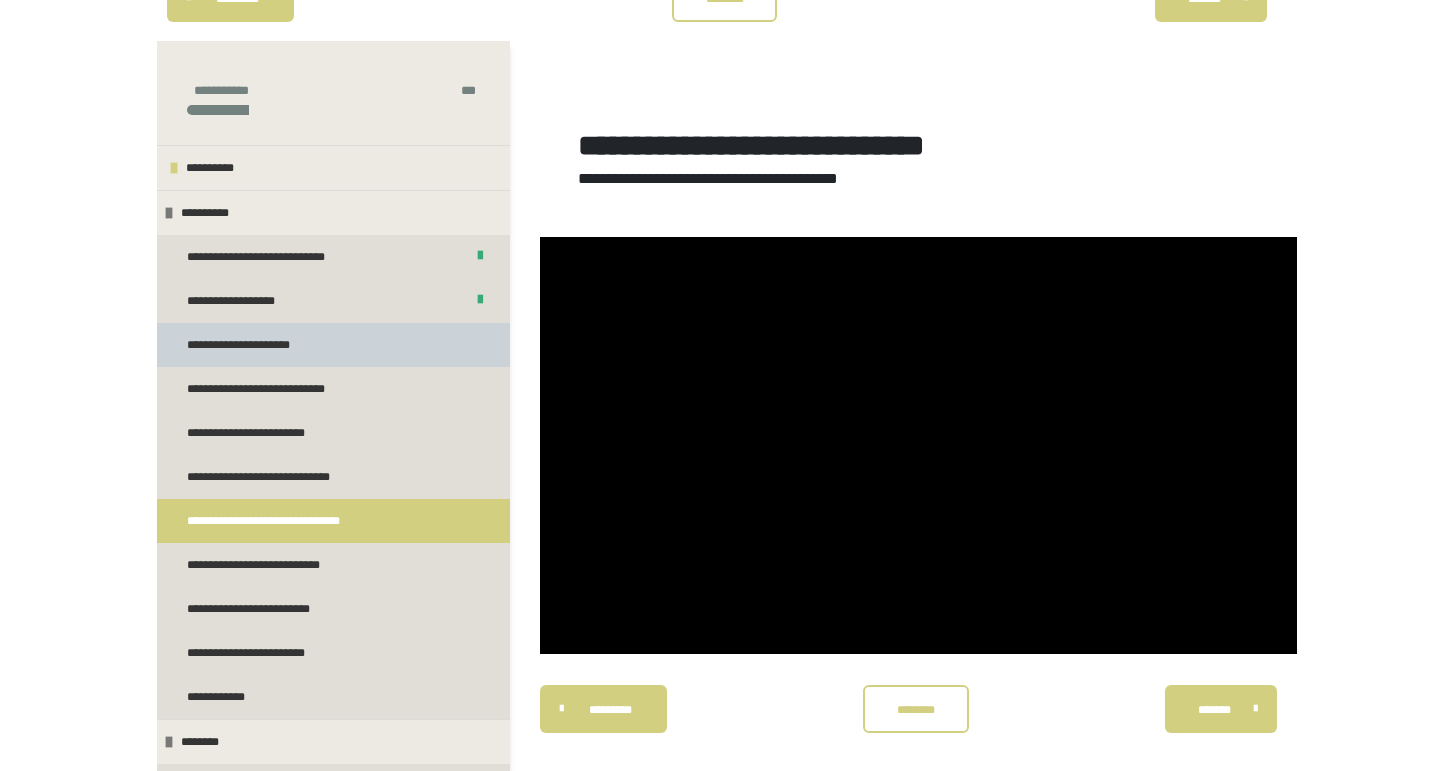click on "**********" at bounding box center [253, 345] 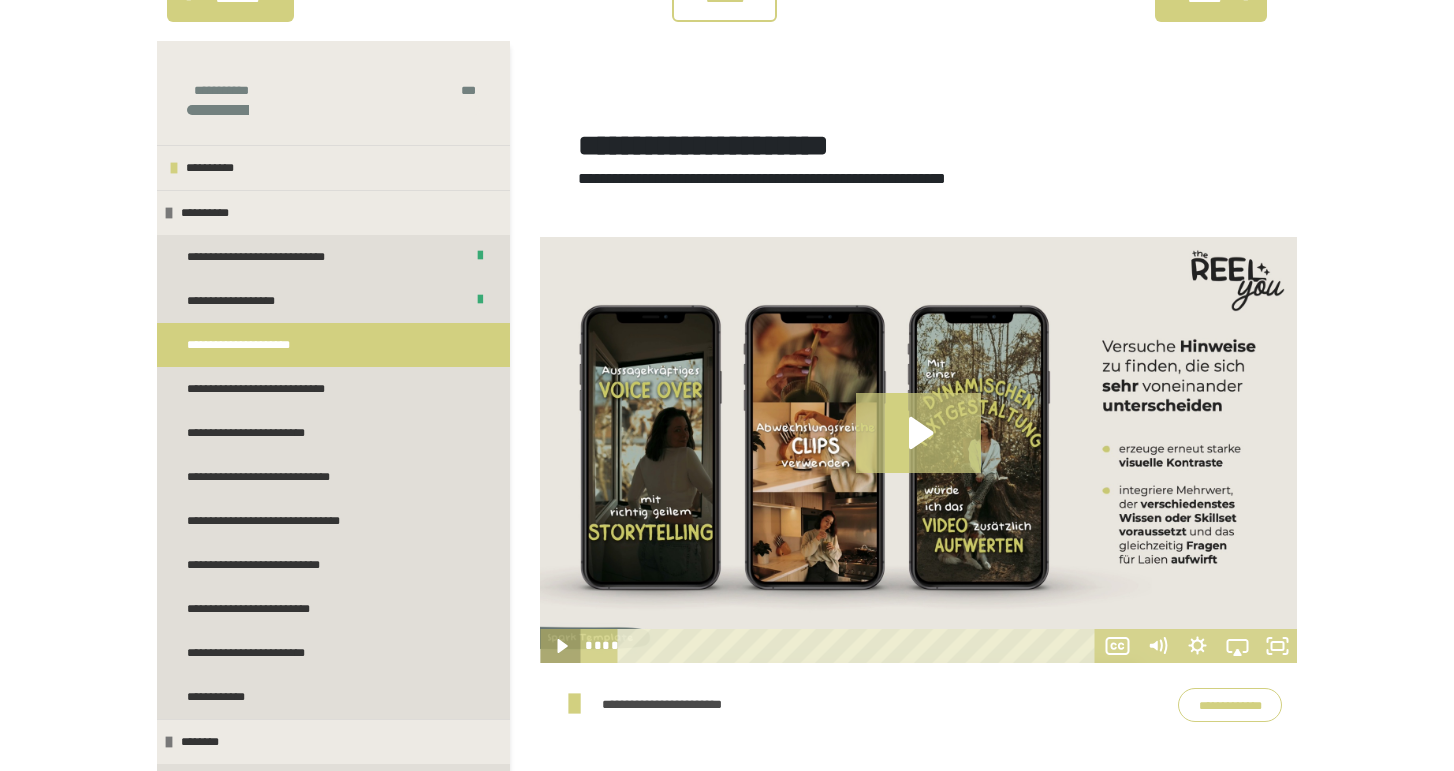 click 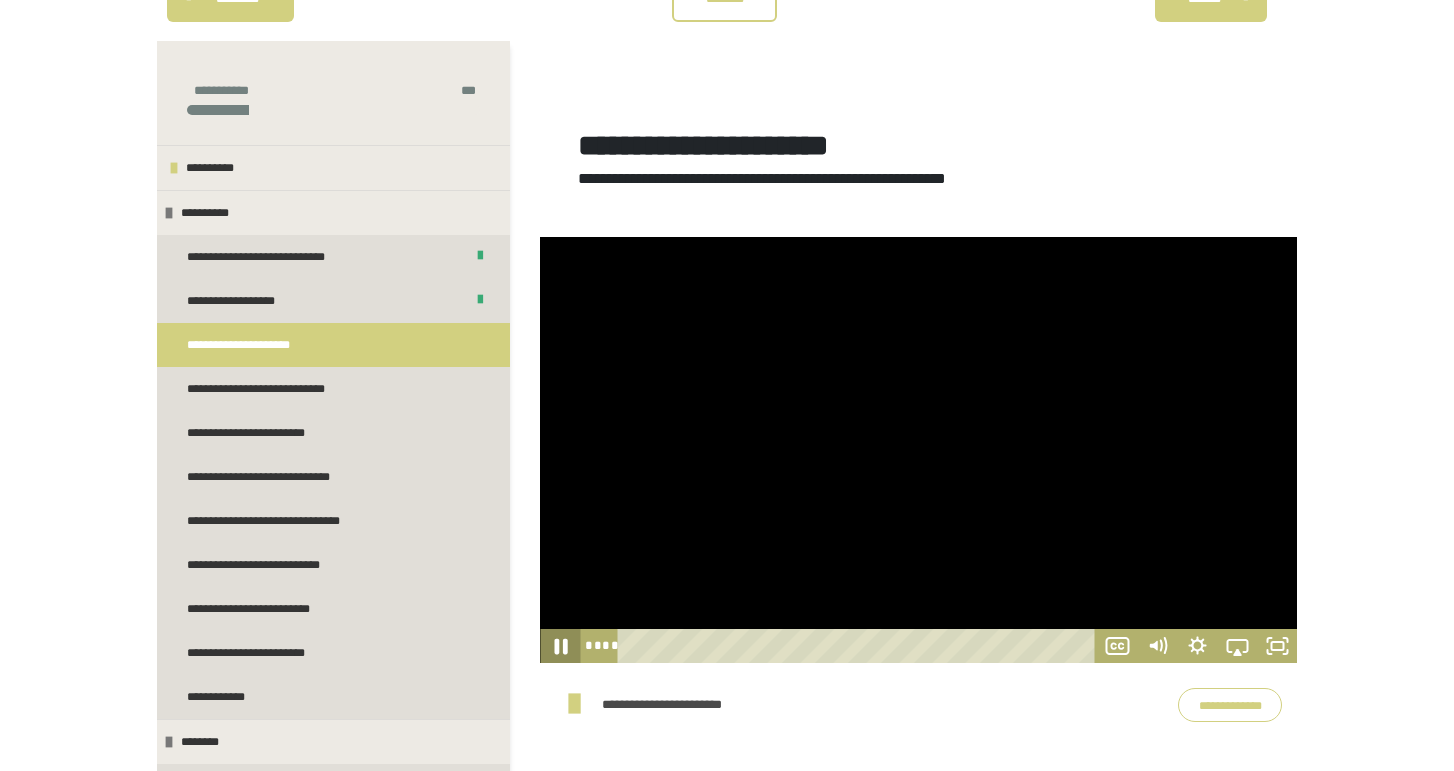 click 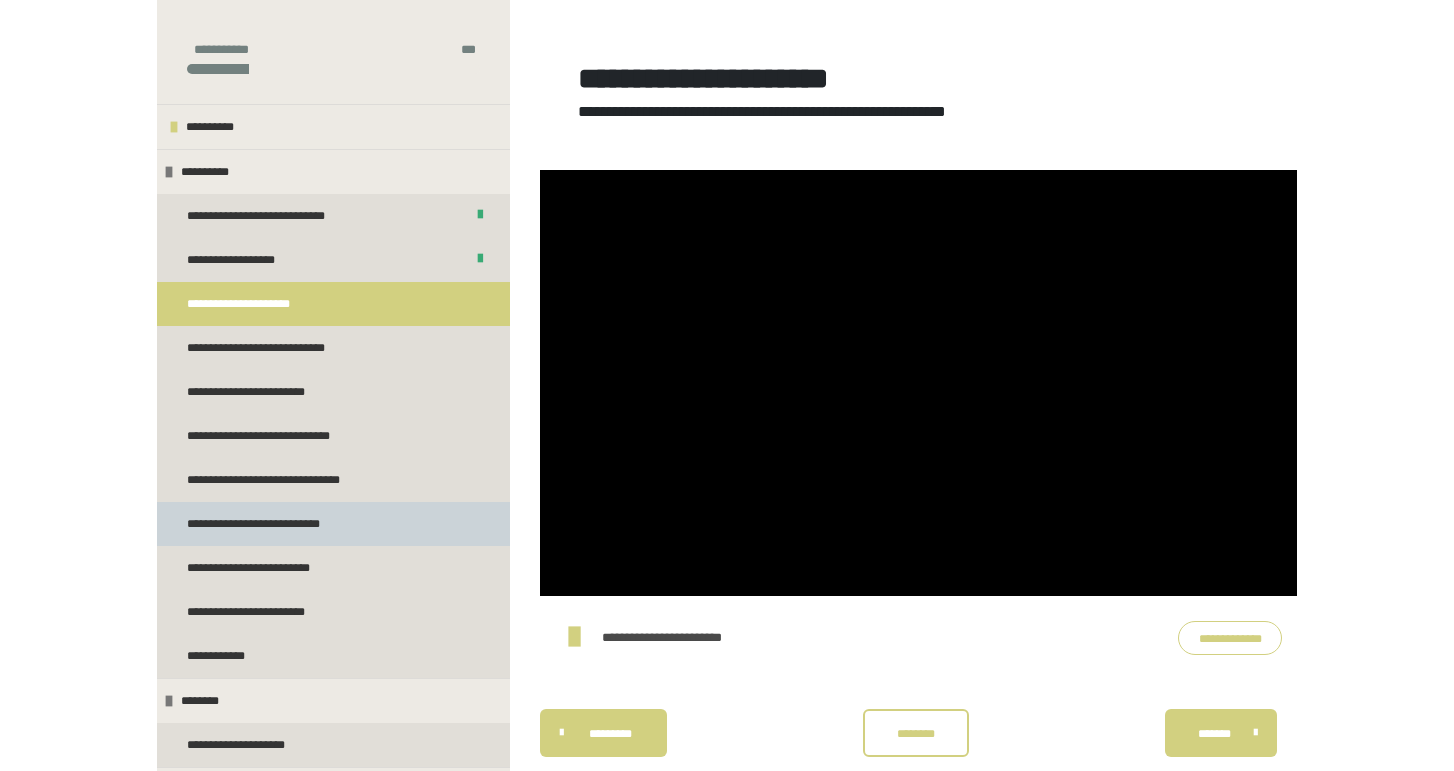 scroll, scrollTop: 302, scrollLeft: 0, axis: vertical 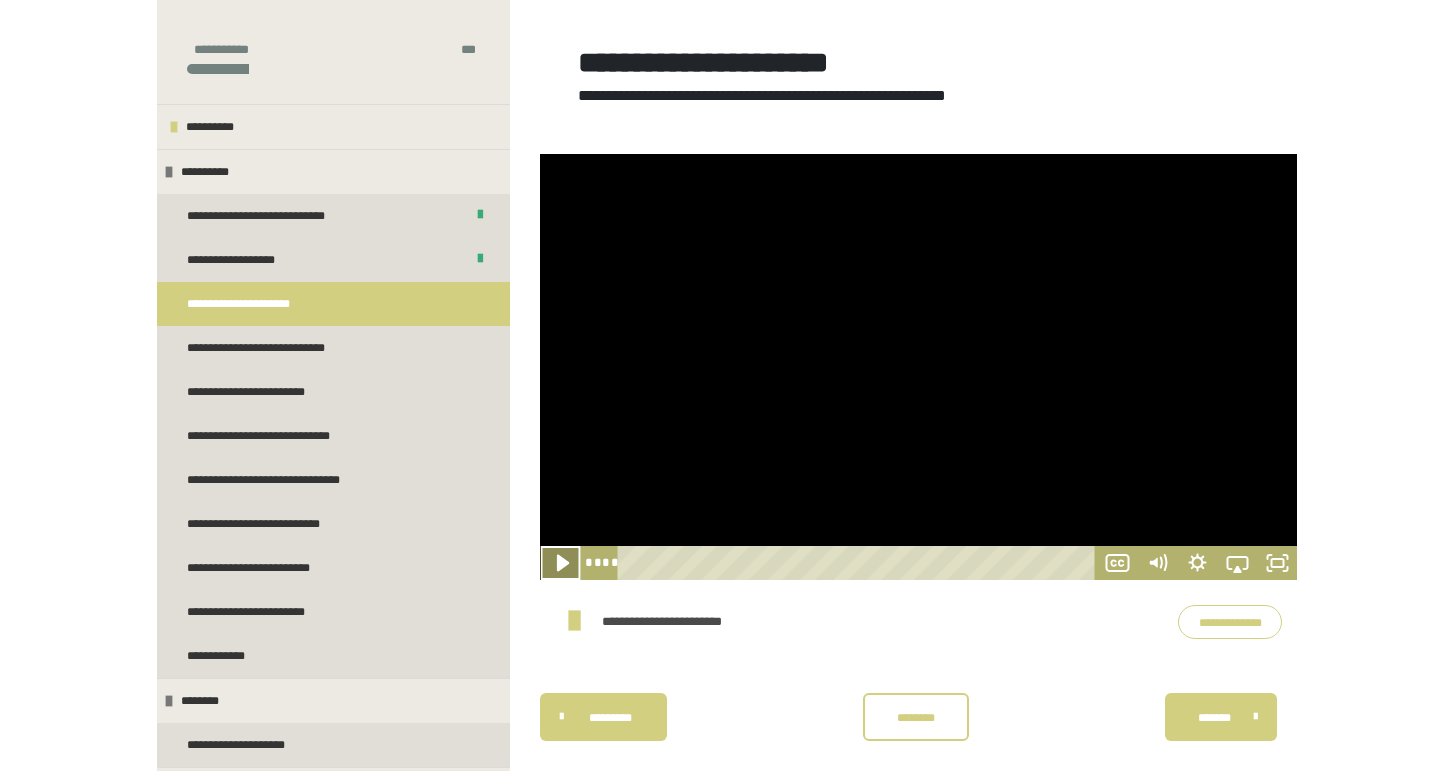 click 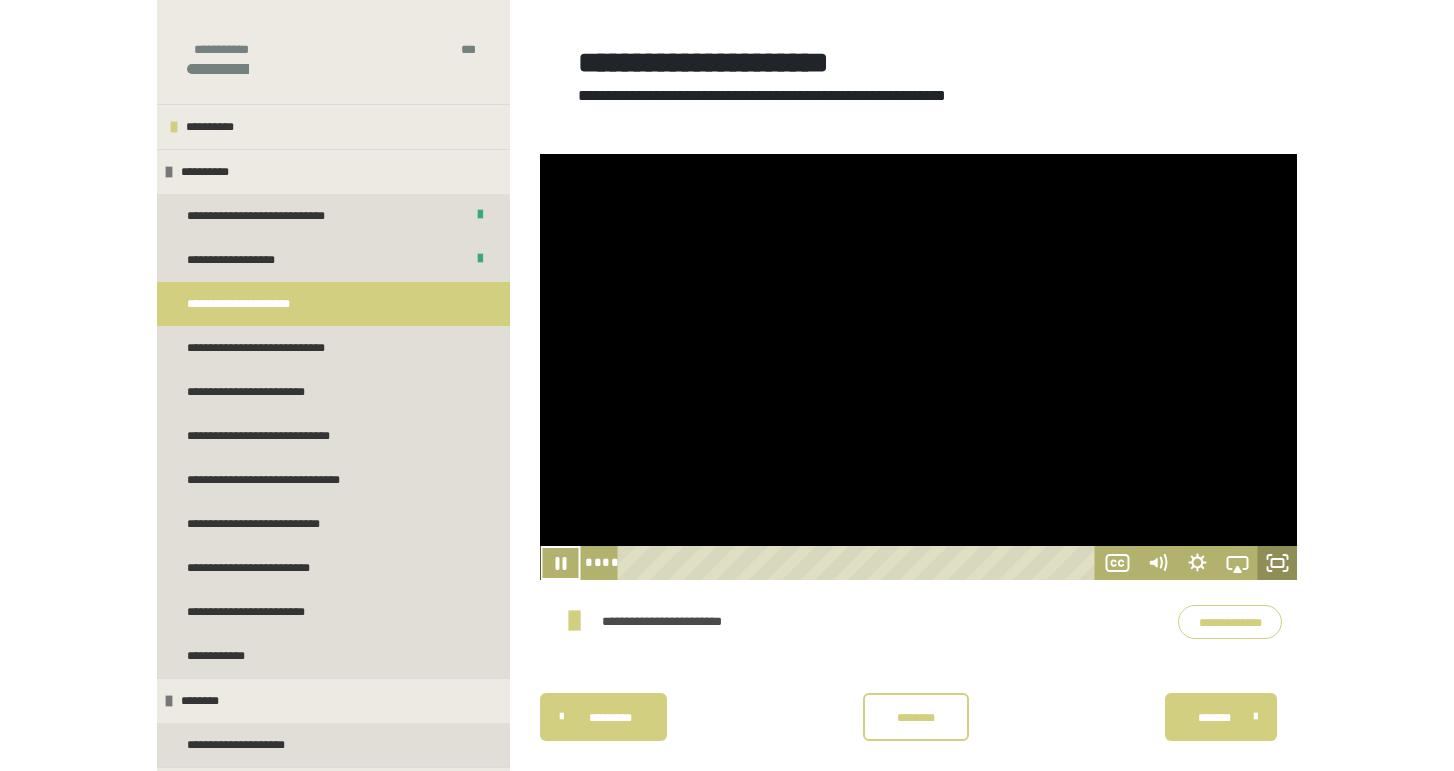 click 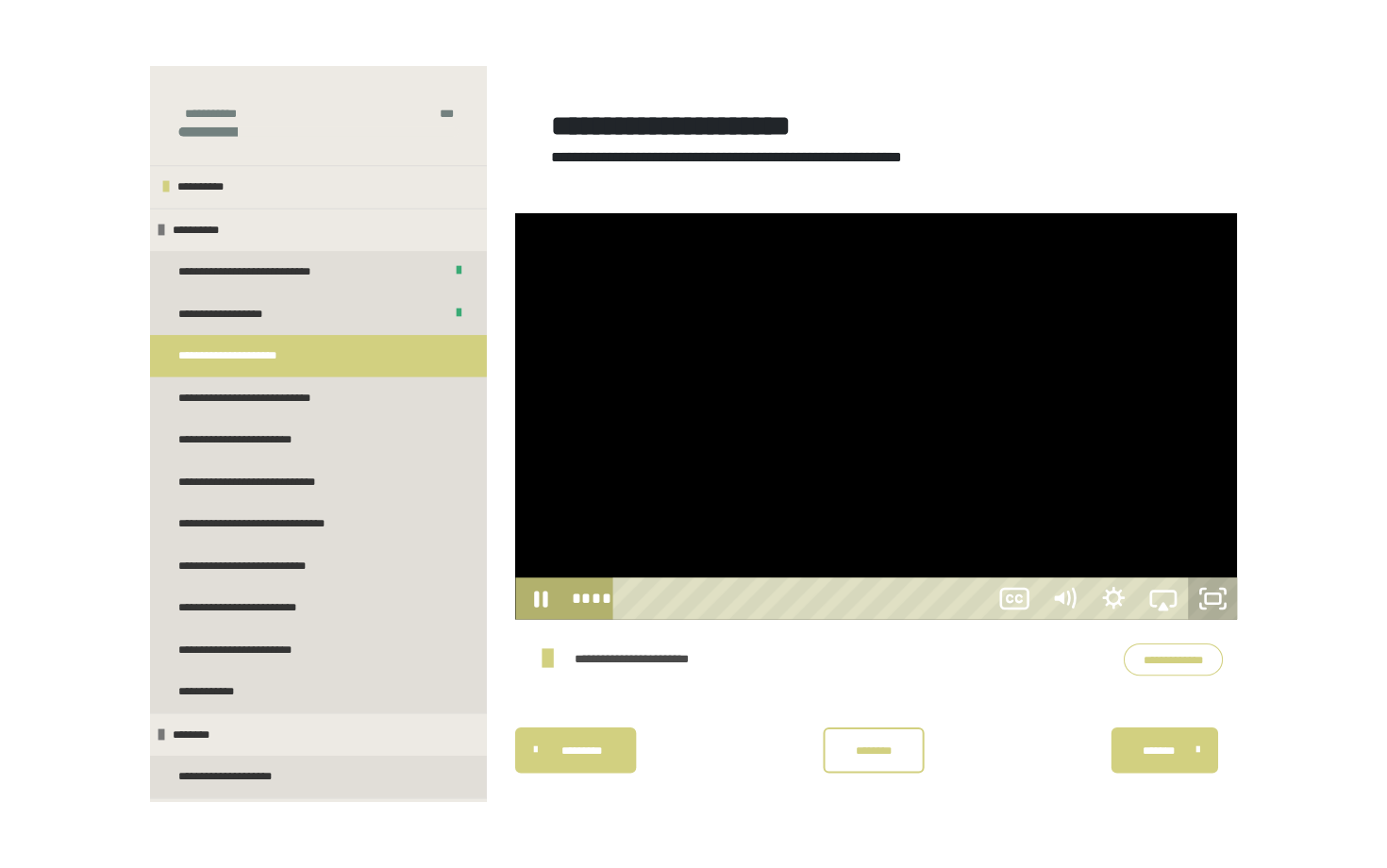 scroll, scrollTop: 176, scrollLeft: 0, axis: vertical 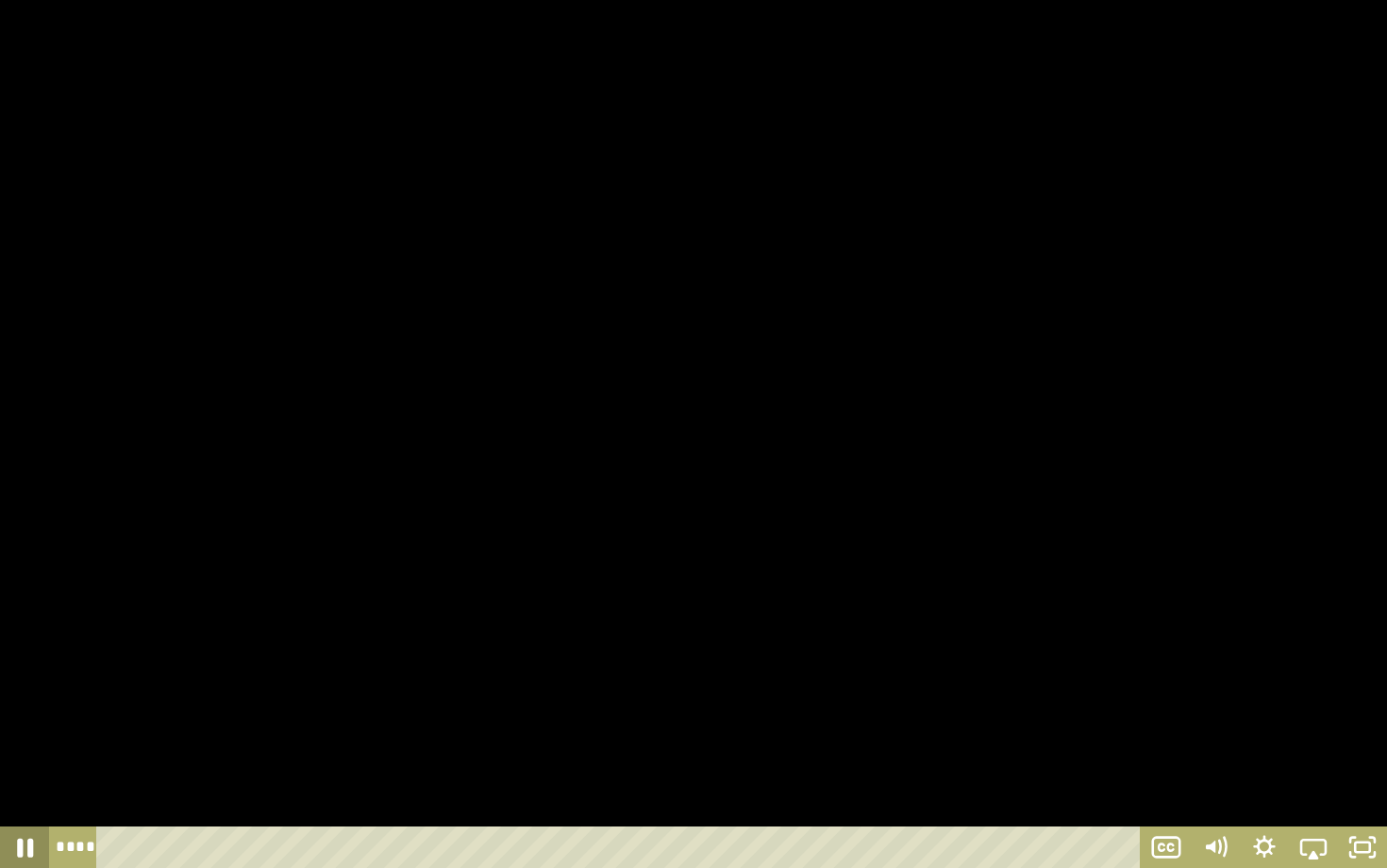 click 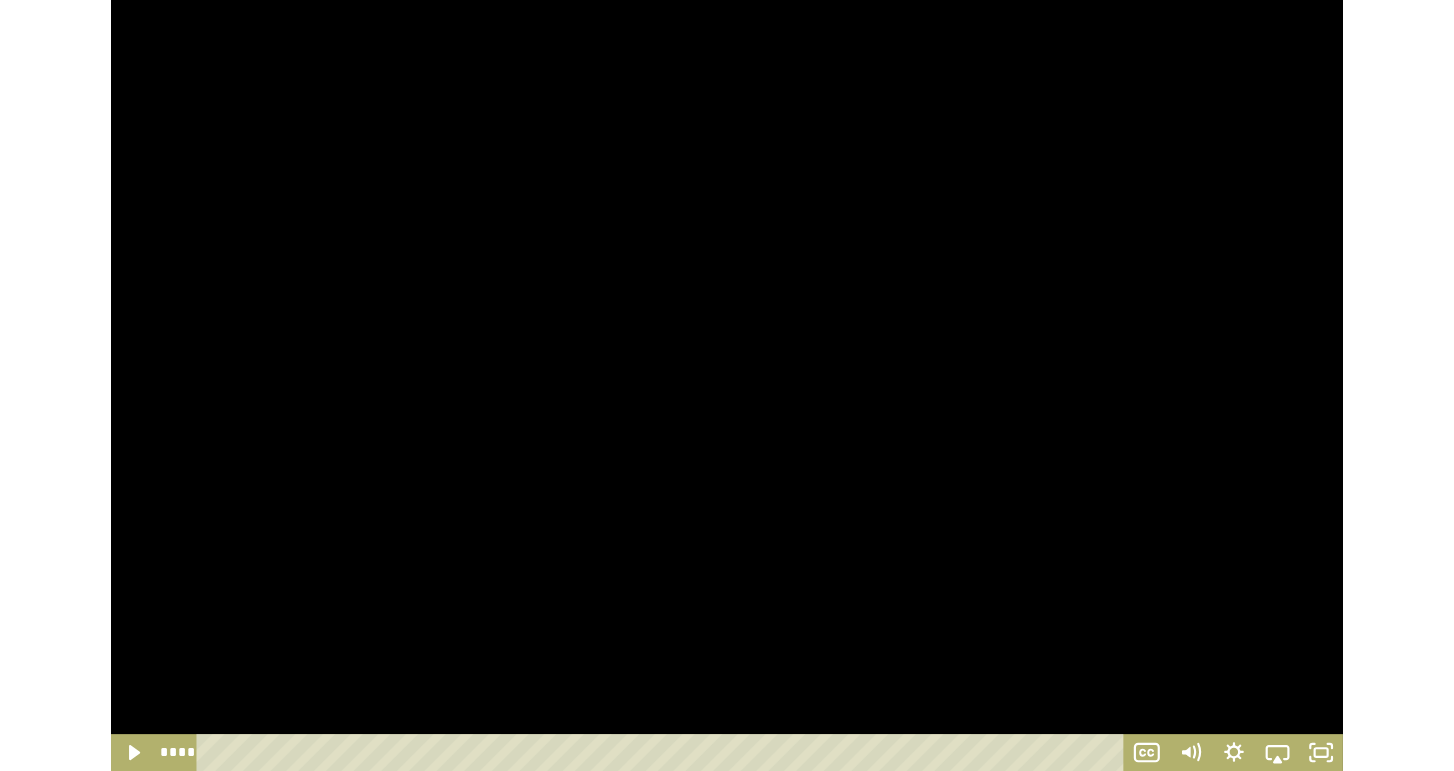 scroll, scrollTop: 302, scrollLeft: 0, axis: vertical 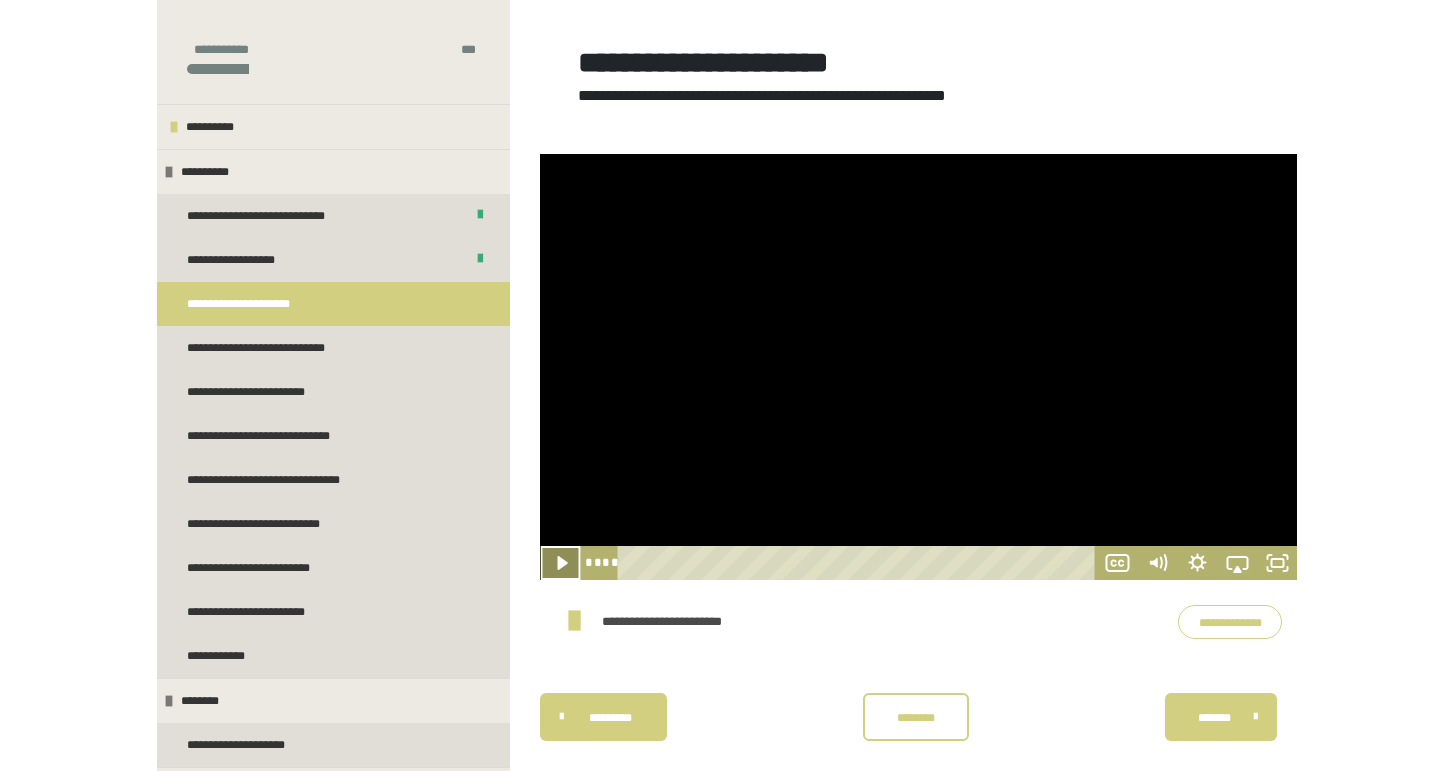 click 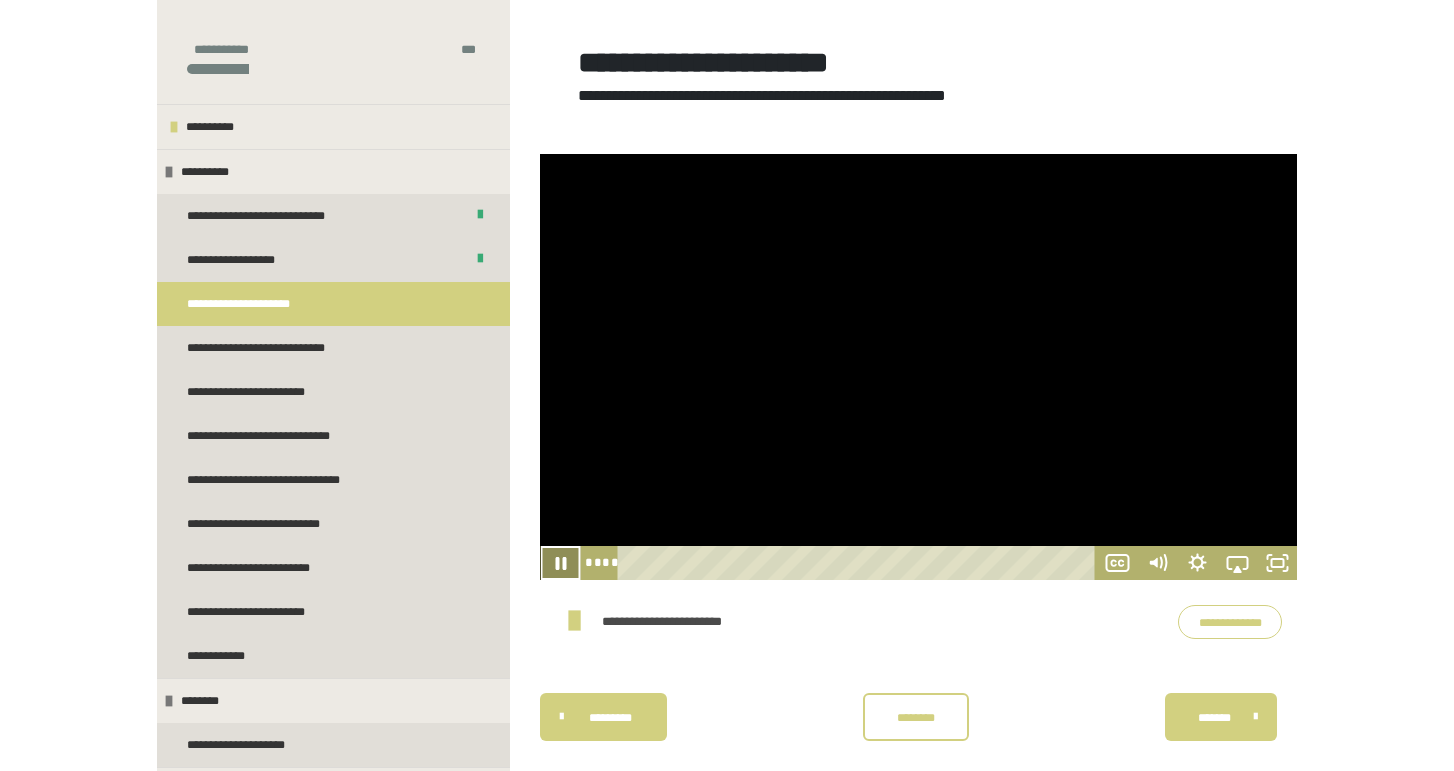 click 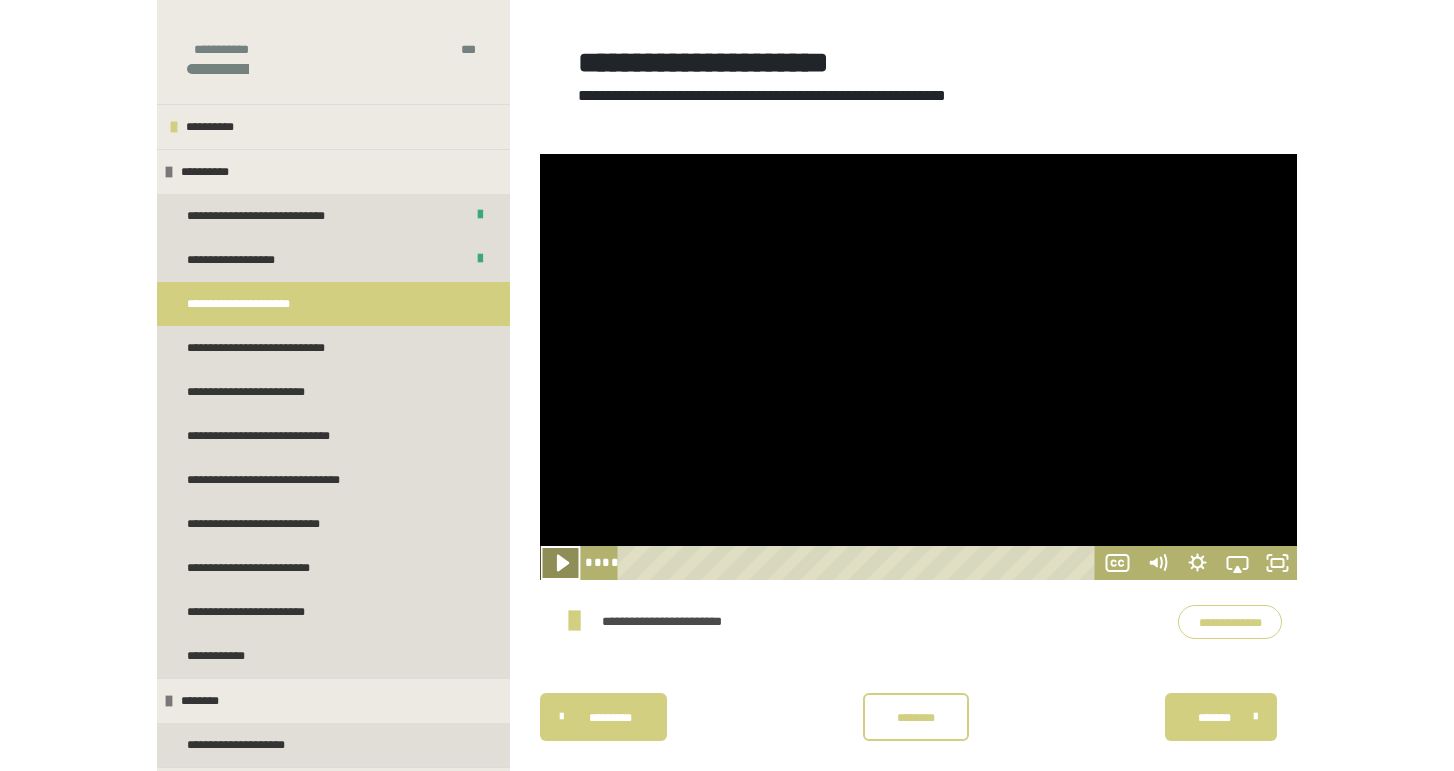 click 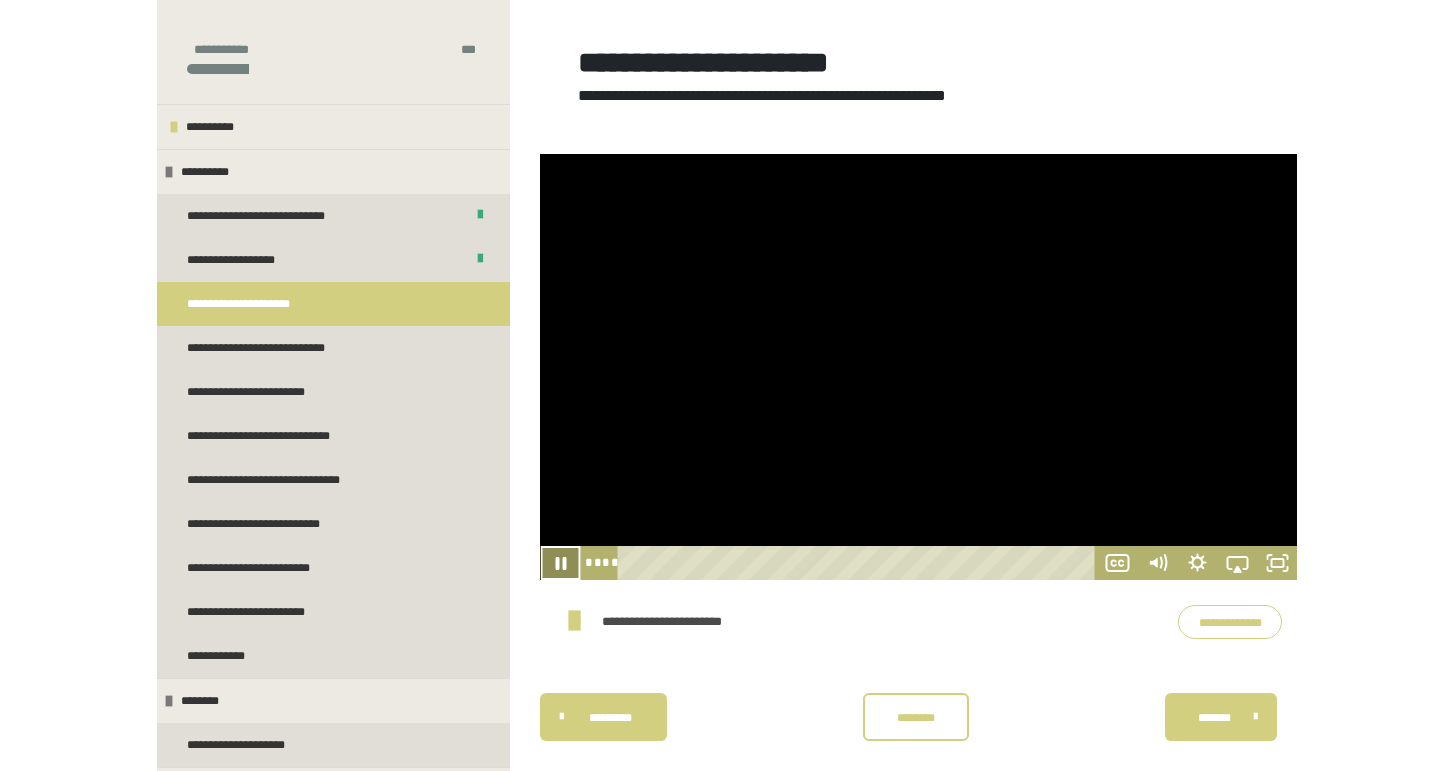 click 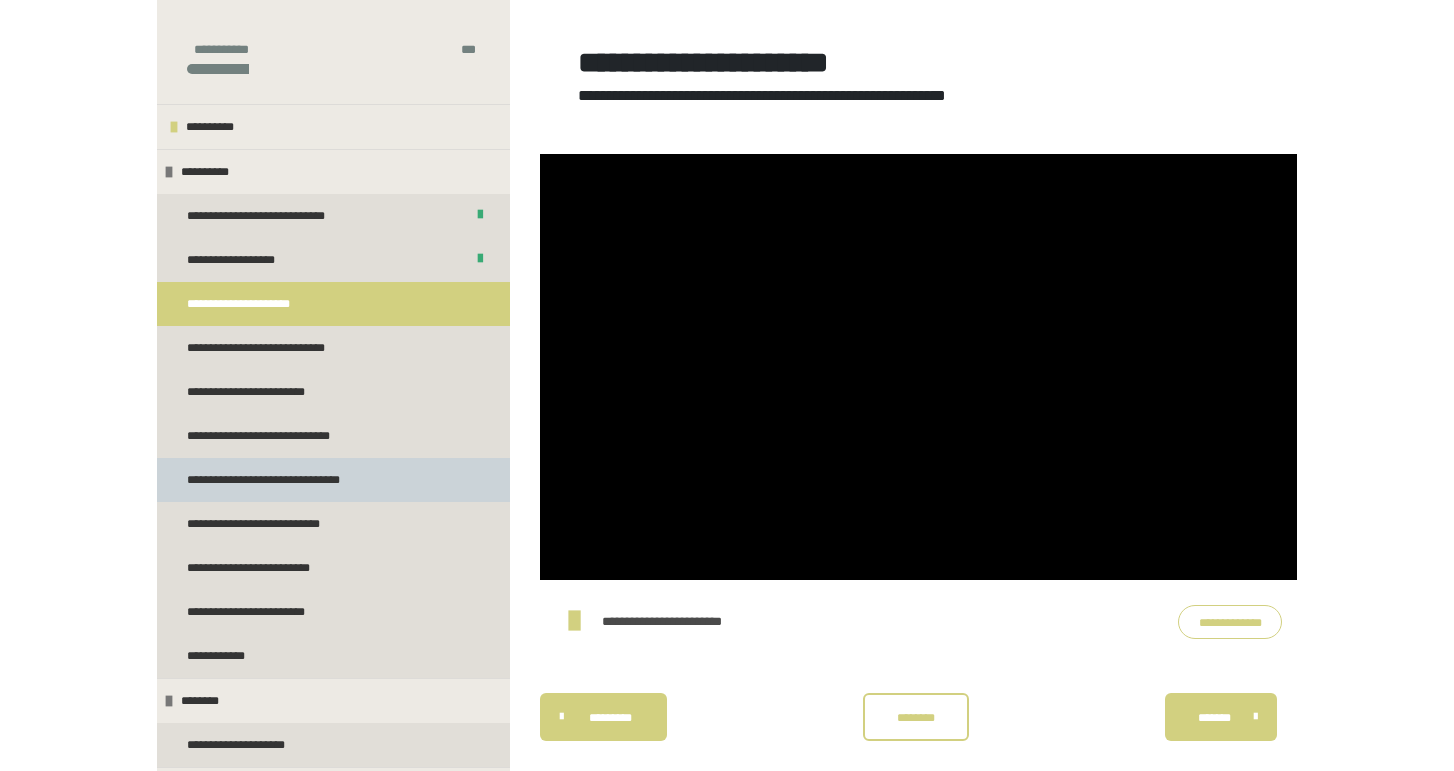 click on "**********" at bounding box center (280, 480) 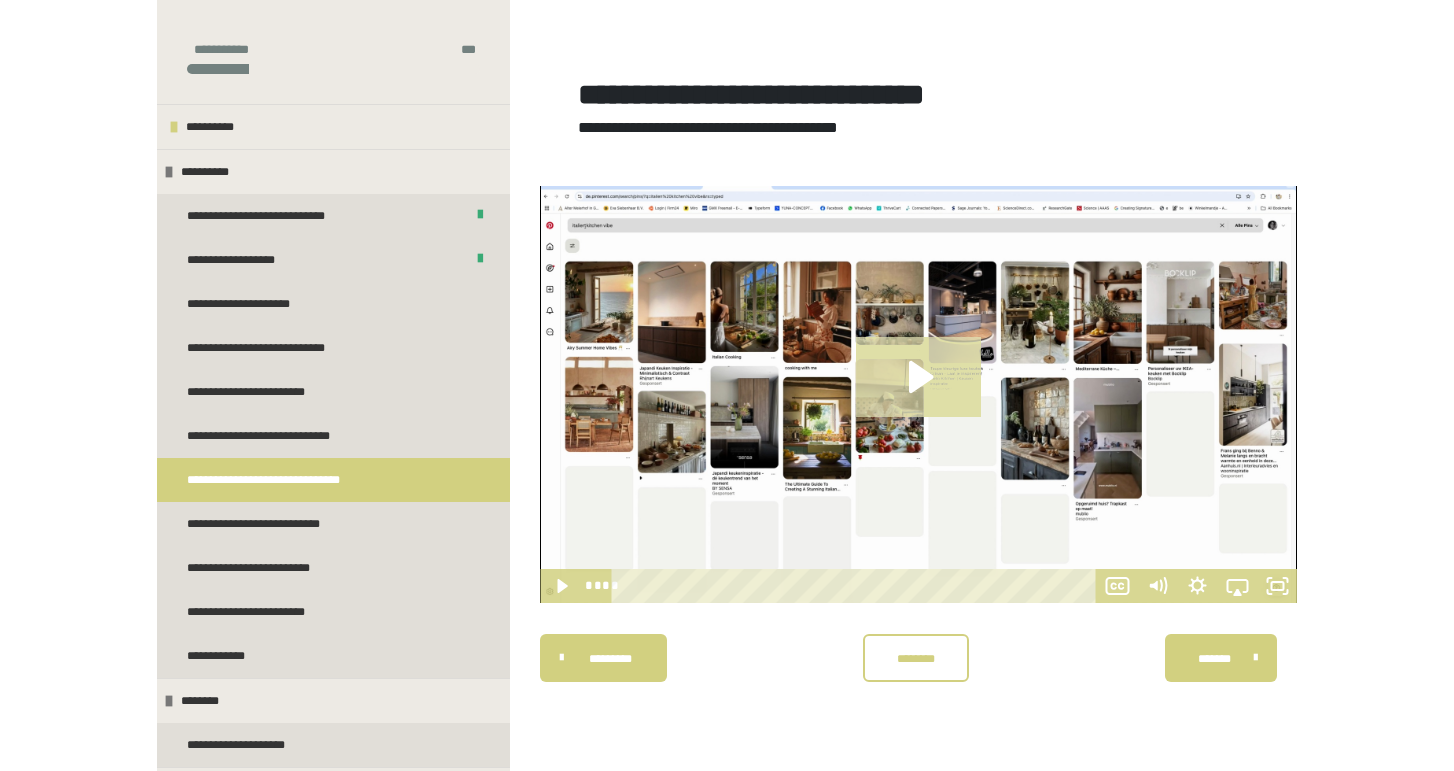 click 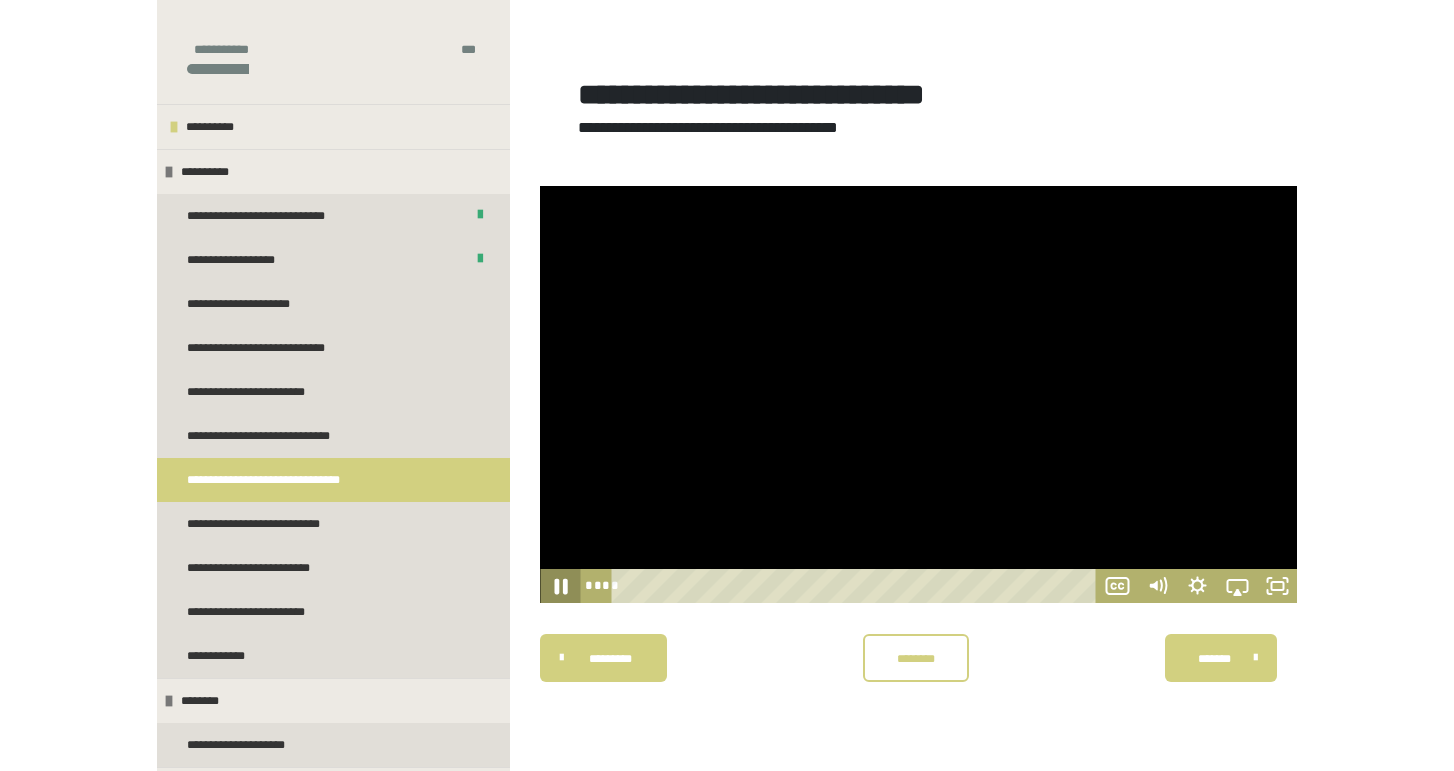 click 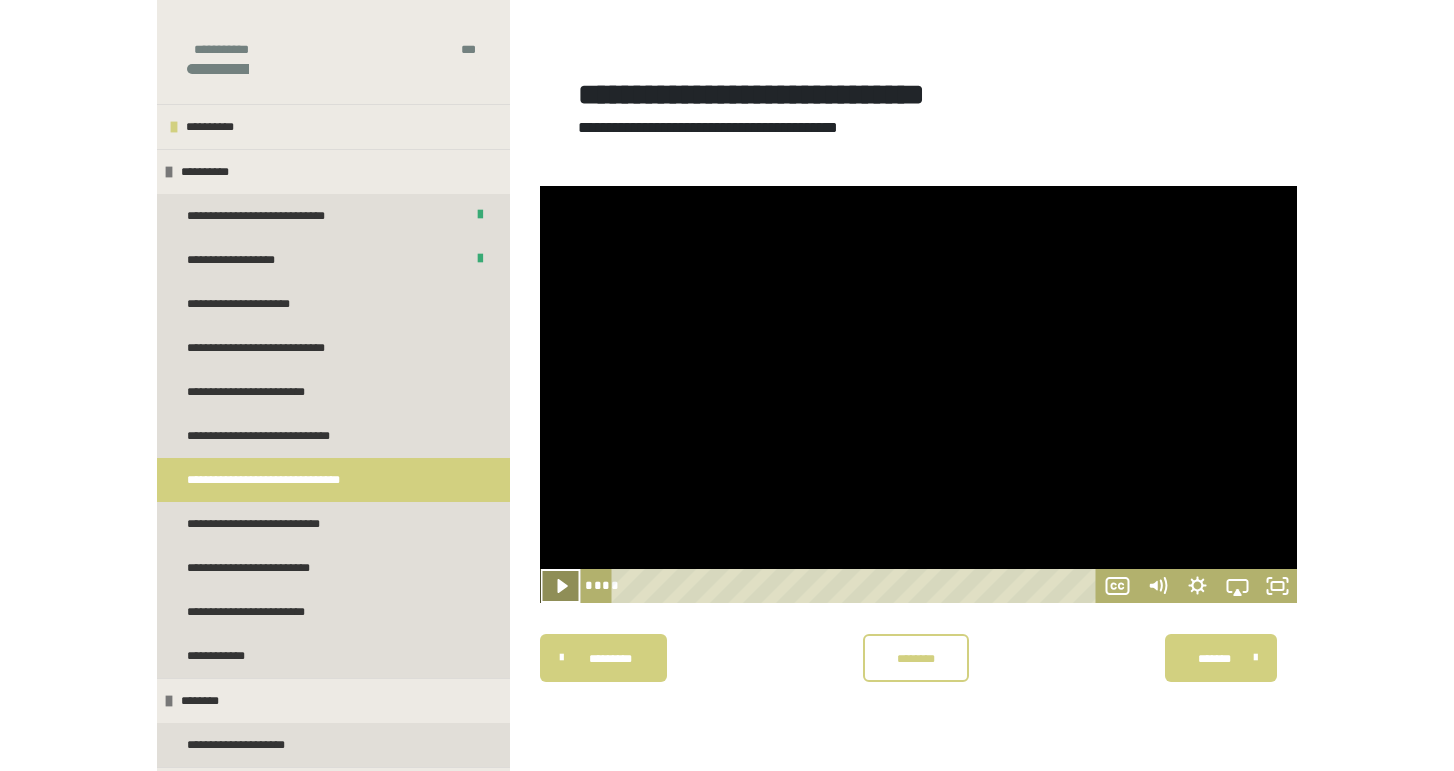 click 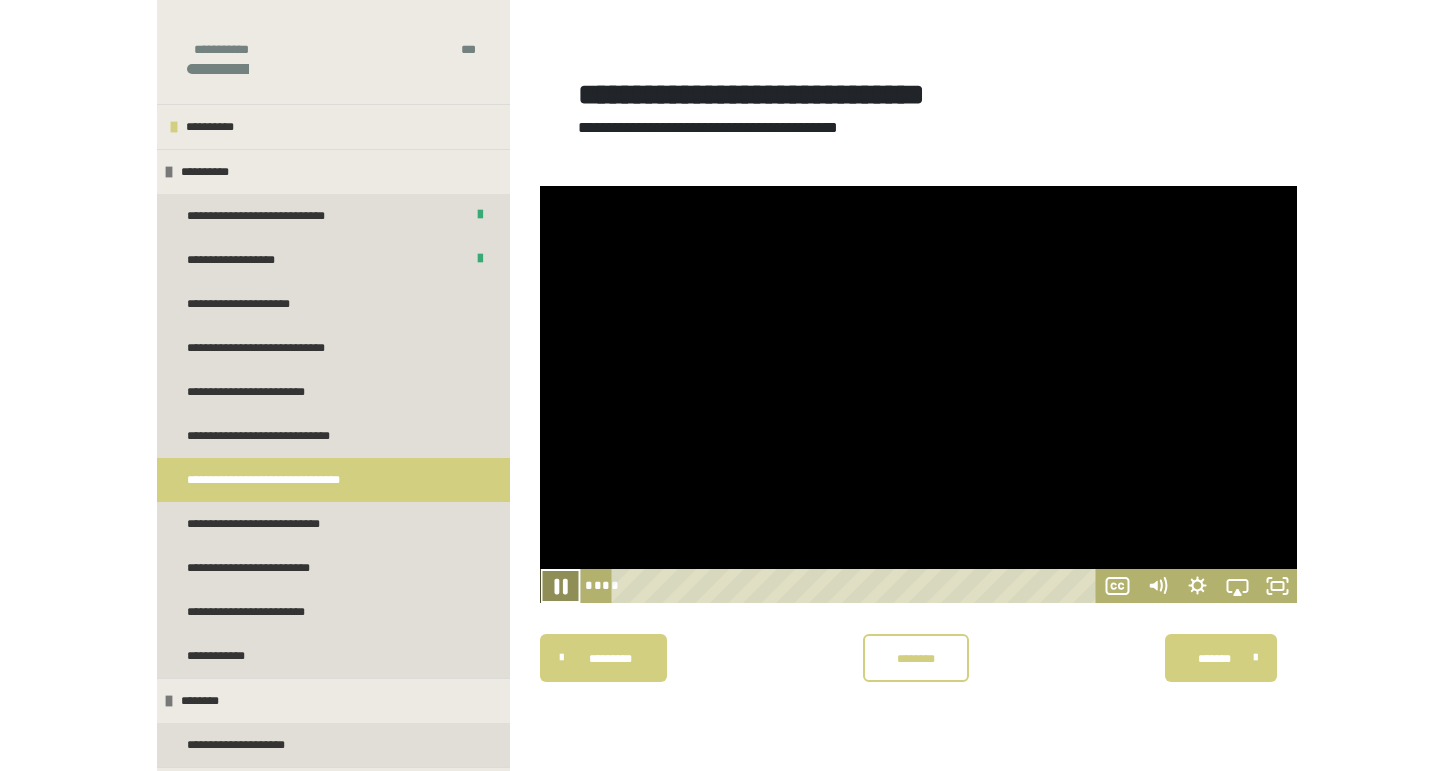 click 